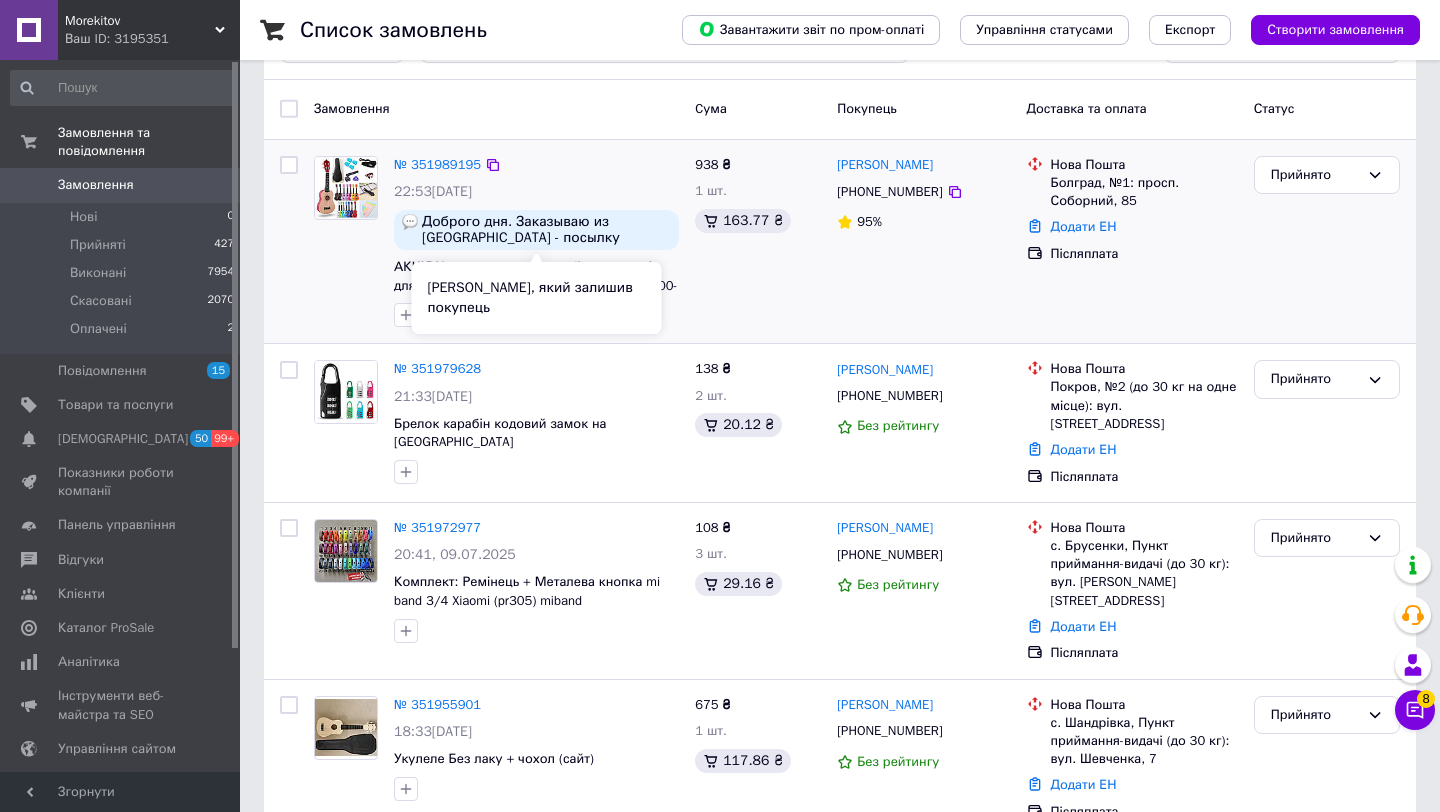 scroll, scrollTop: 117, scrollLeft: 0, axis: vertical 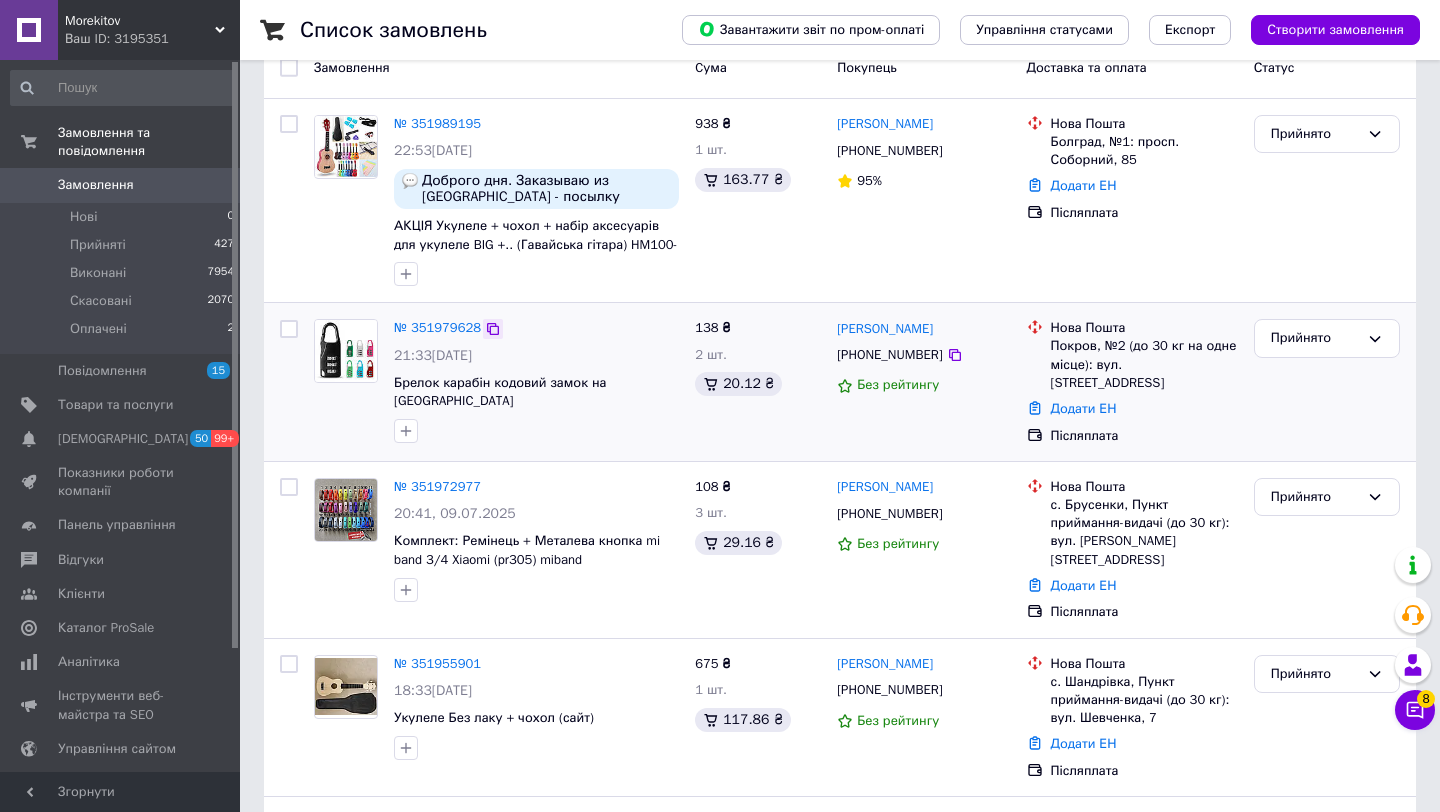 click 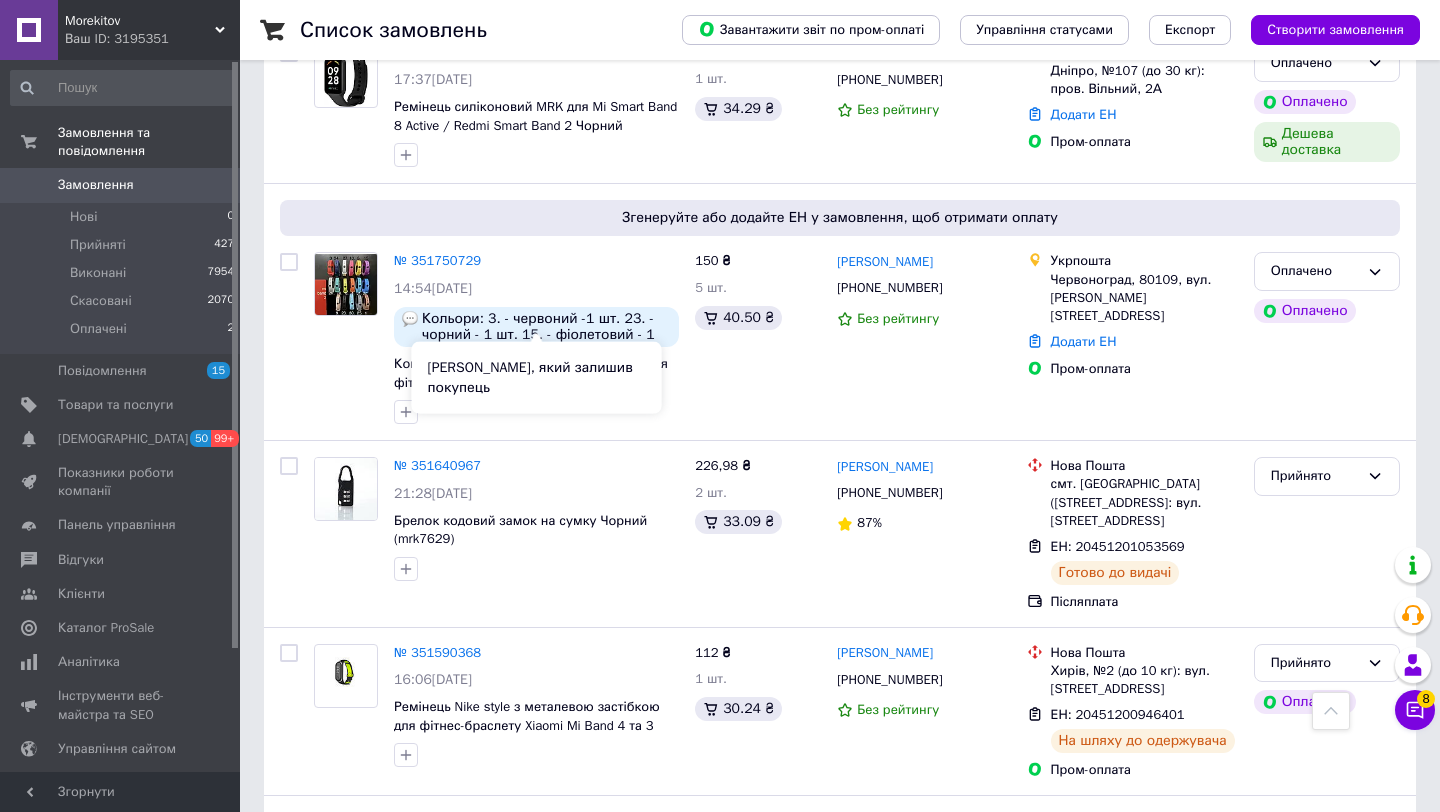 scroll, scrollTop: 2695, scrollLeft: 0, axis: vertical 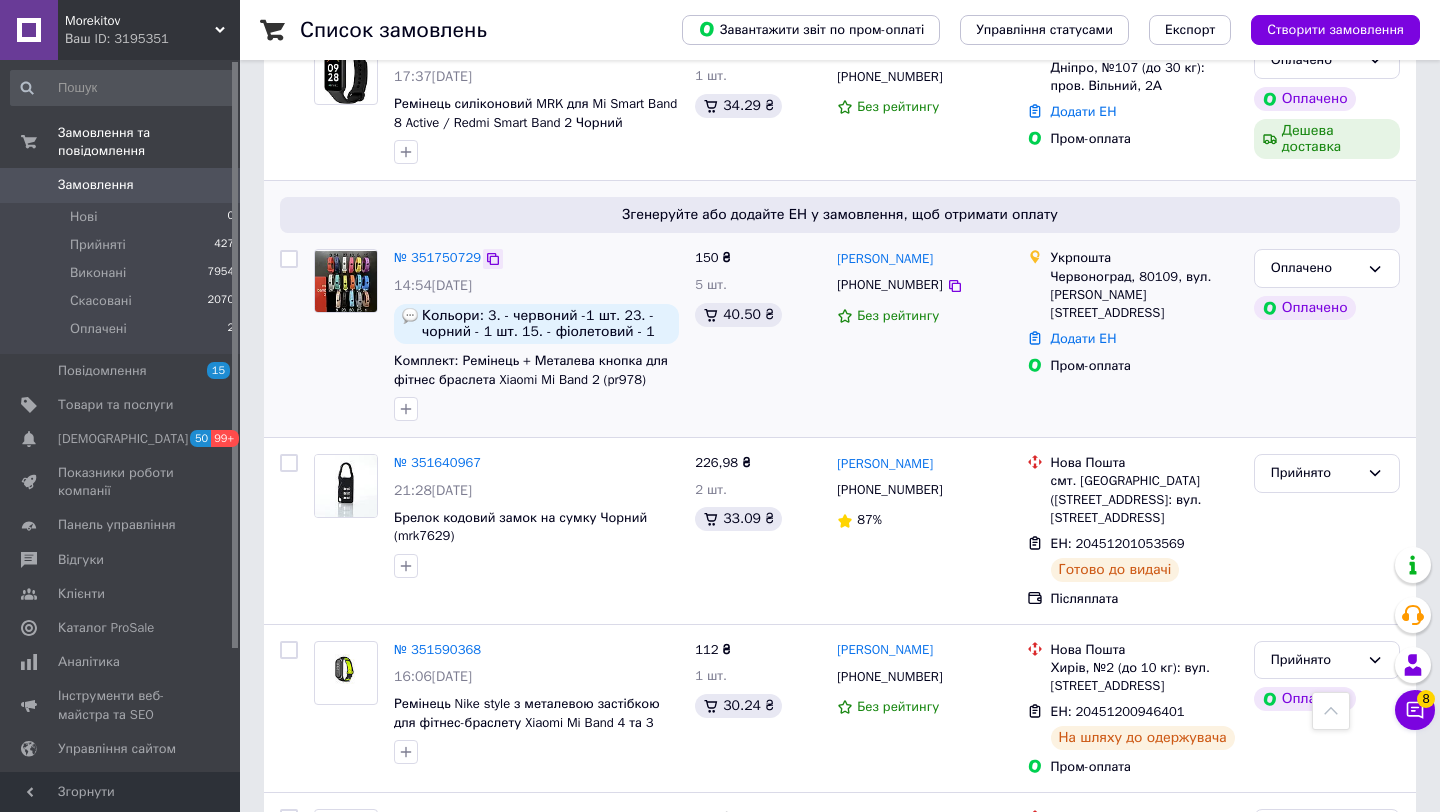click 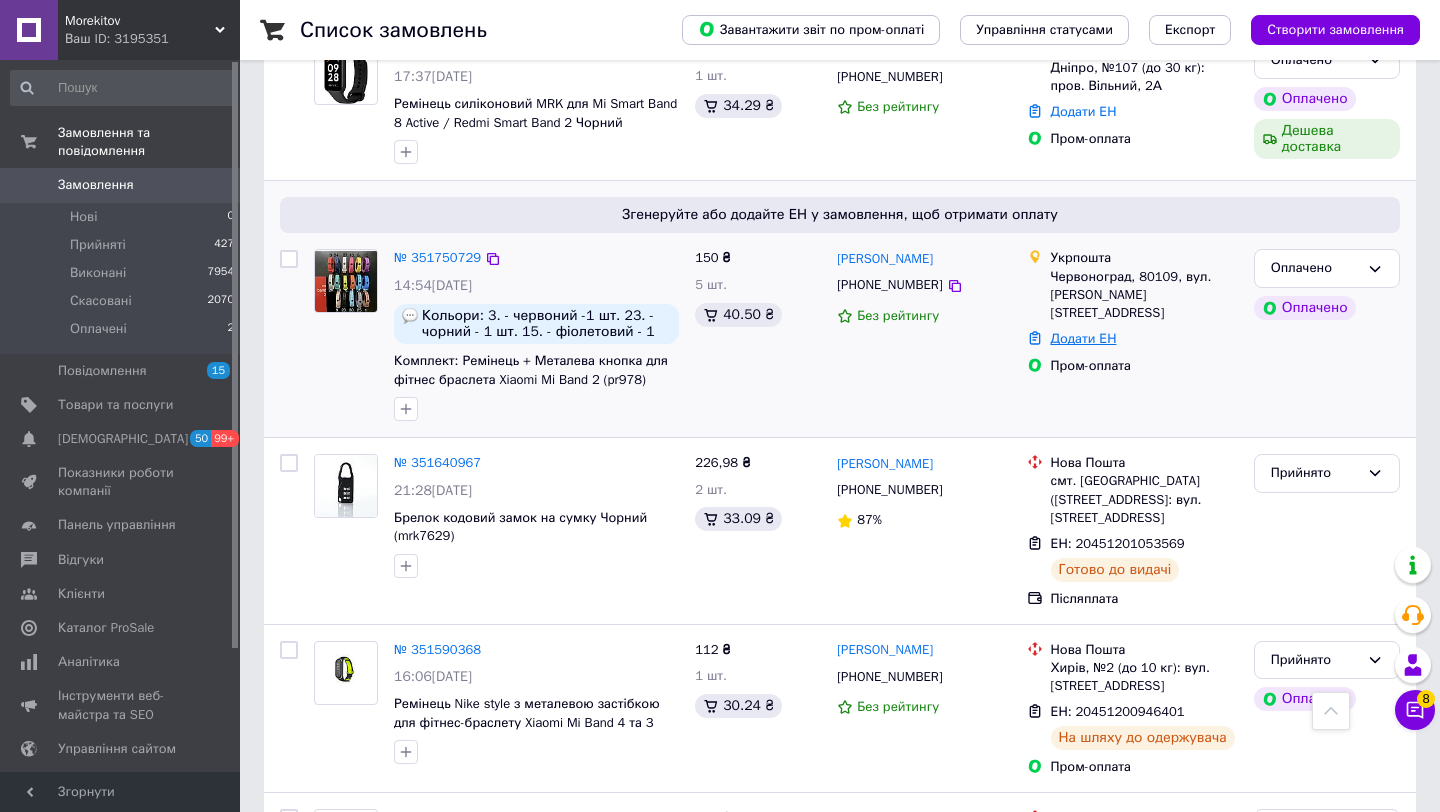 click on "Додати ЕН" at bounding box center [1084, 338] 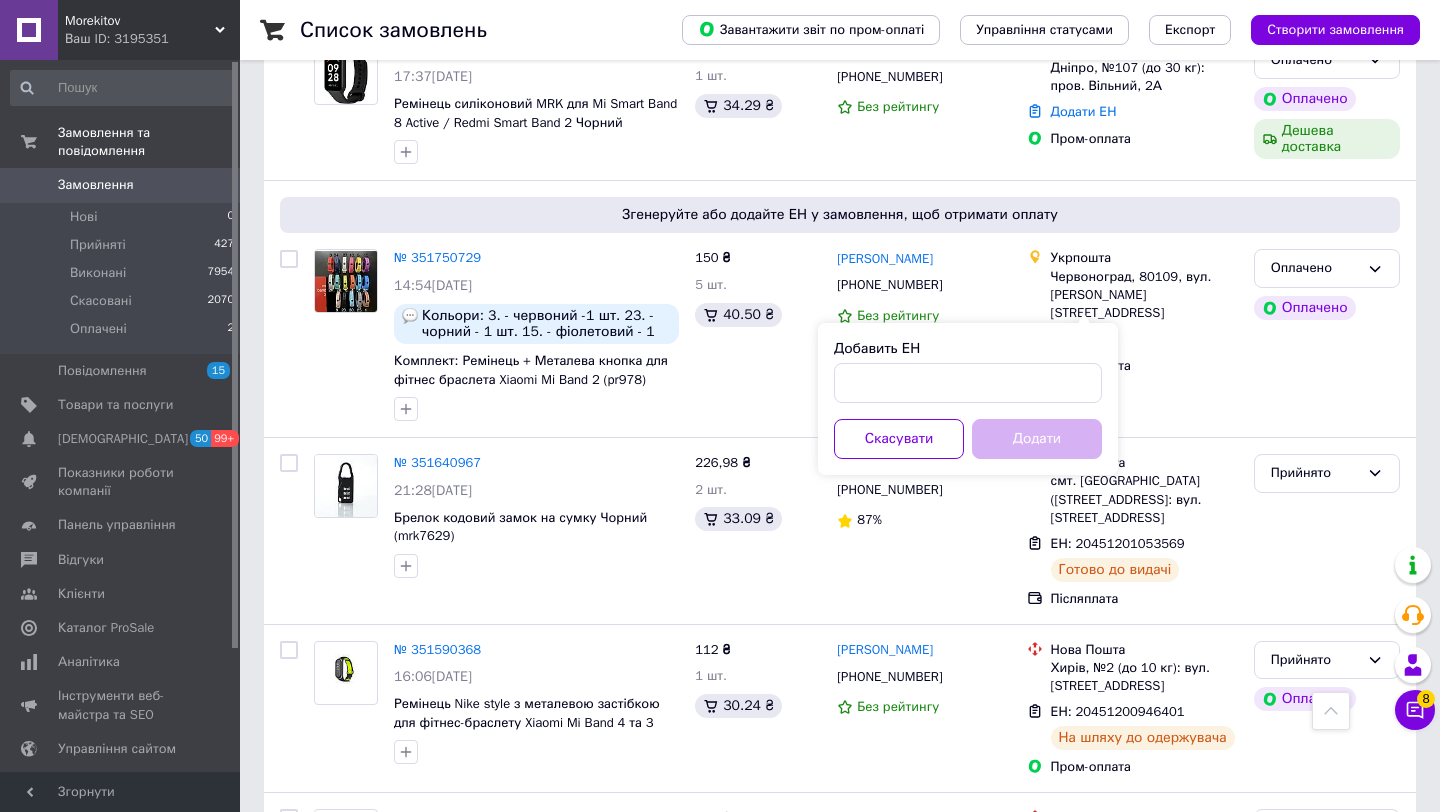 click on "Добавить ЕН Скасувати Додати" at bounding box center [968, 399] 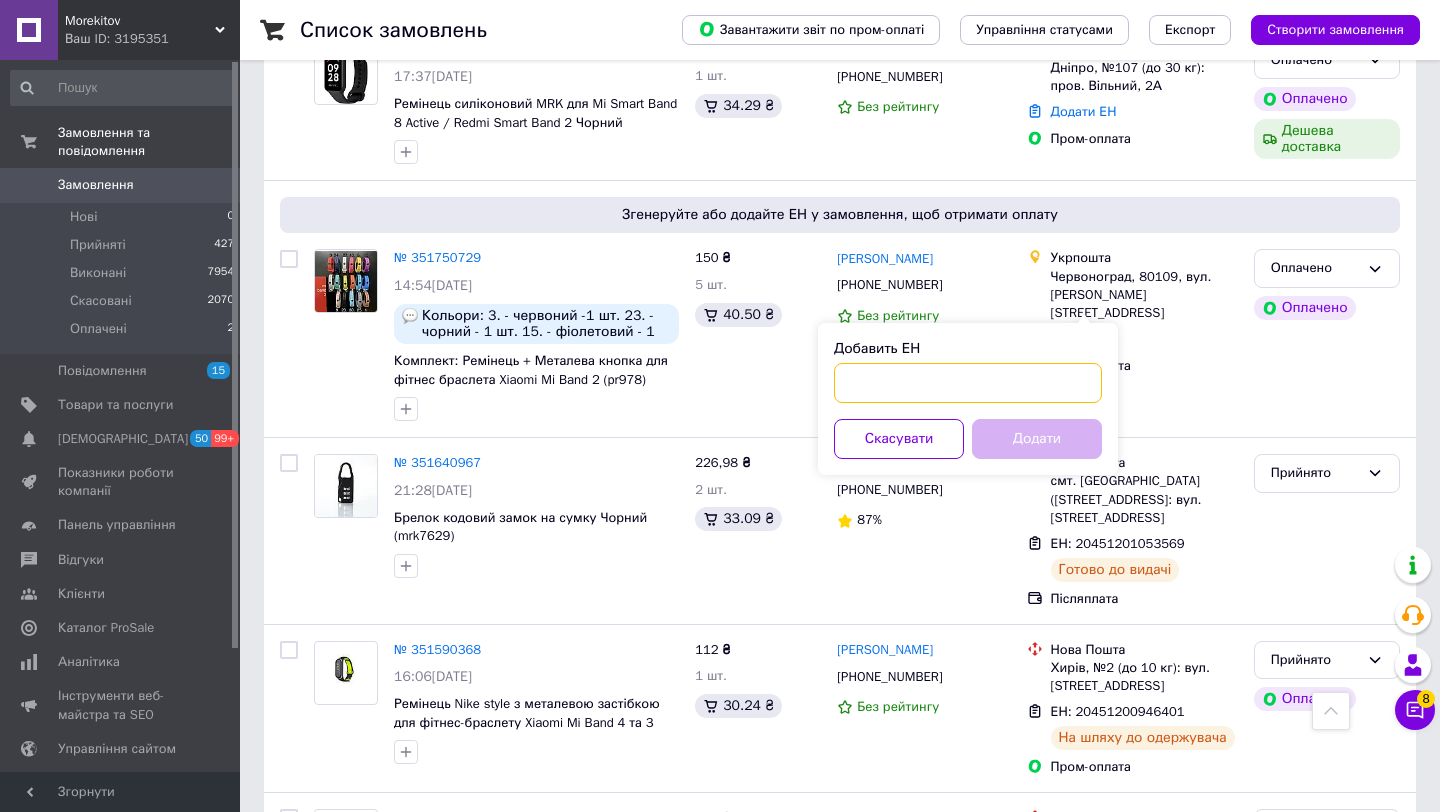 click on "Добавить ЕН" at bounding box center (968, 383) 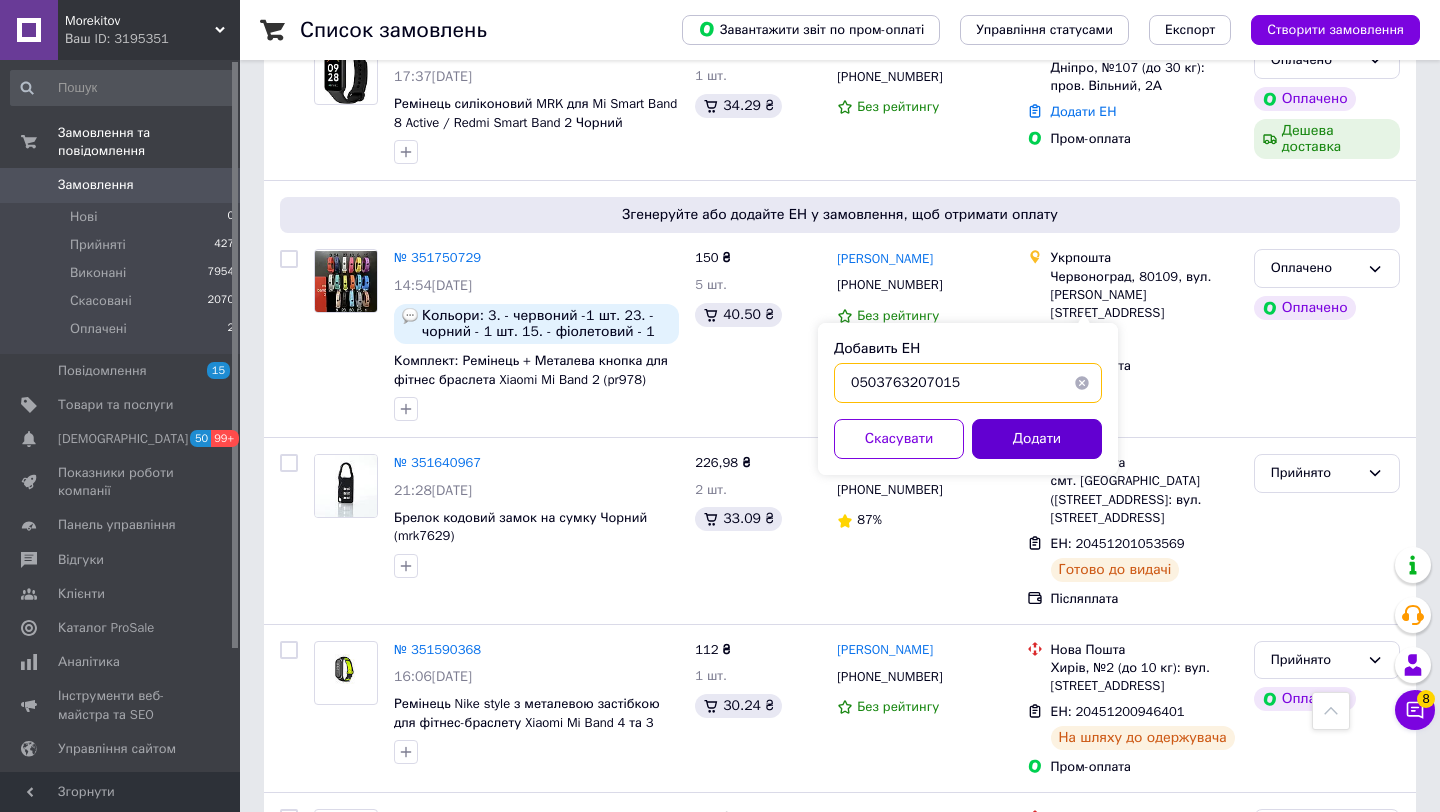 type on "0503763207015" 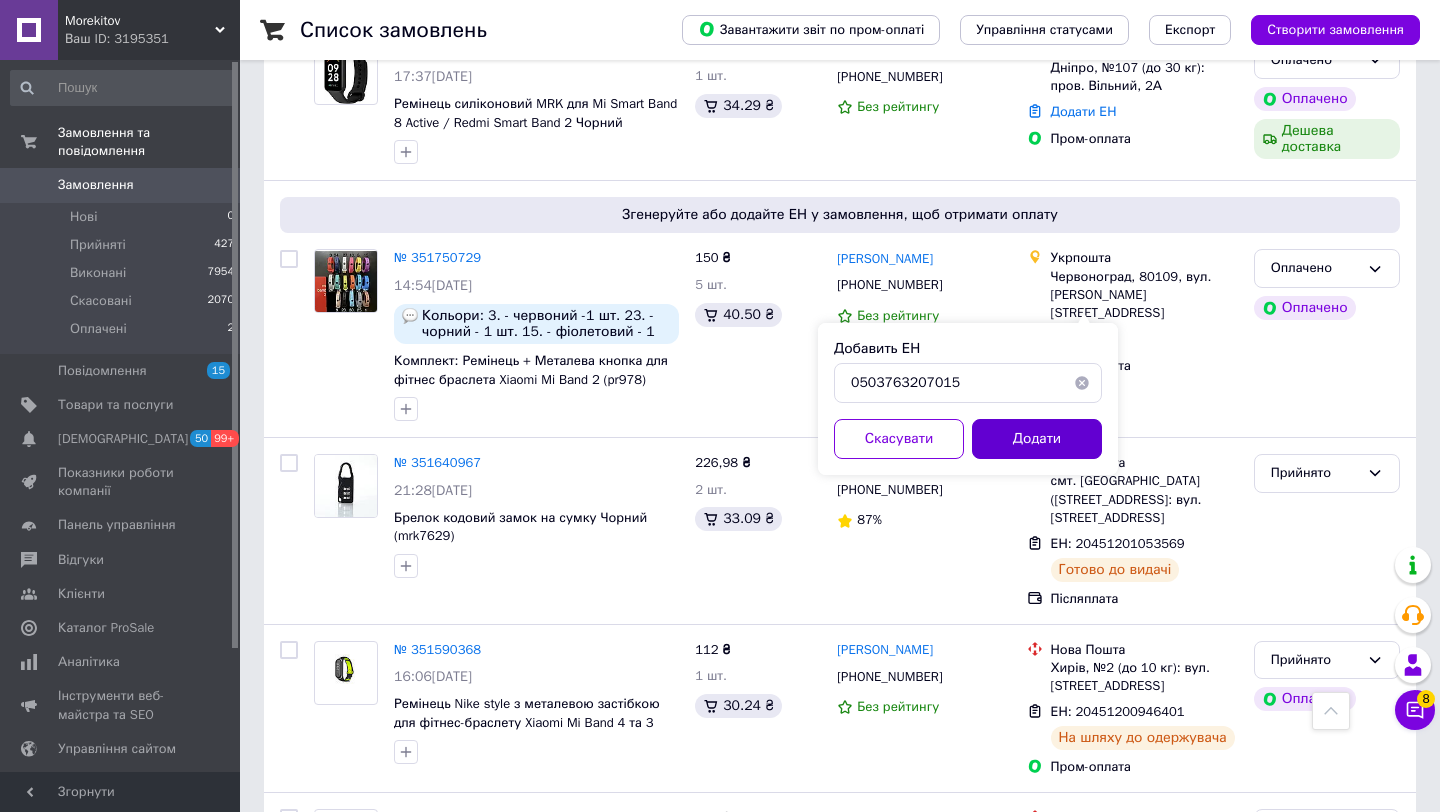 click on "Додати" at bounding box center (1037, 439) 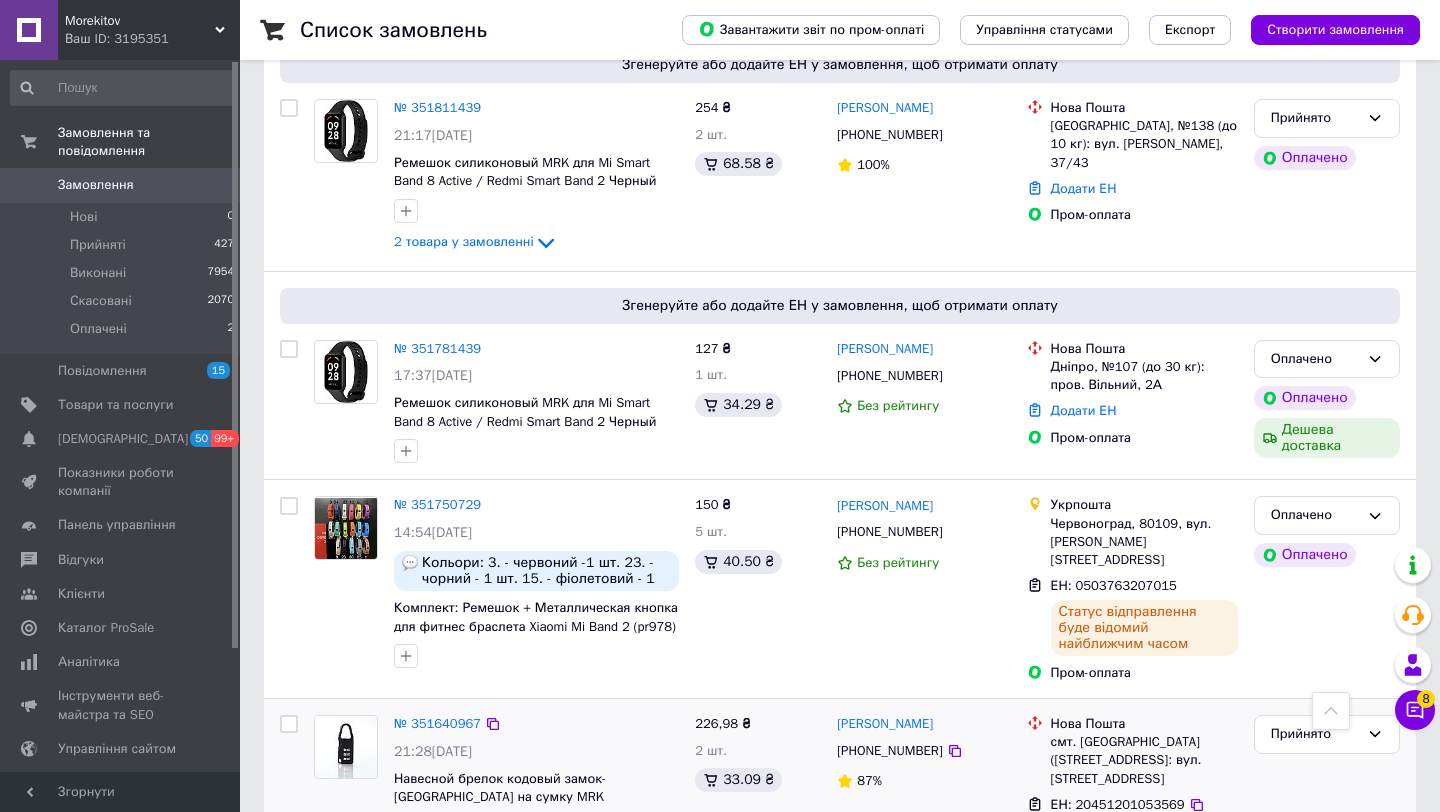 scroll, scrollTop: 2255, scrollLeft: 0, axis: vertical 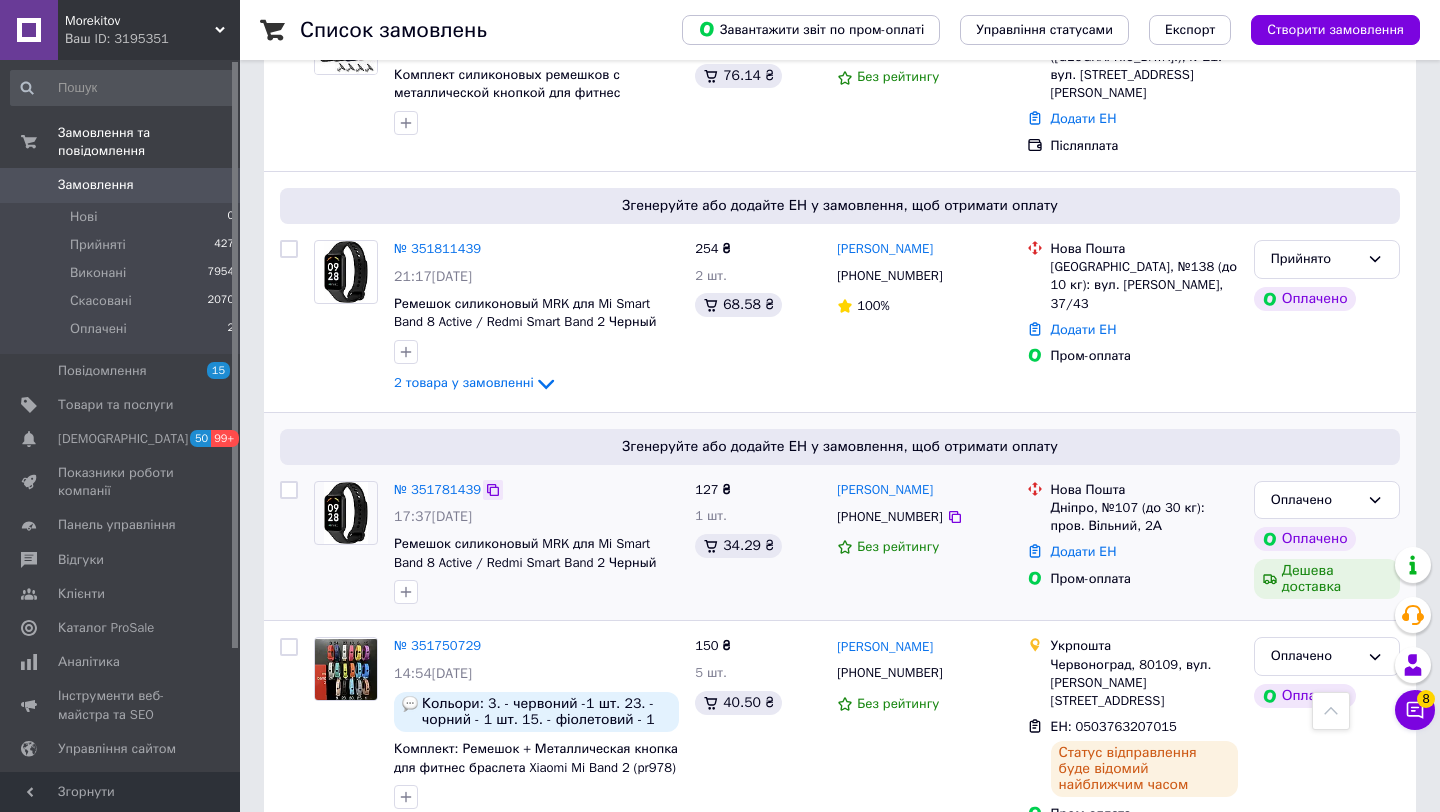 click 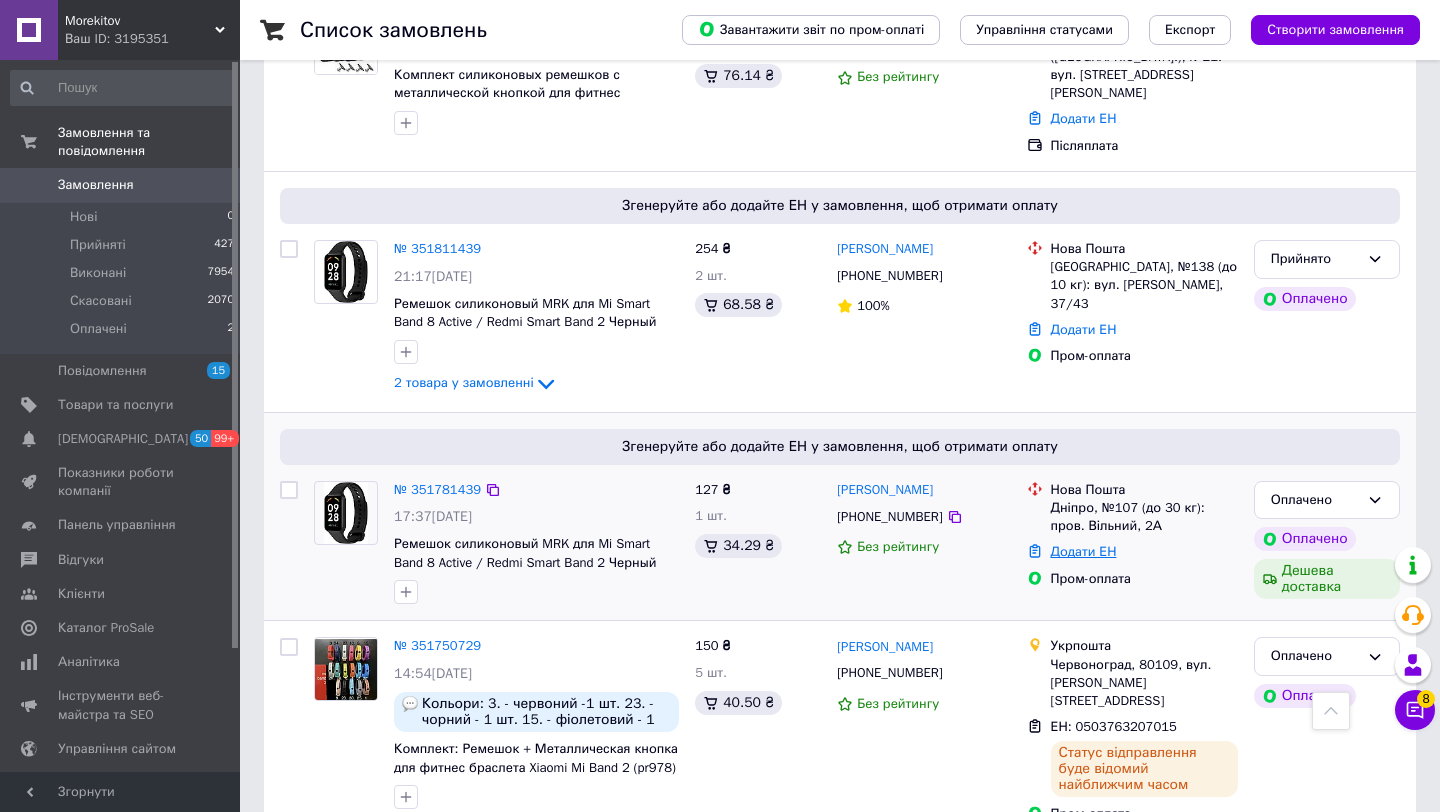 click on "Додати ЕН" at bounding box center (1084, 551) 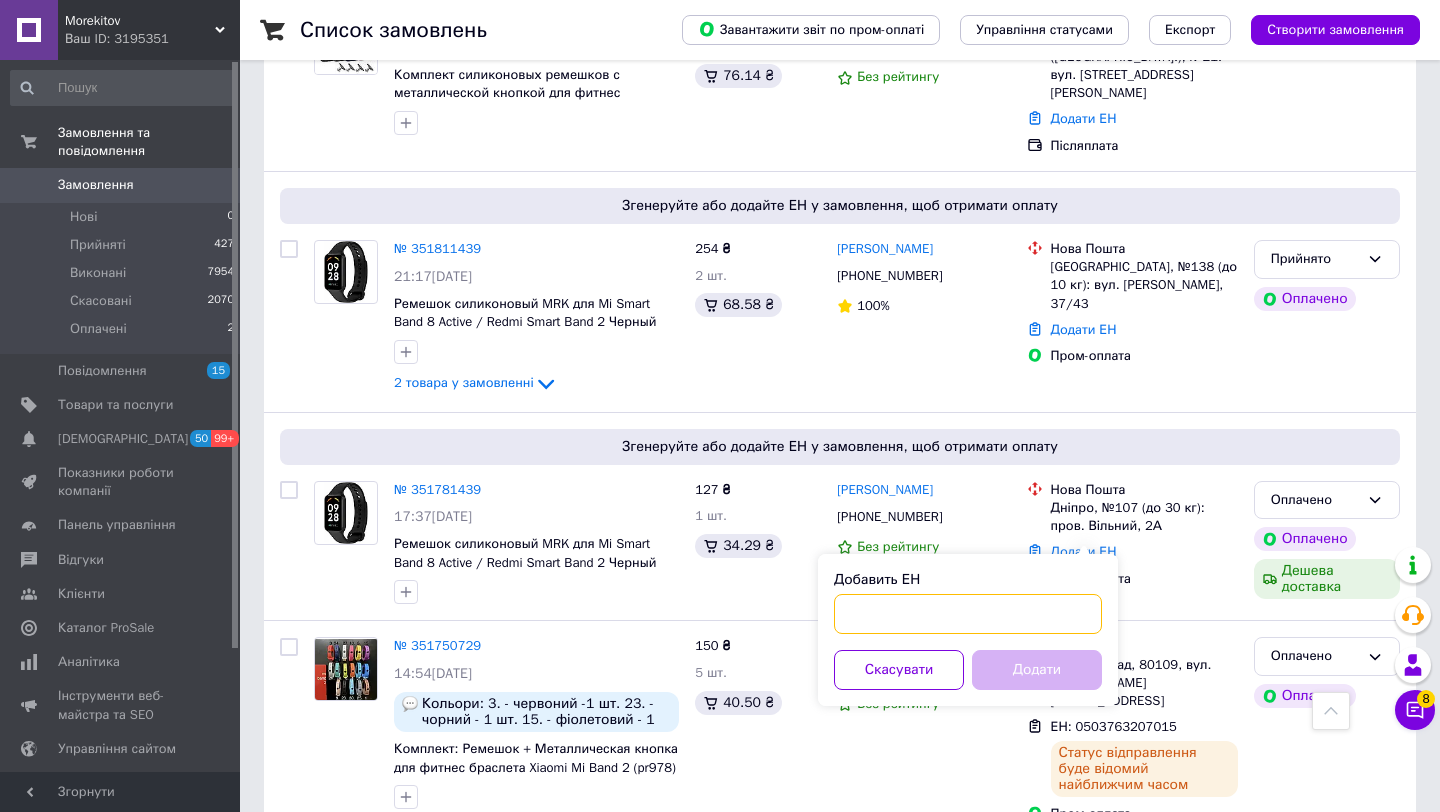 click on "Добавить ЕН" at bounding box center [968, 614] 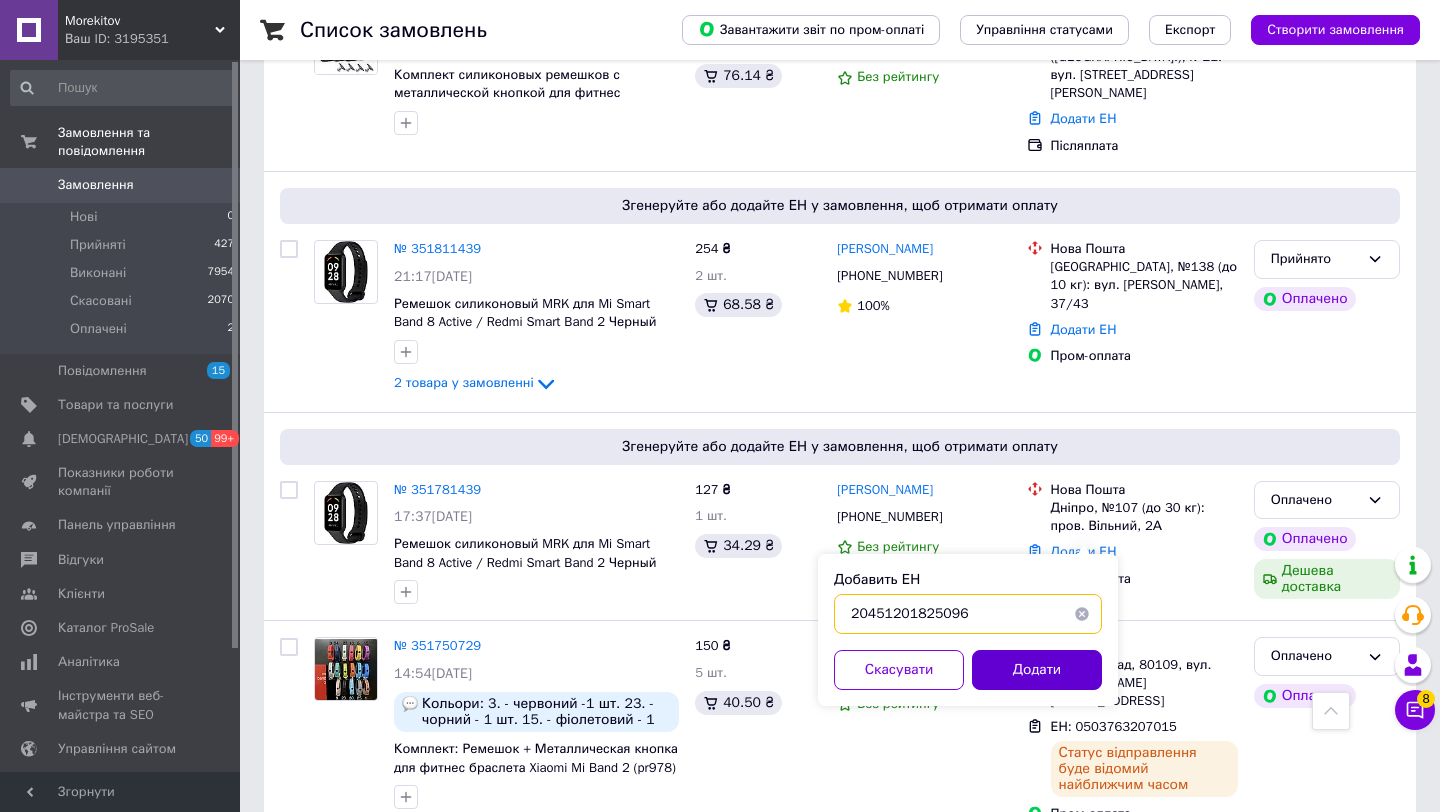 type on "20451201825096" 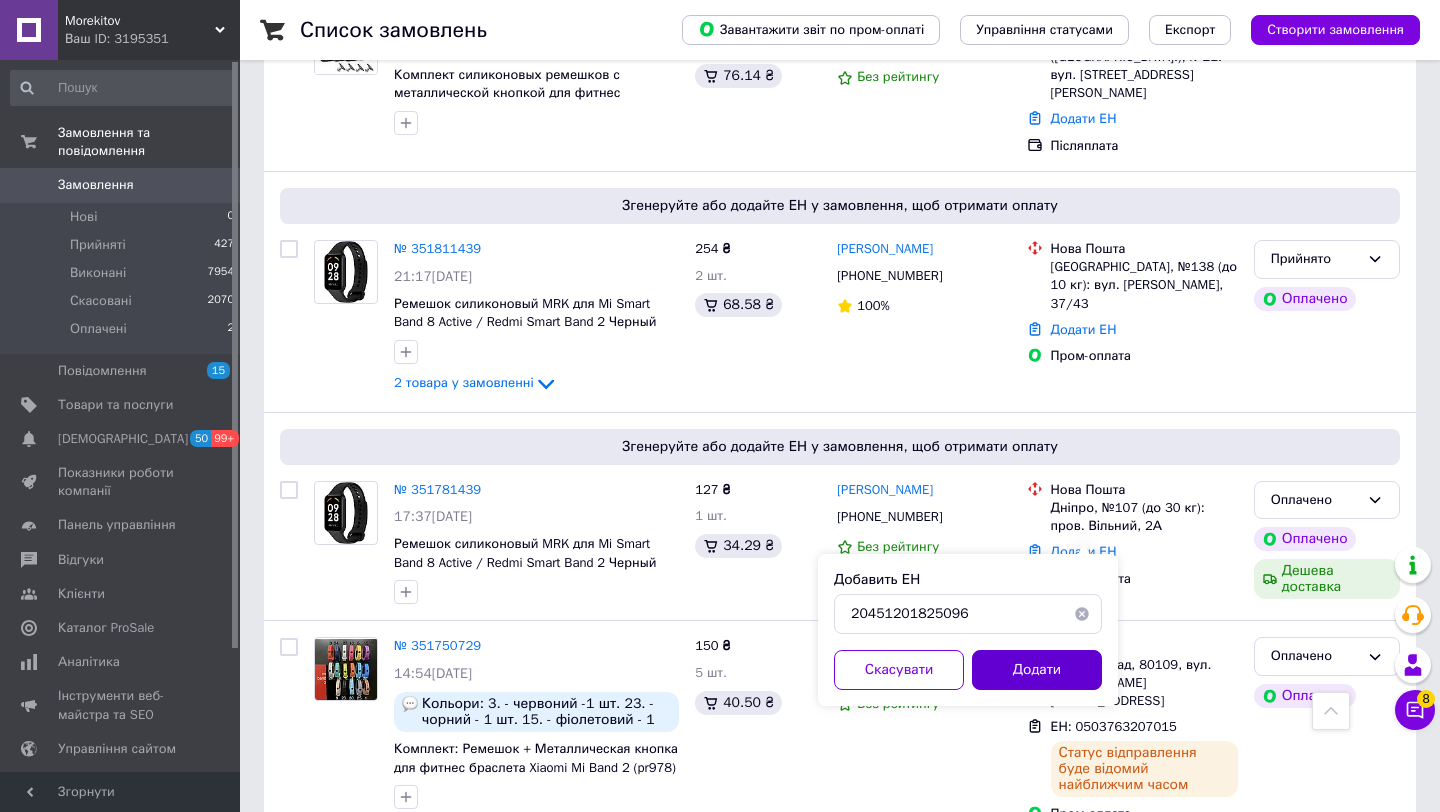 click on "Додати" at bounding box center (1037, 670) 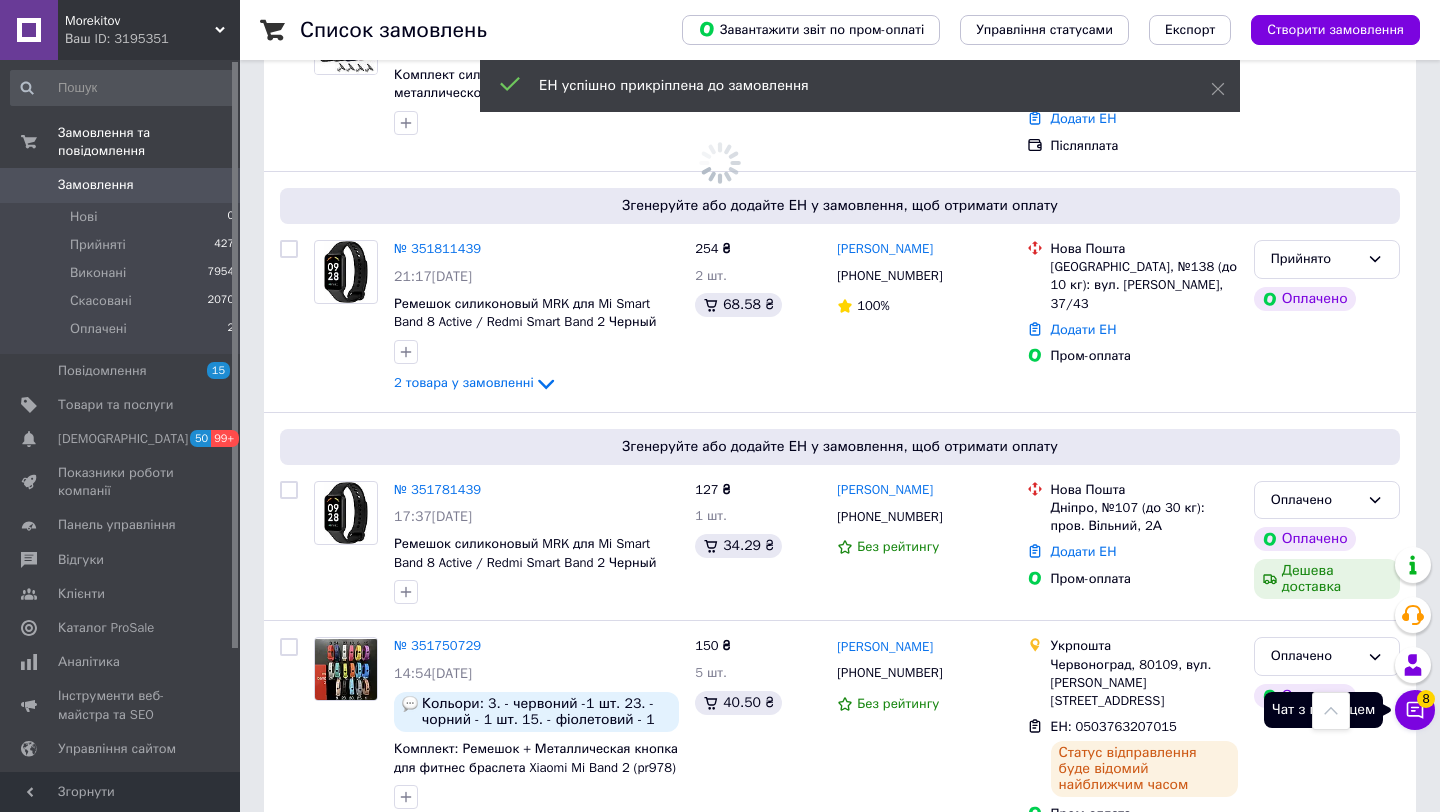 click 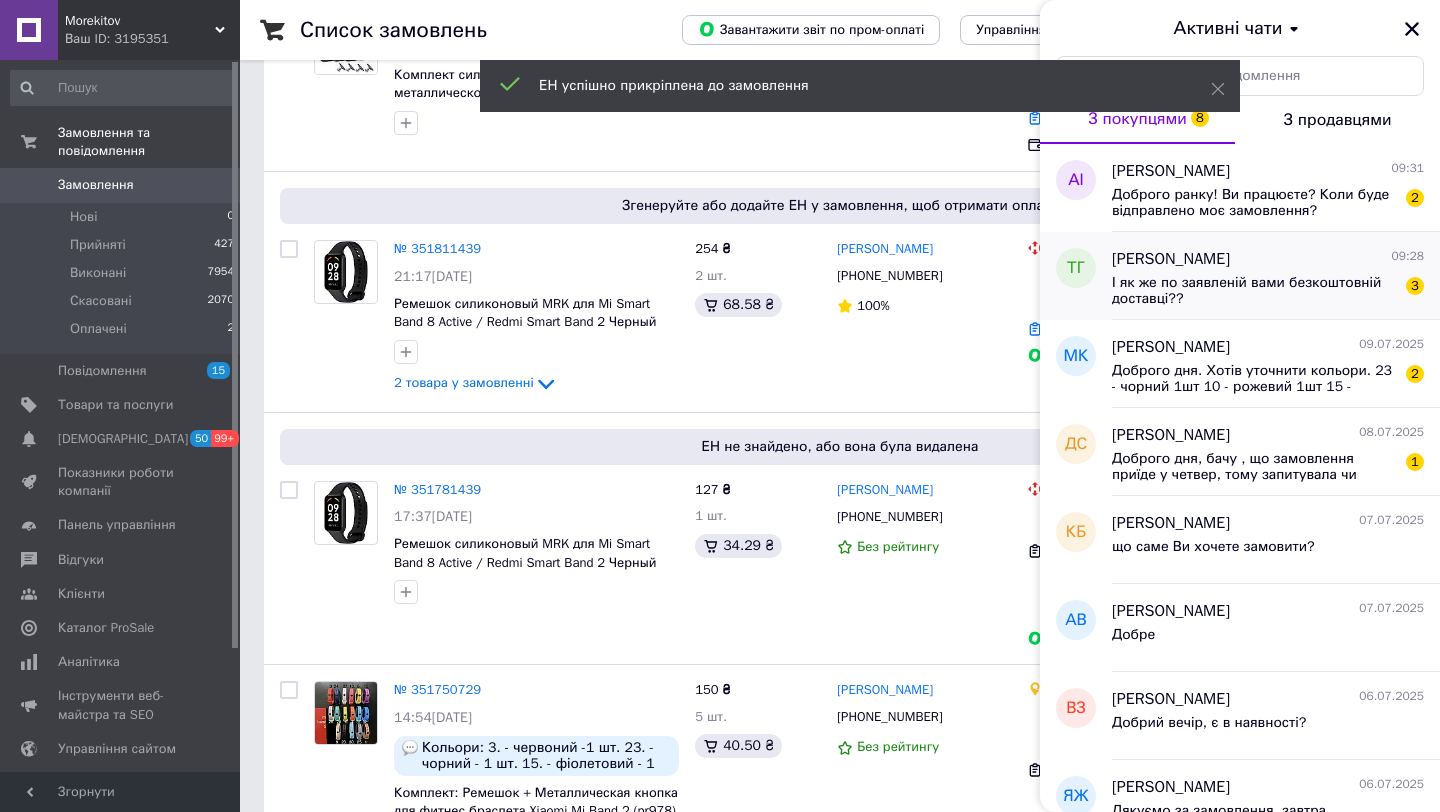 click on "І як же по заявленій вами безкоштовній доставці??" at bounding box center (1254, 291) 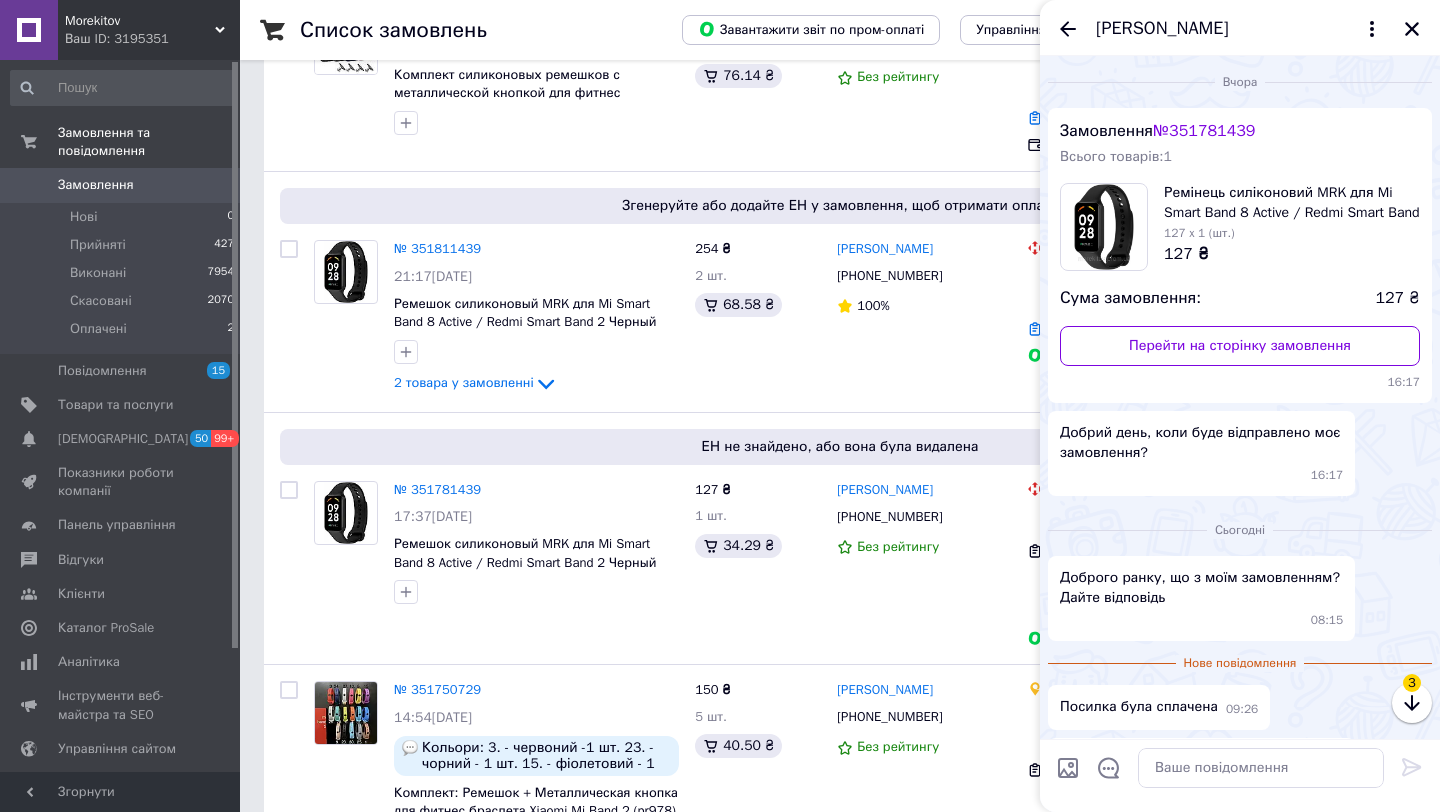 scroll, scrollTop: 257, scrollLeft: 0, axis: vertical 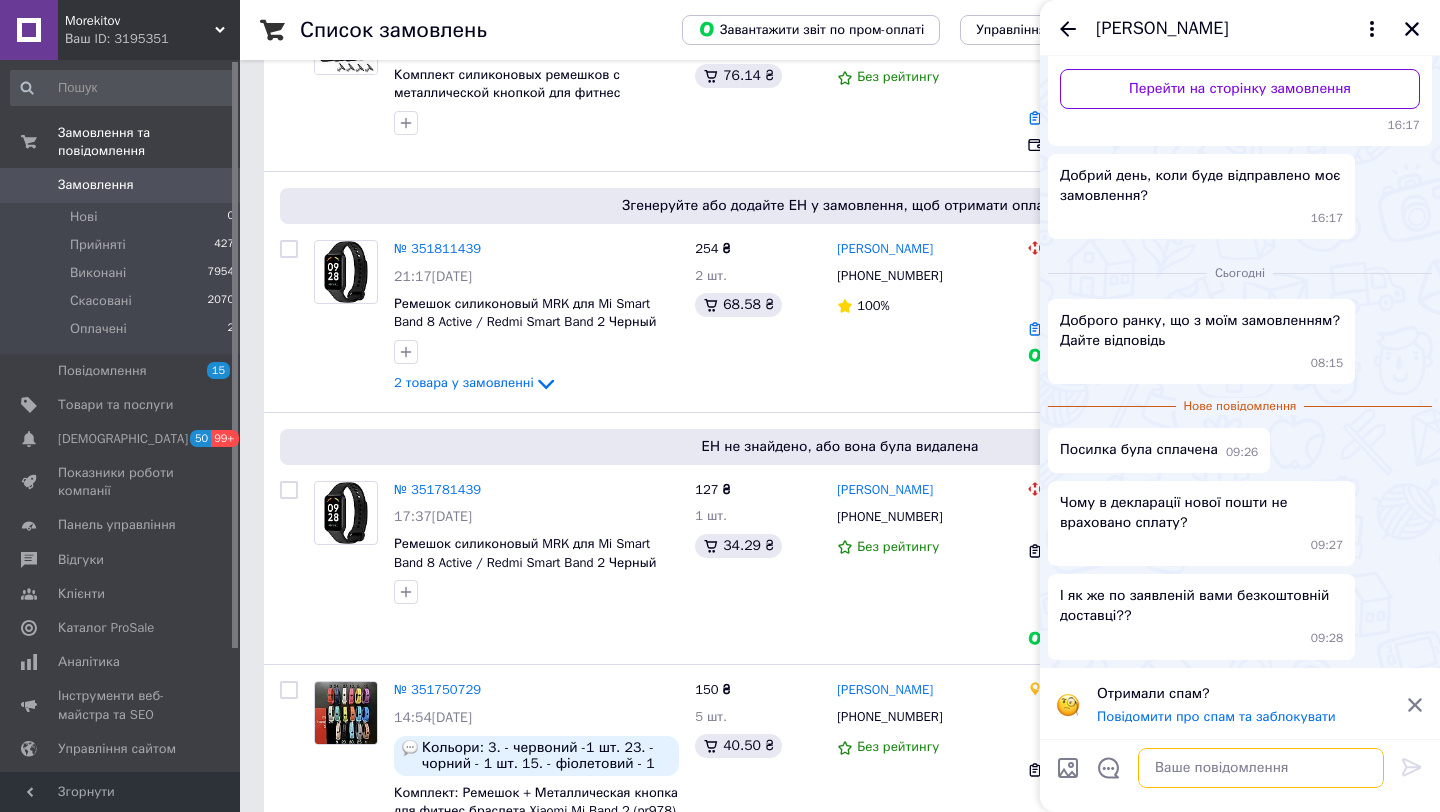 click at bounding box center [1261, 768] 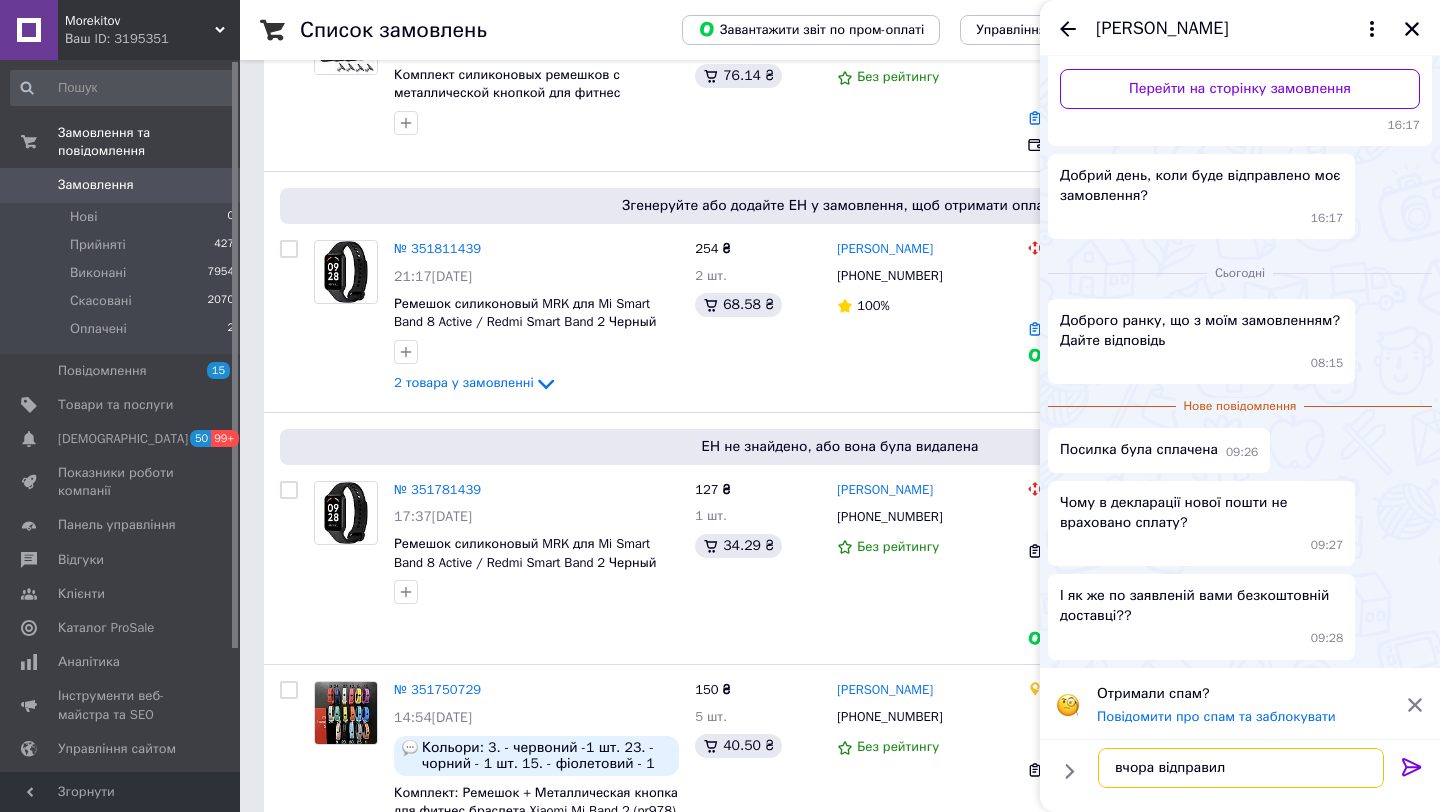 type on "вчора відправили" 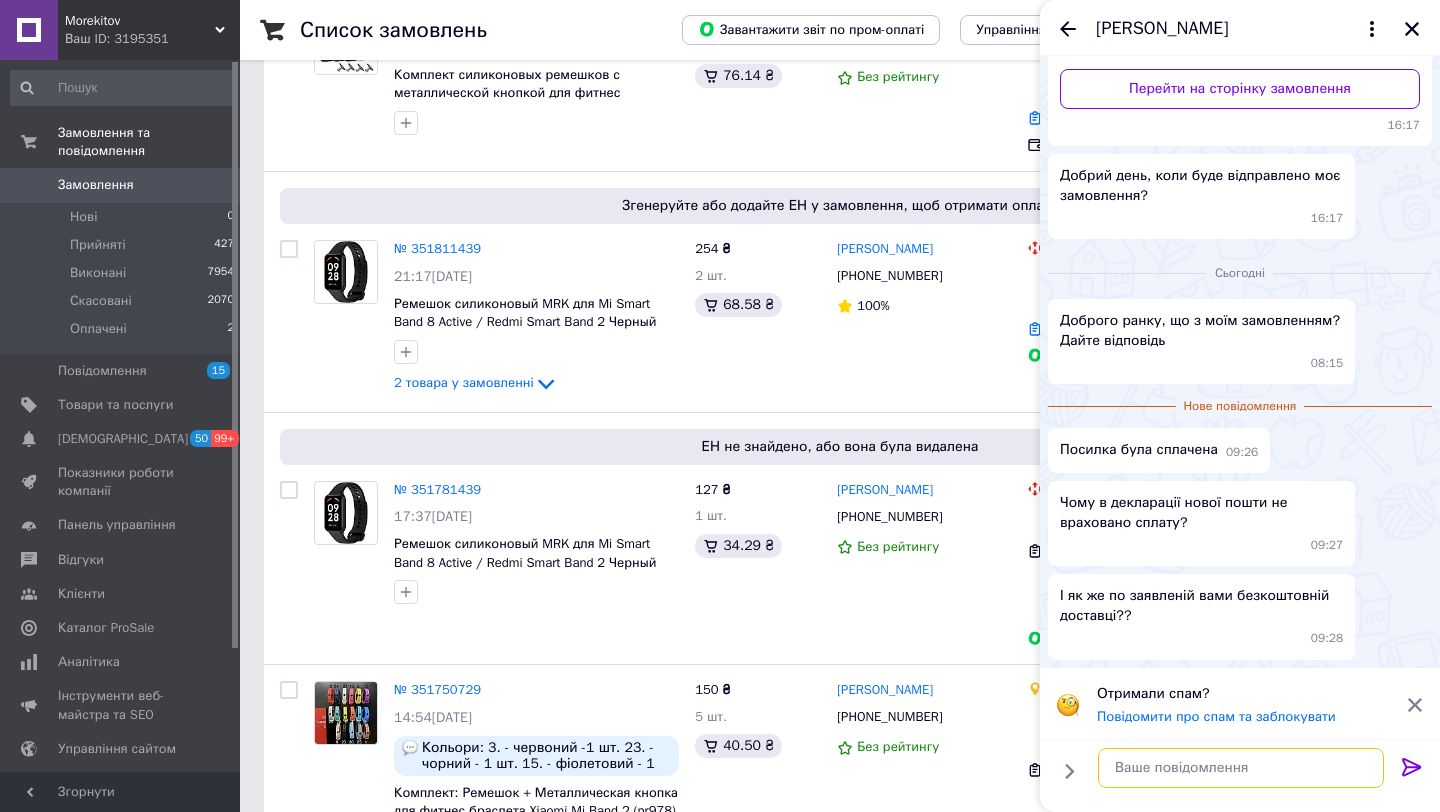 scroll, scrollTop: 203, scrollLeft: 0, axis: vertical 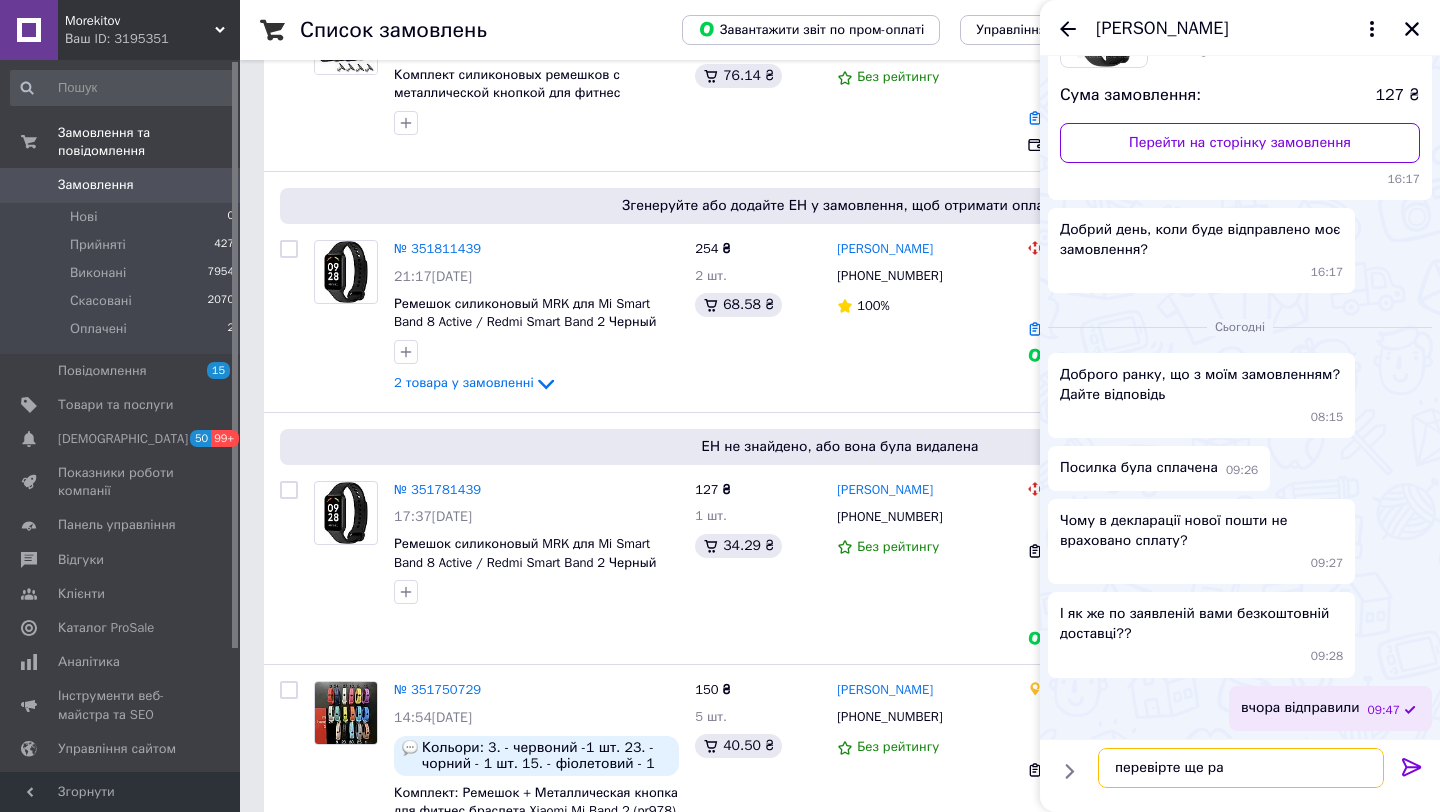 type on "перевірте ще раз" 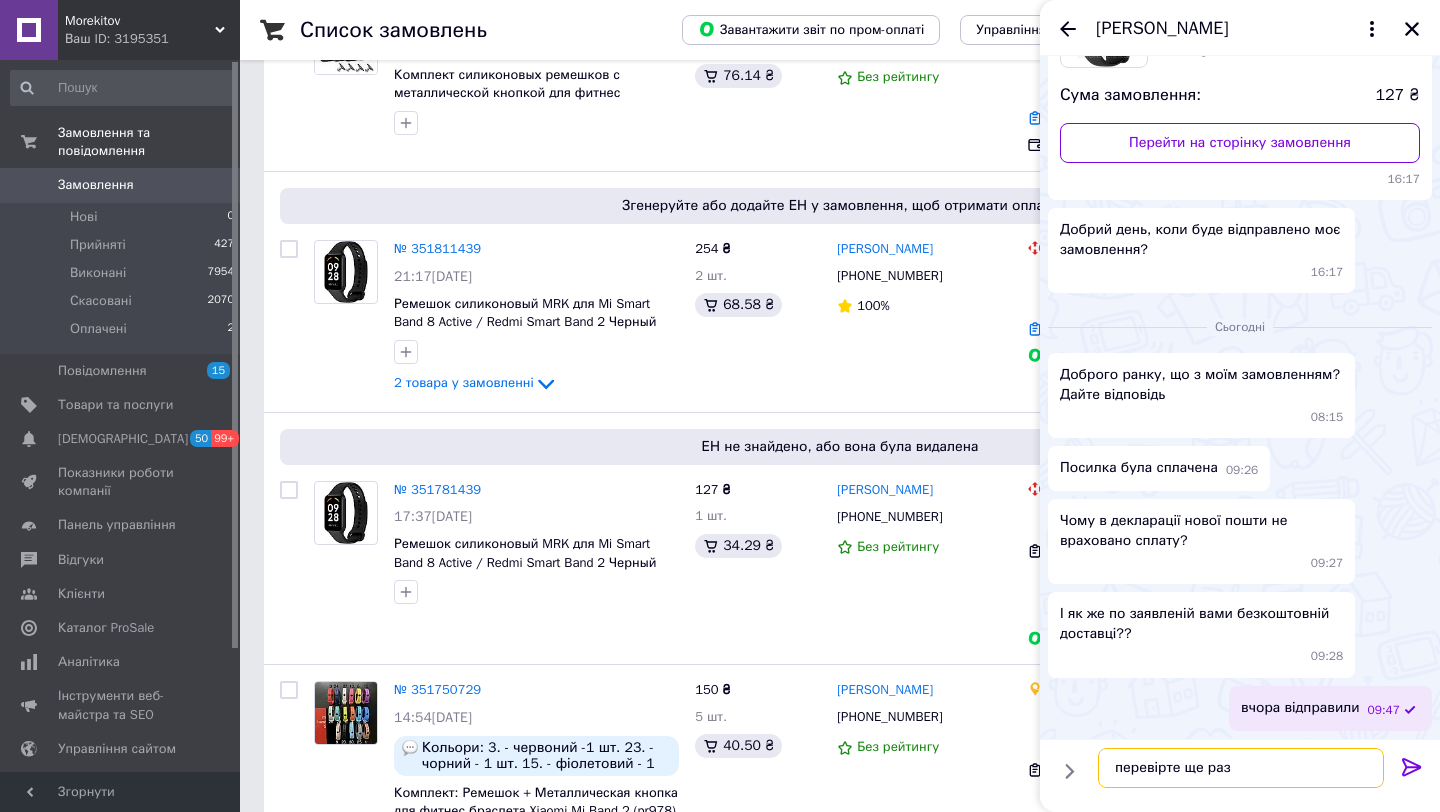 type 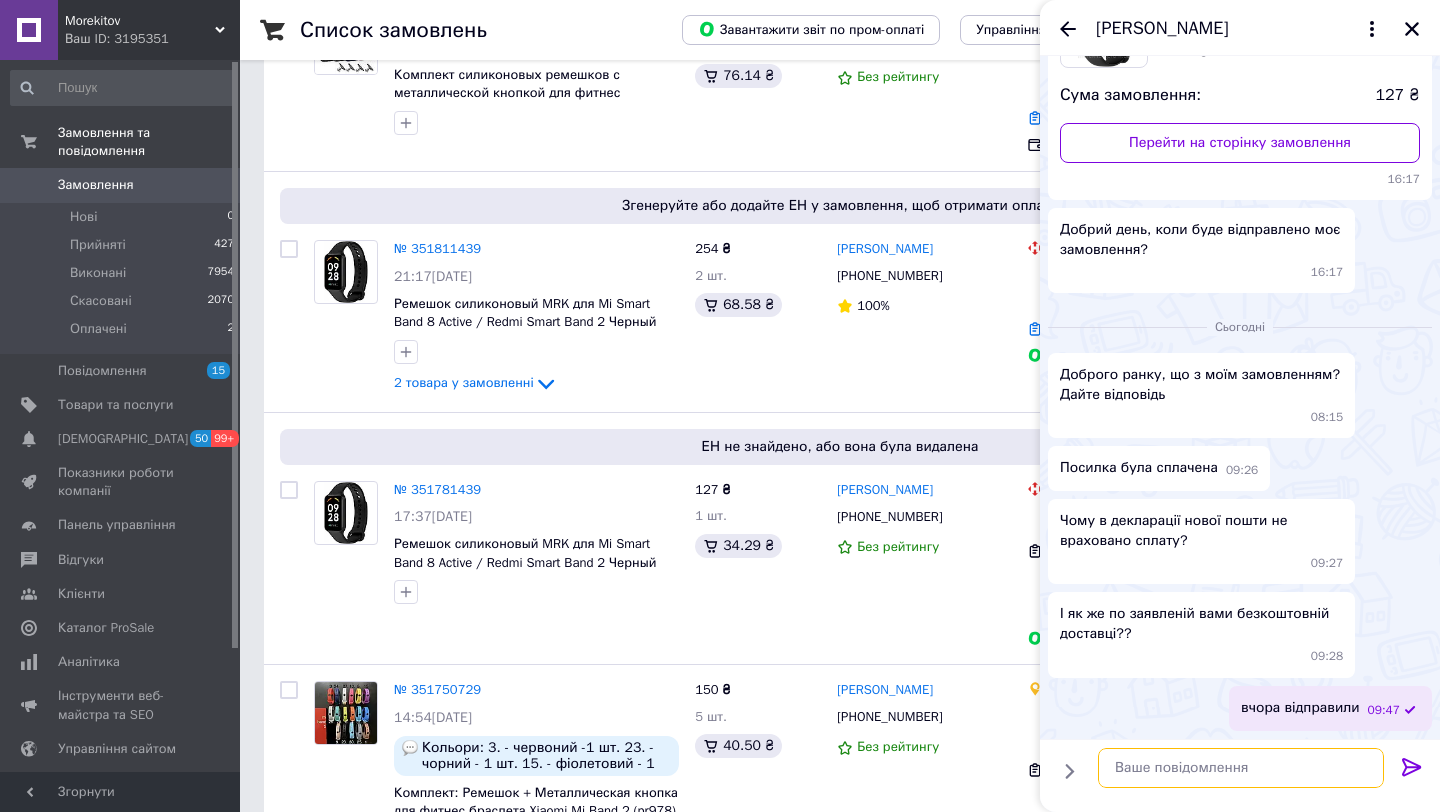 scroll, scrollTop: 256, scrollLeft: 0, axis: vertical 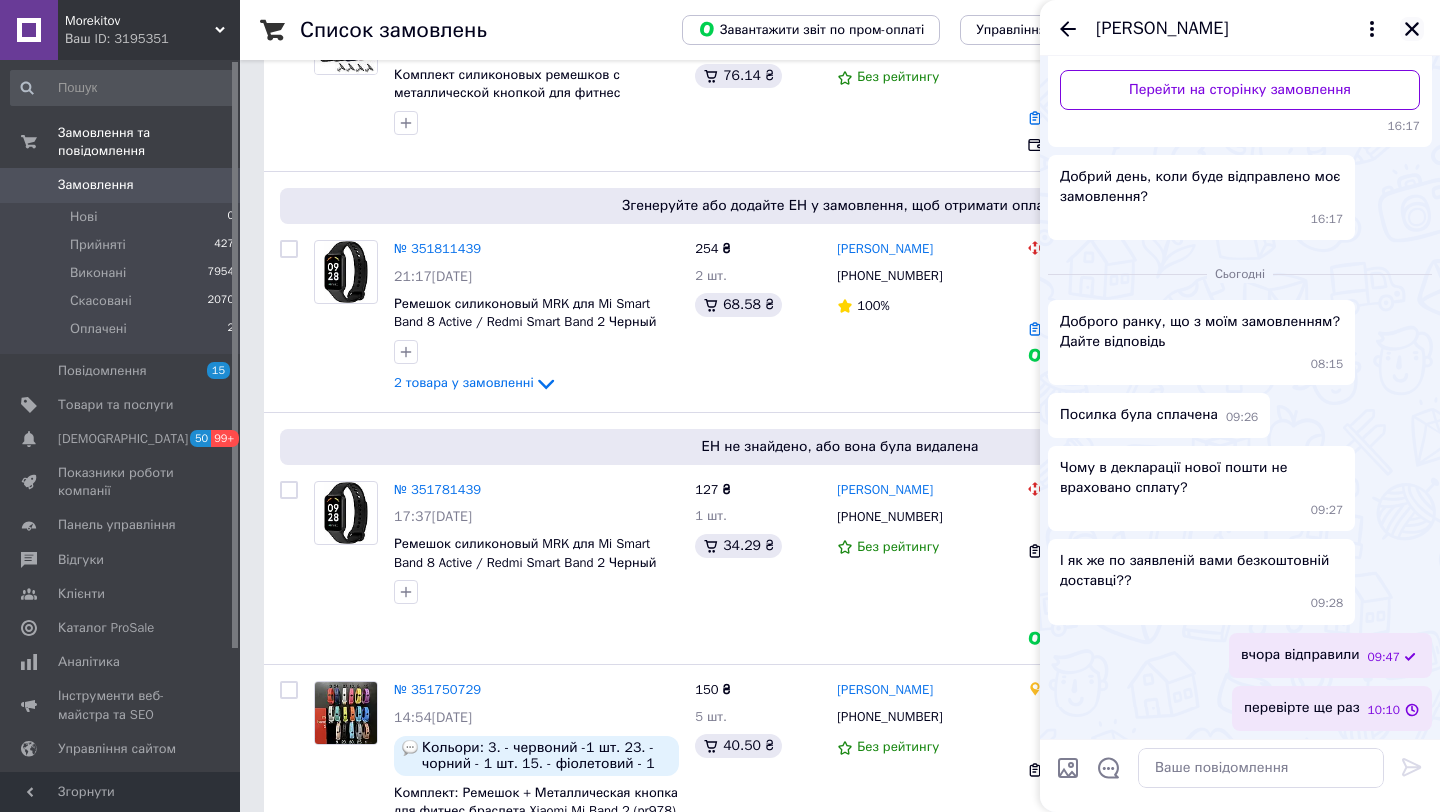 click 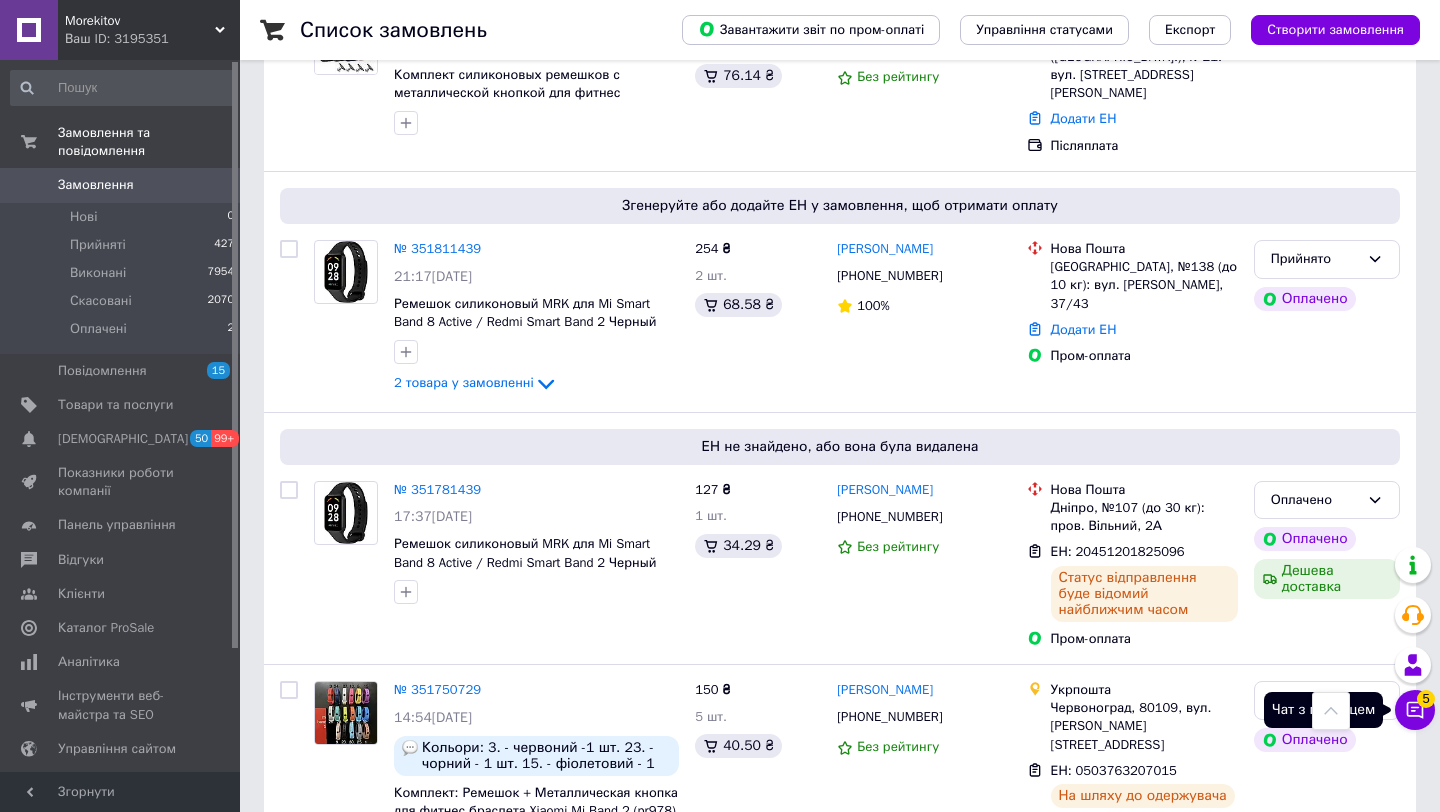 click 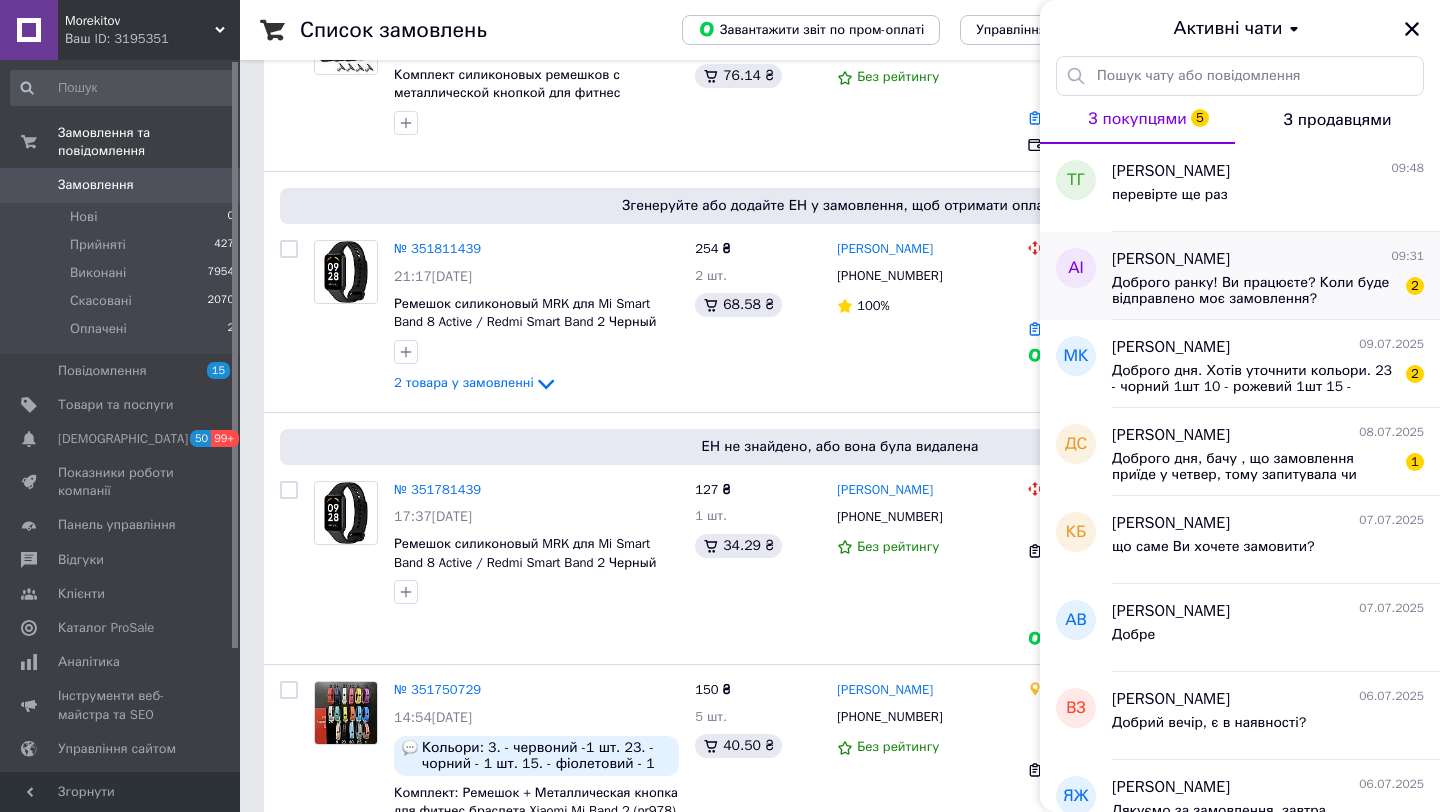click on "Доброго ранку!
Ви працюєте?
Коли буде відправлено моє замовлення?" at bounding box center [1254, 291] 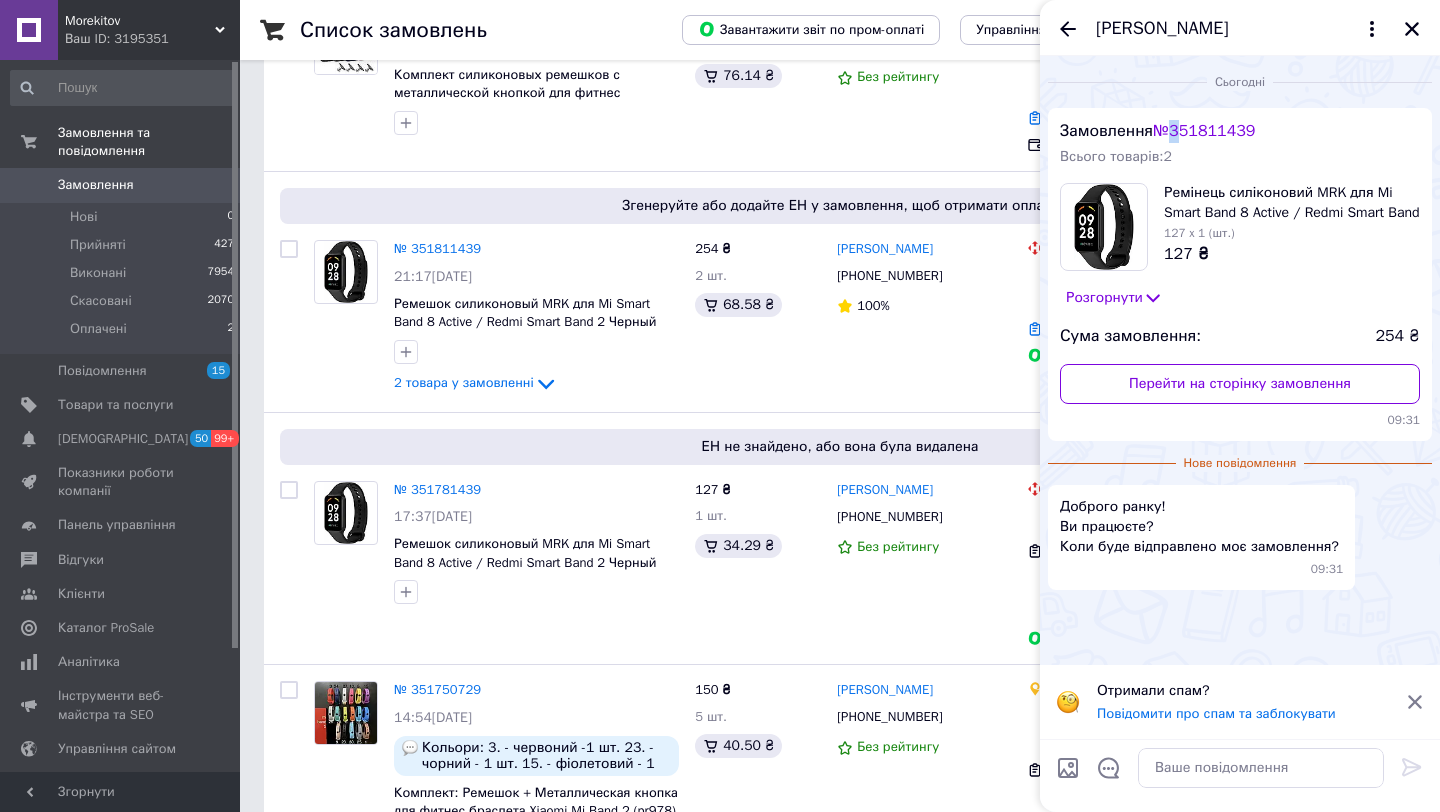 click on "№ 351811439" at bounding box center (1204, 131) 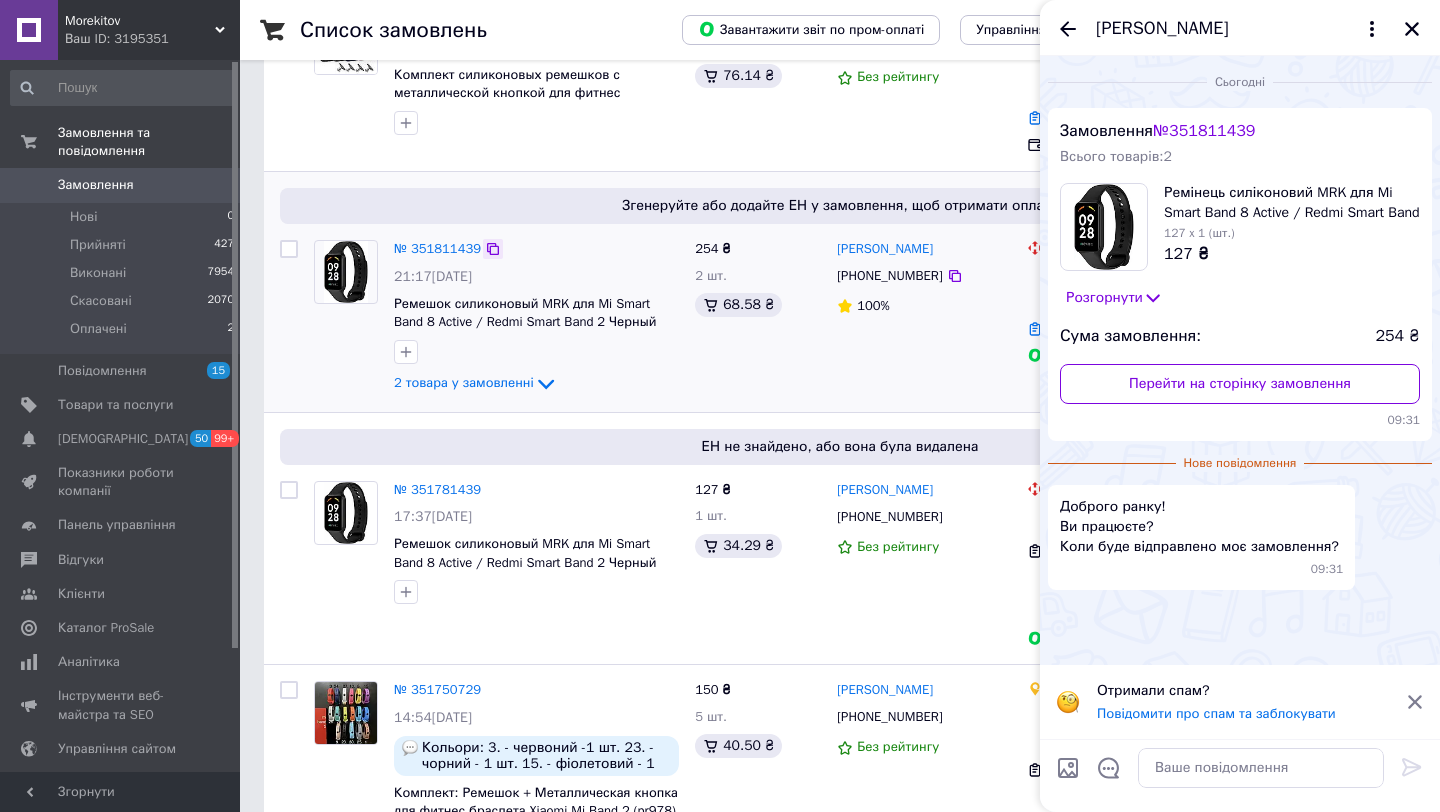 click 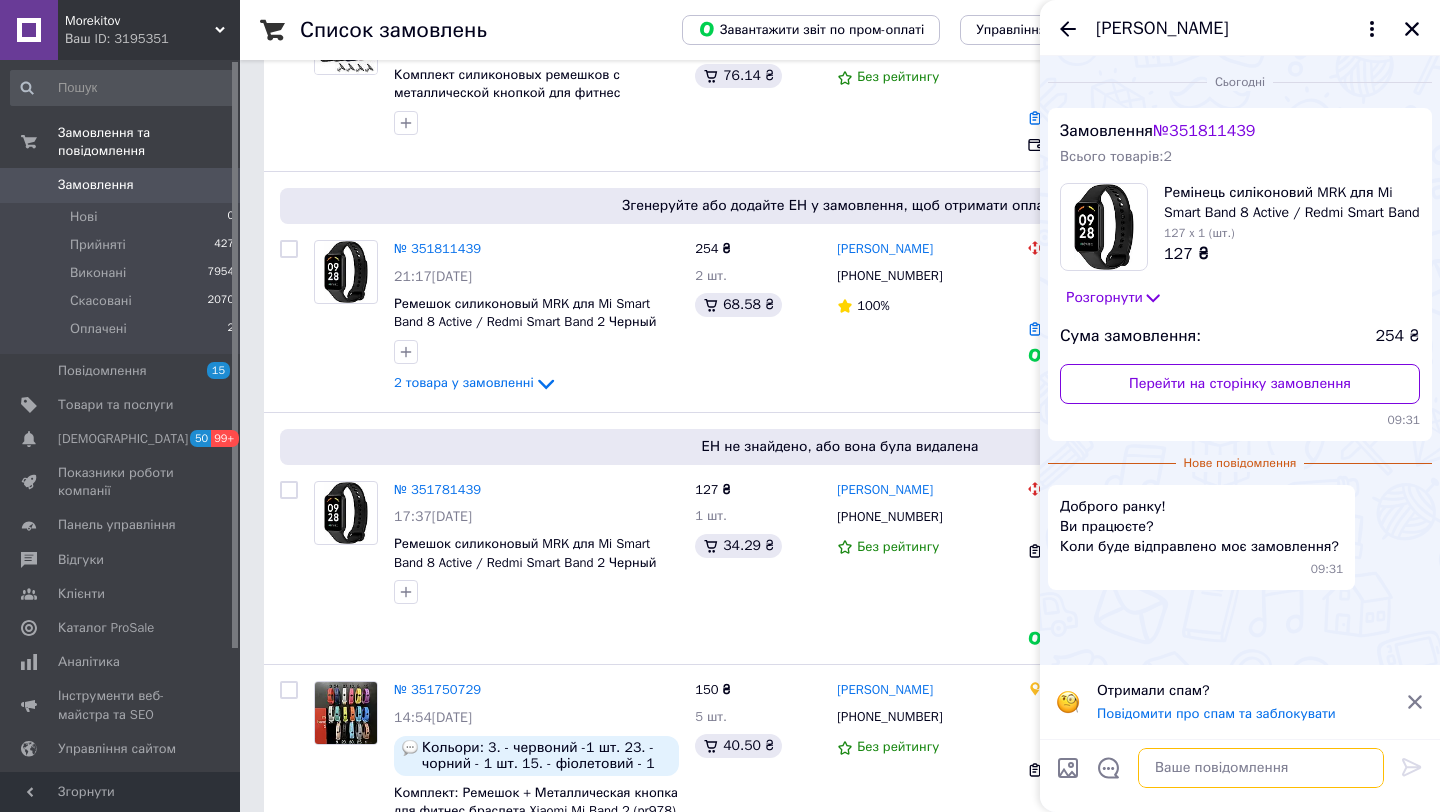 click at bounding box center (1261, 768) 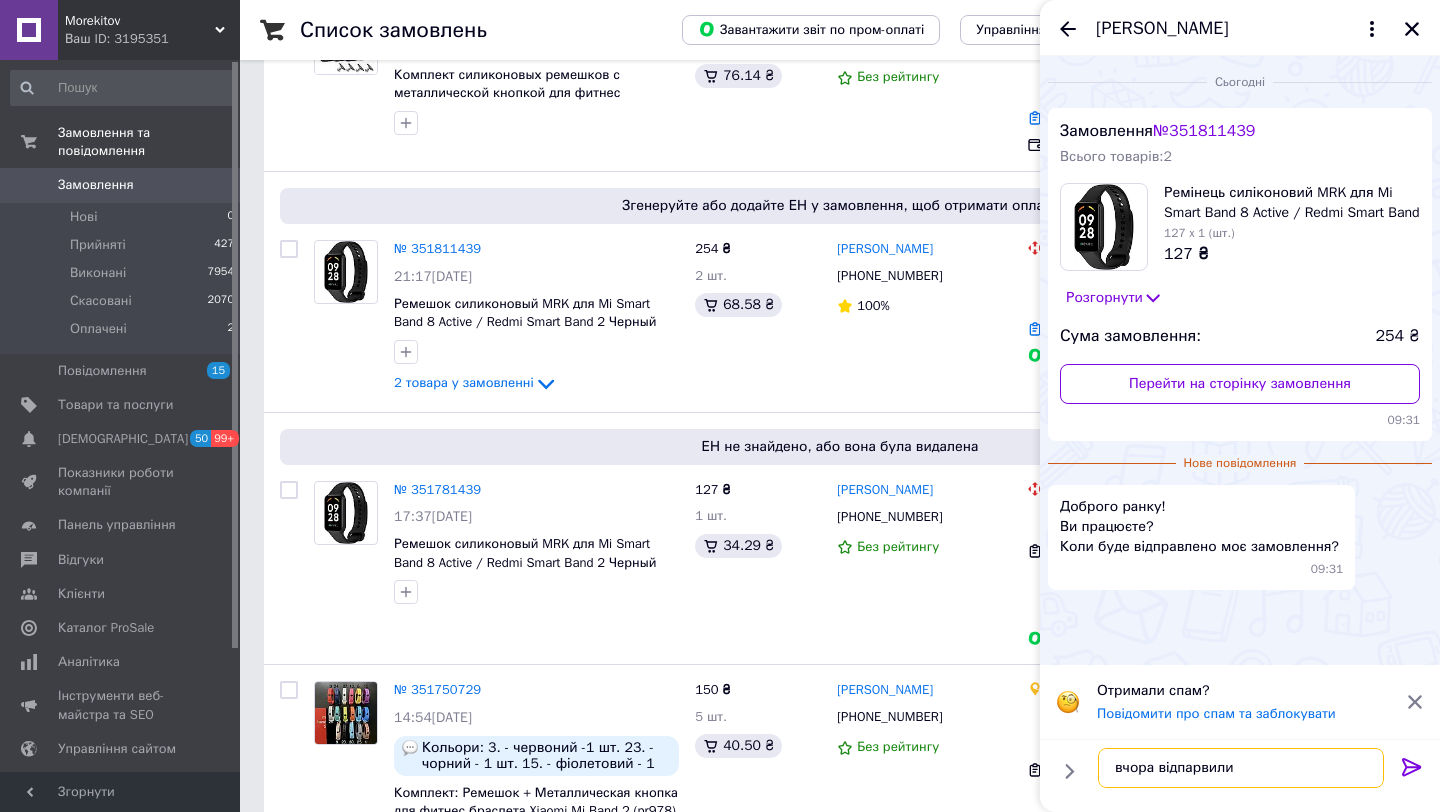 type on "вчора відпарвили" 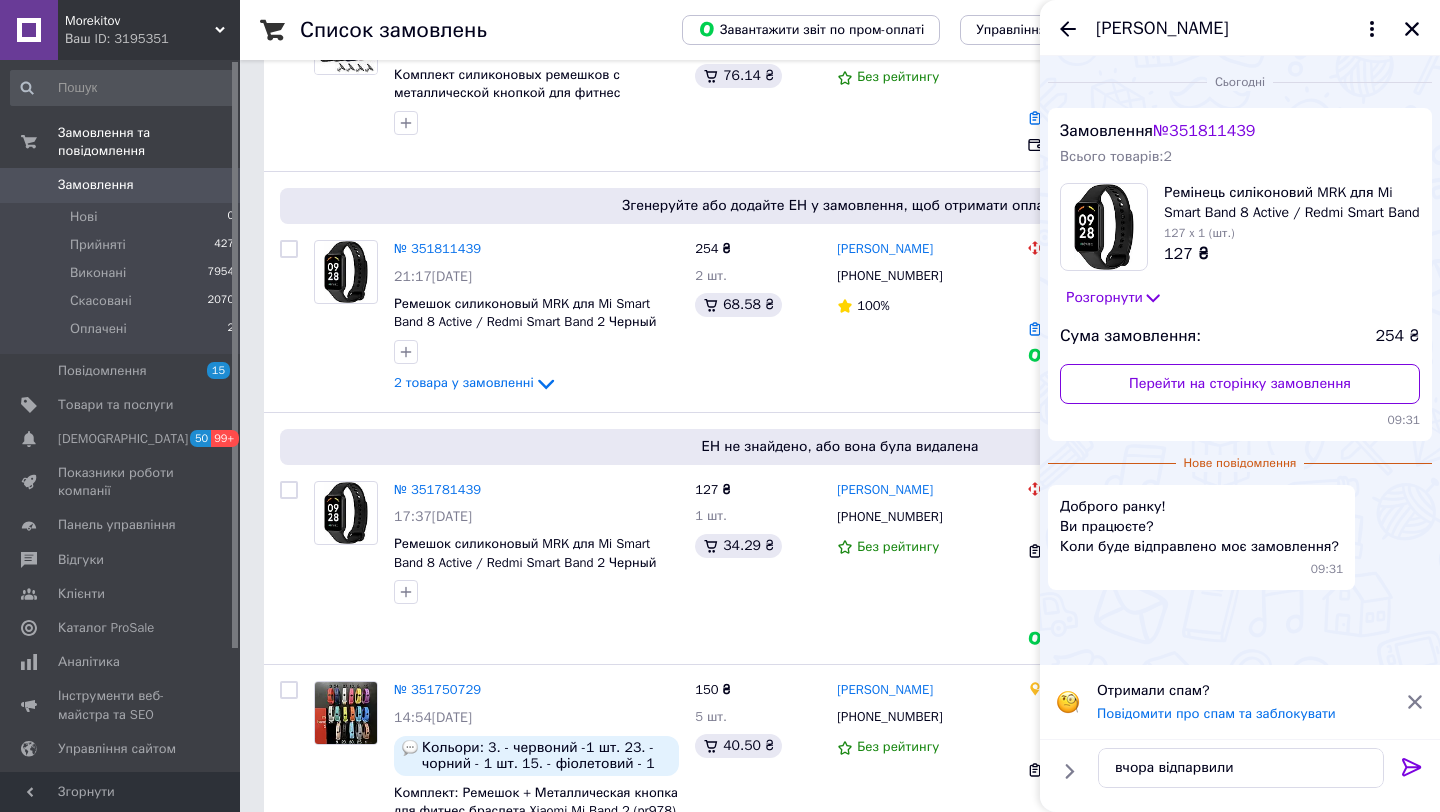 click 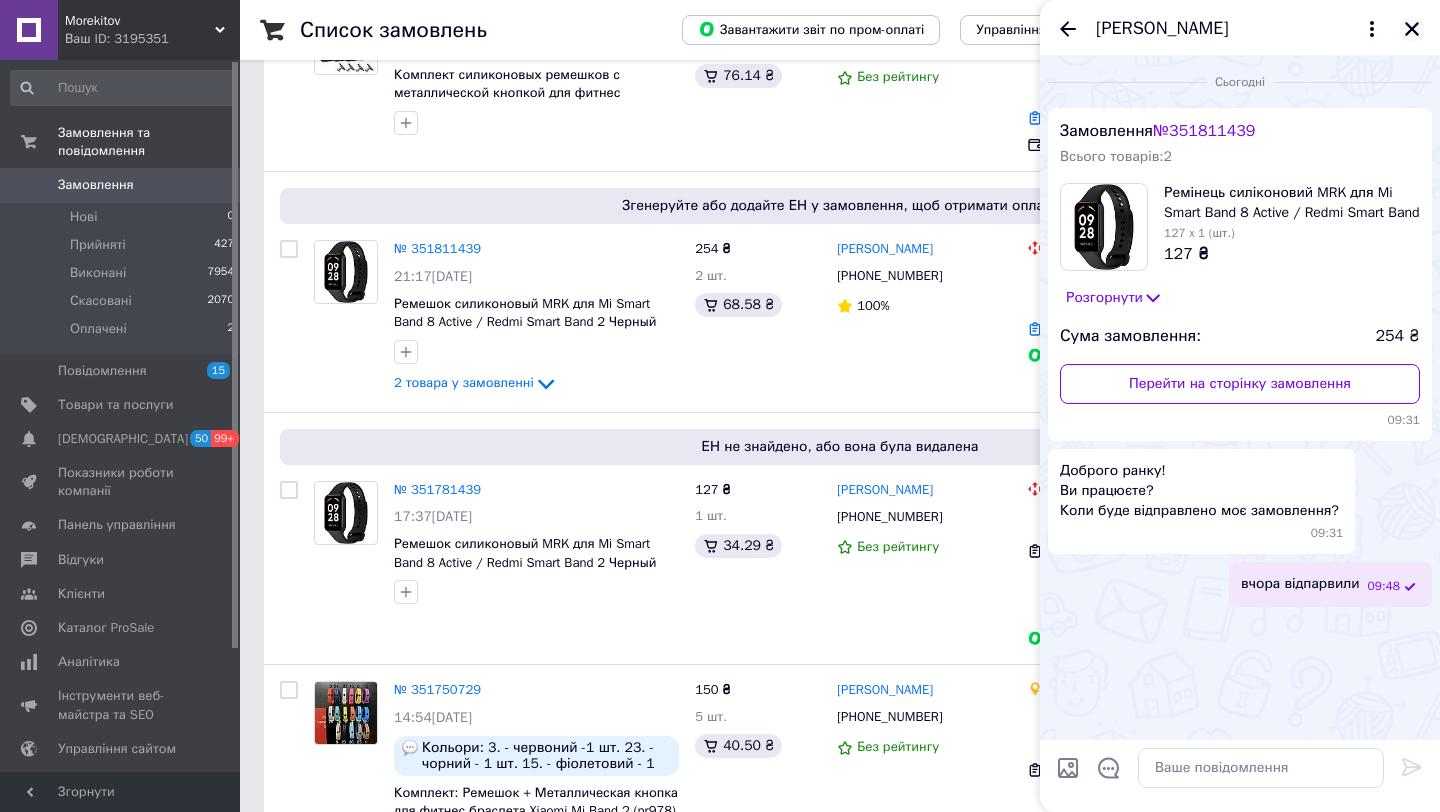 click 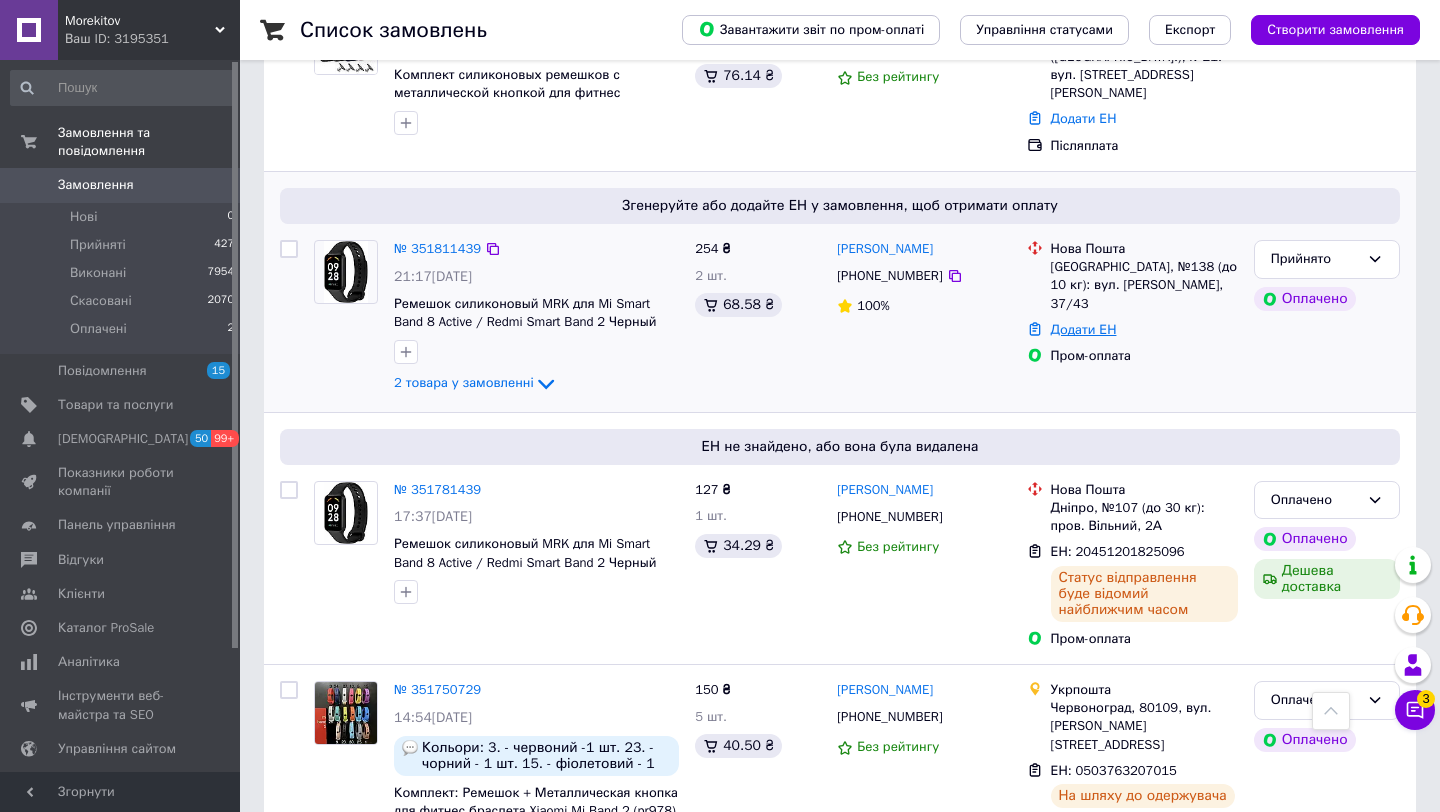 click on "Додати ЕН" at bounding box center (1084, 329) 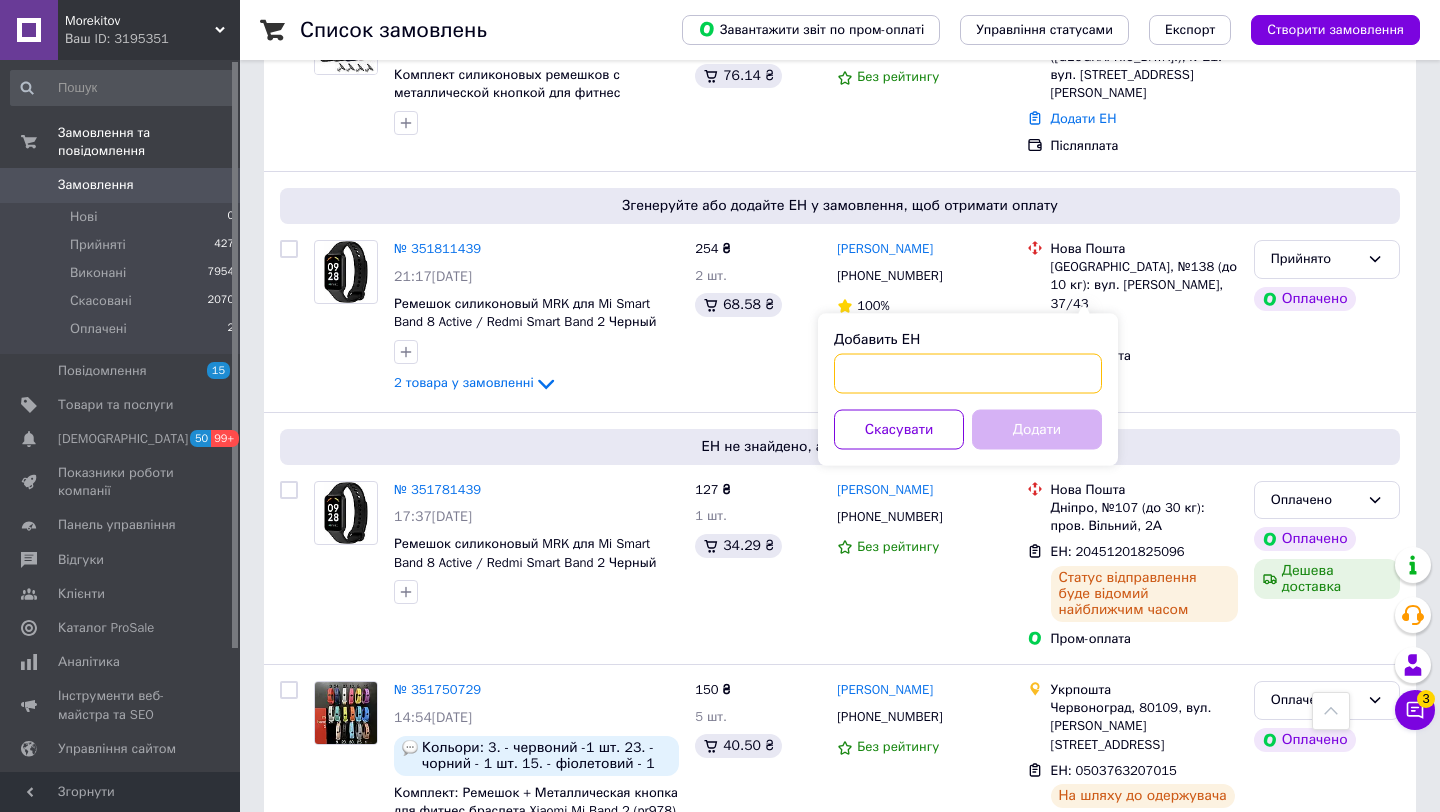 click on "Добавить ЕН" at bounding box center [968, 374] 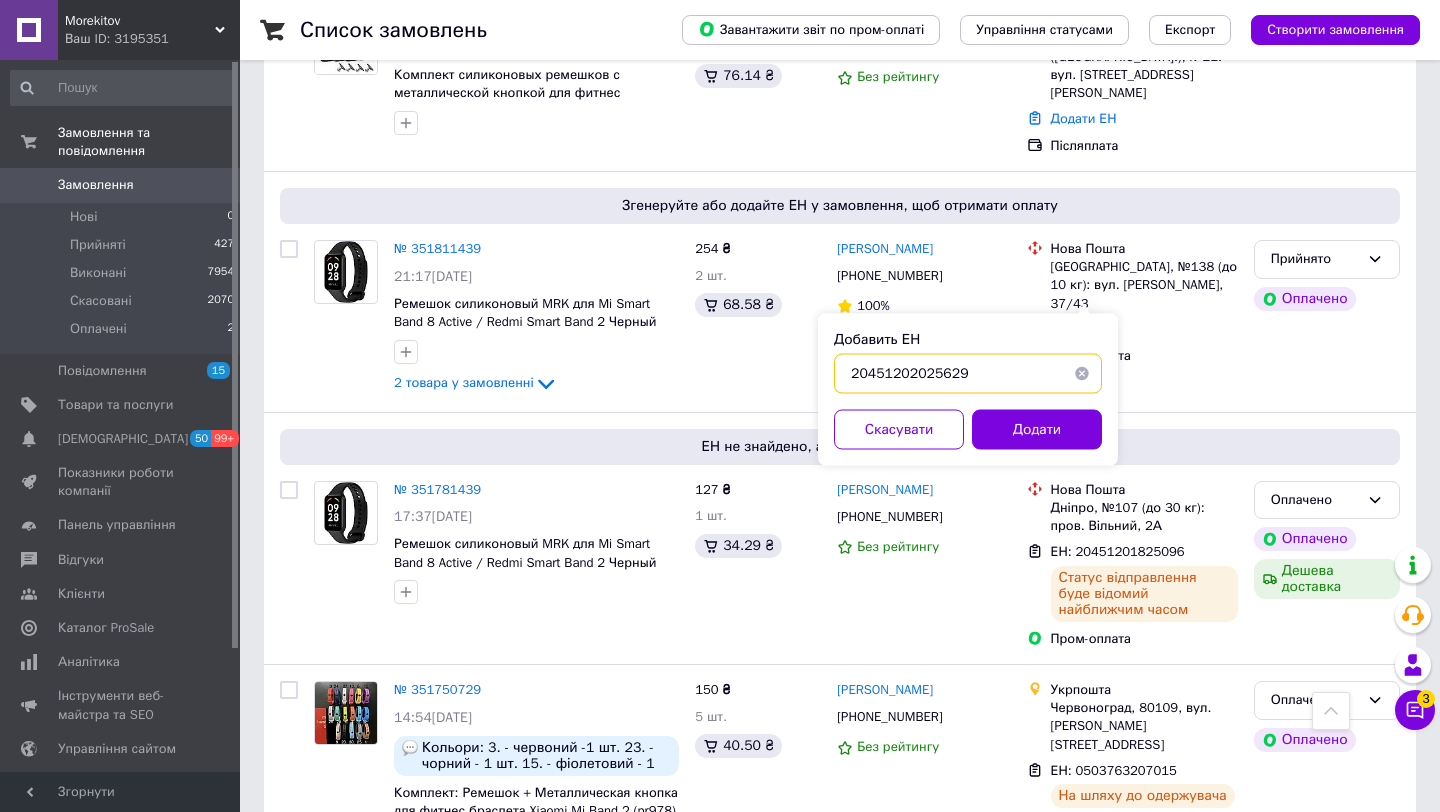 type on "20451202025629" 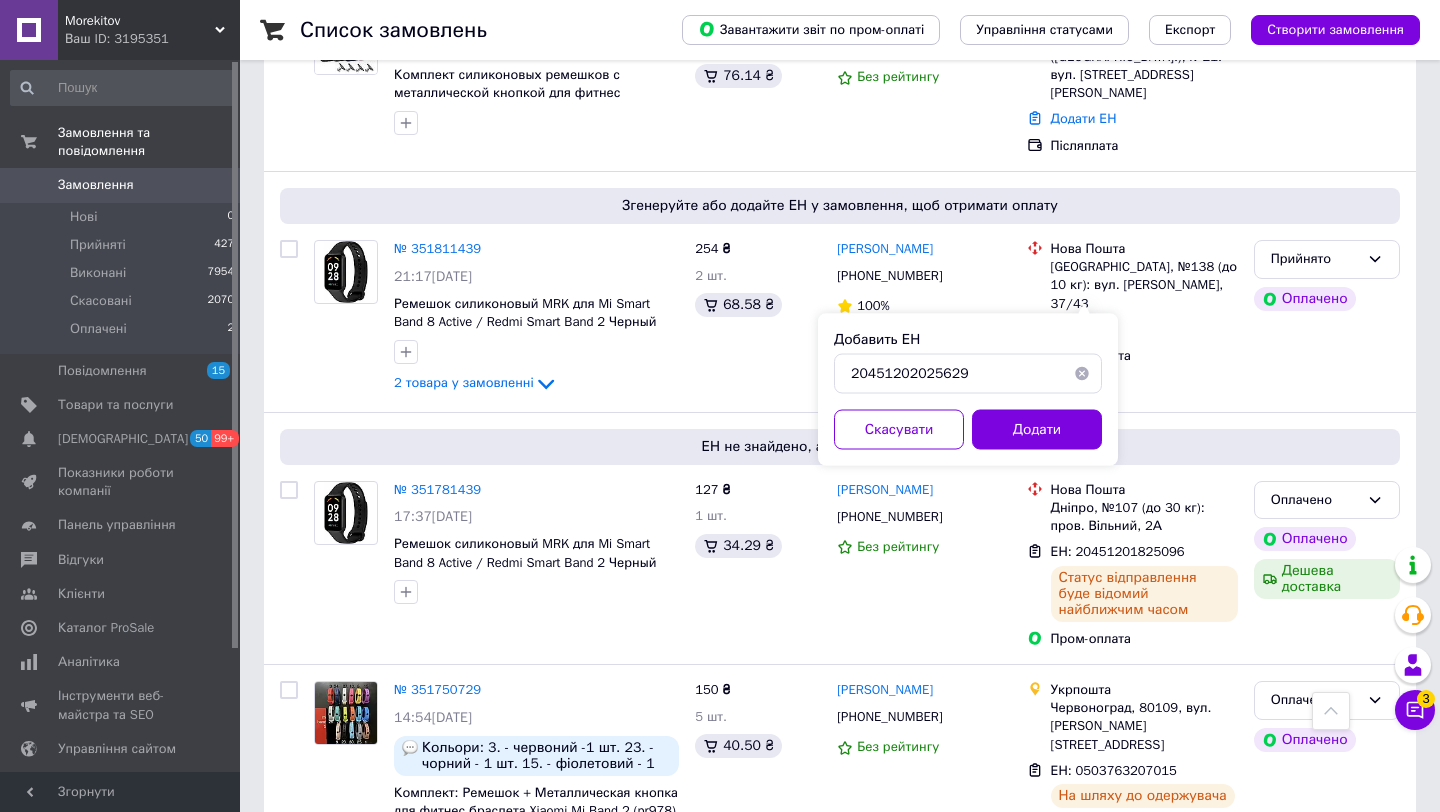click on "Додати" at bounding box center (1037, 430) 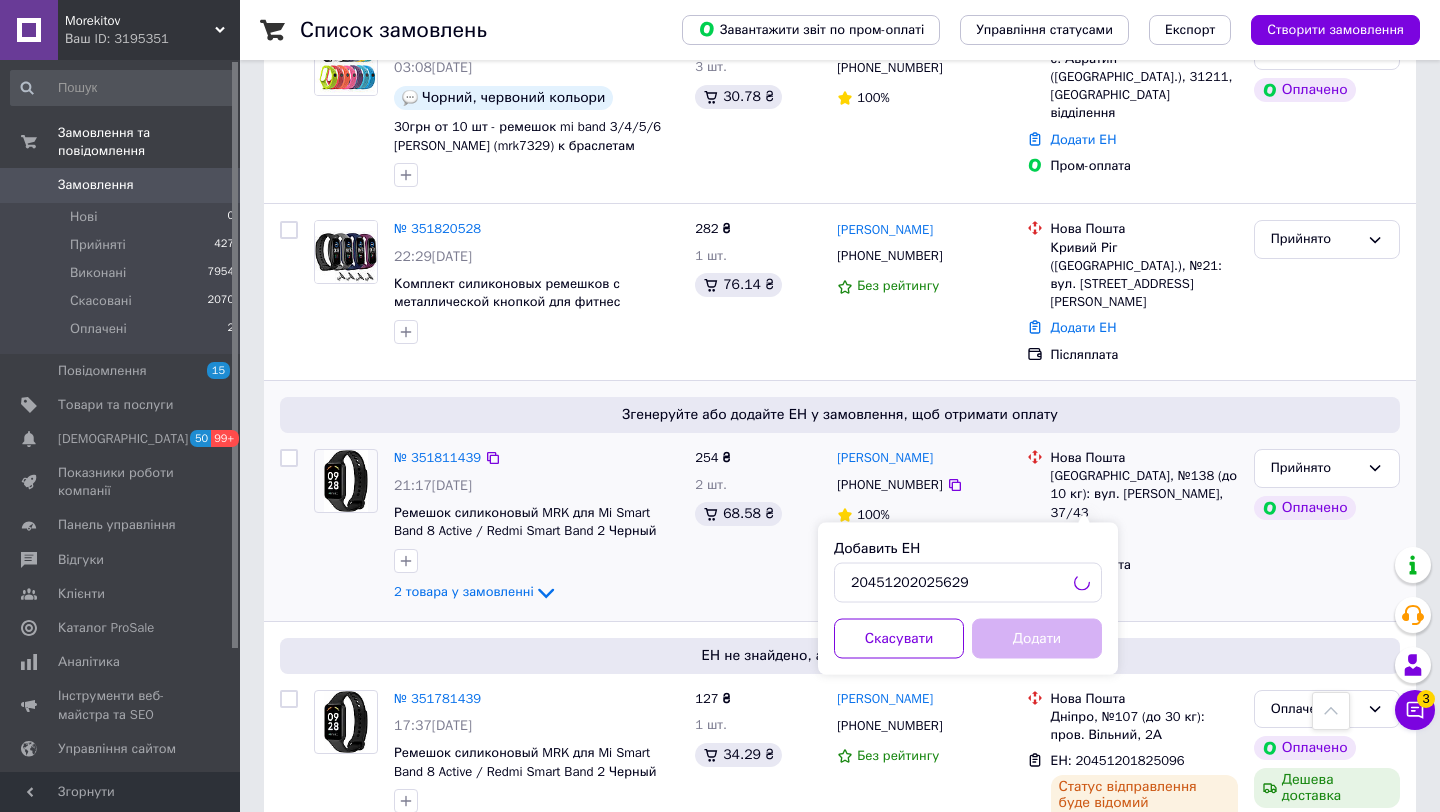 scroll, scrollTop: 1965, scrollLeft: 0, axis: vertical 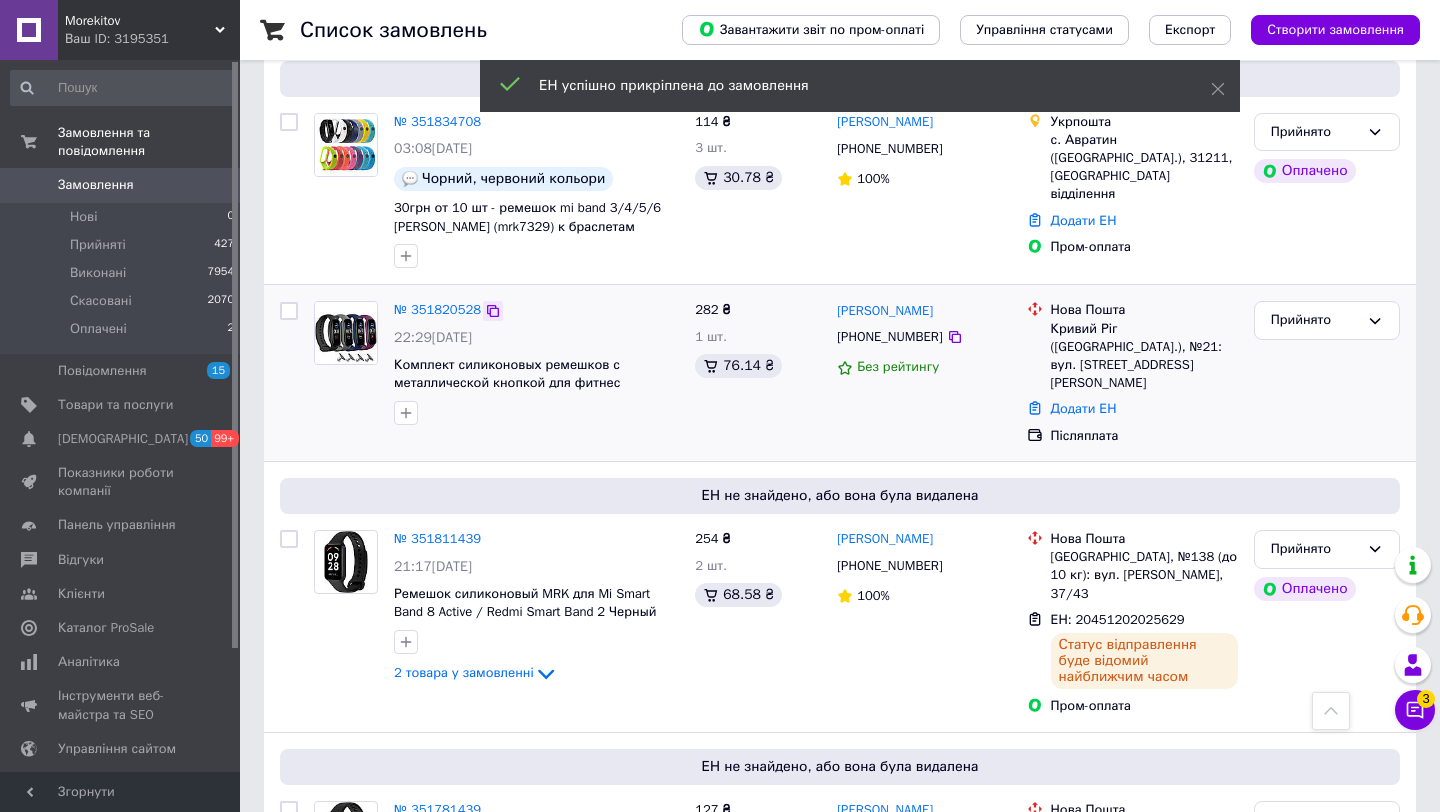 click 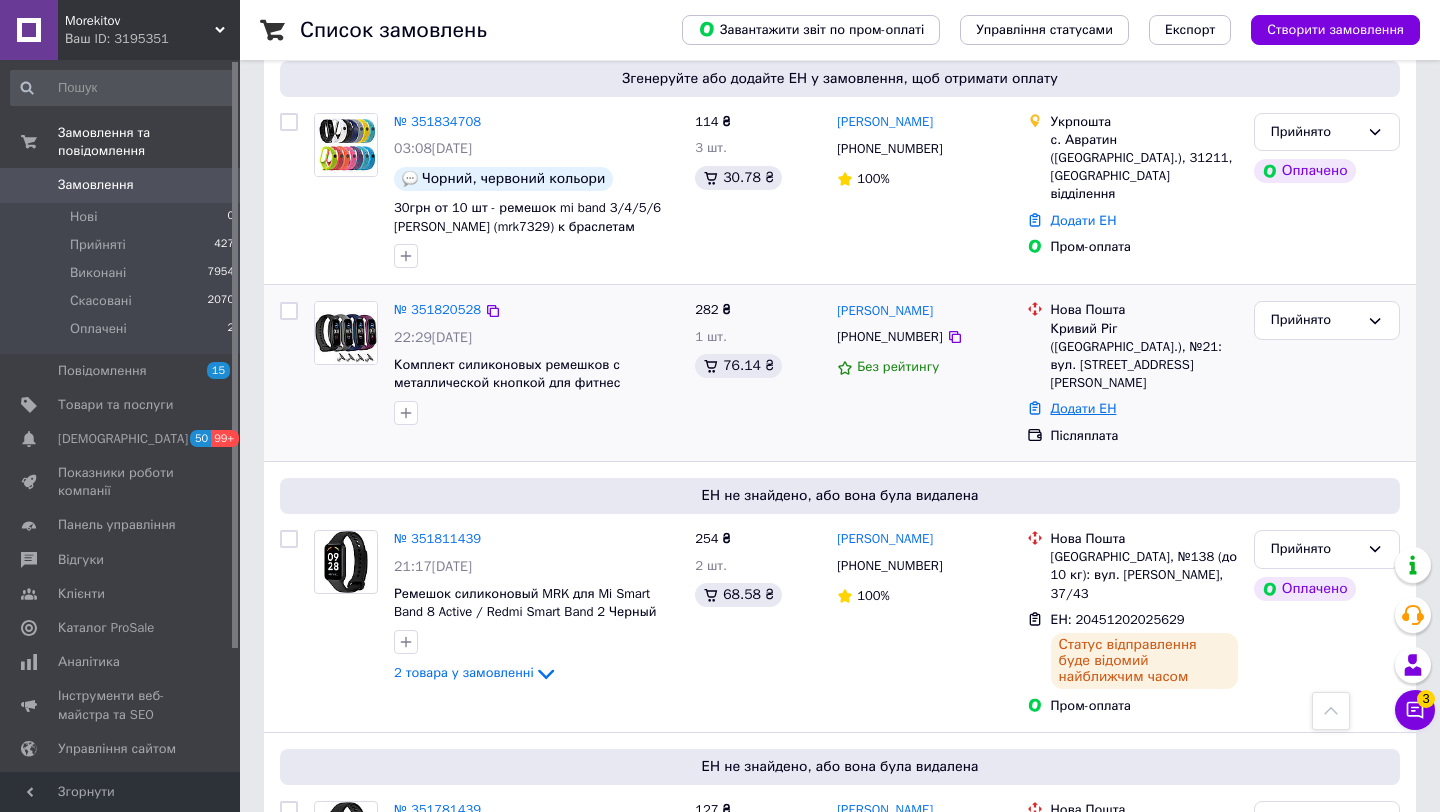 click on "Додати ЕН" at bounding box center [1084, 408] 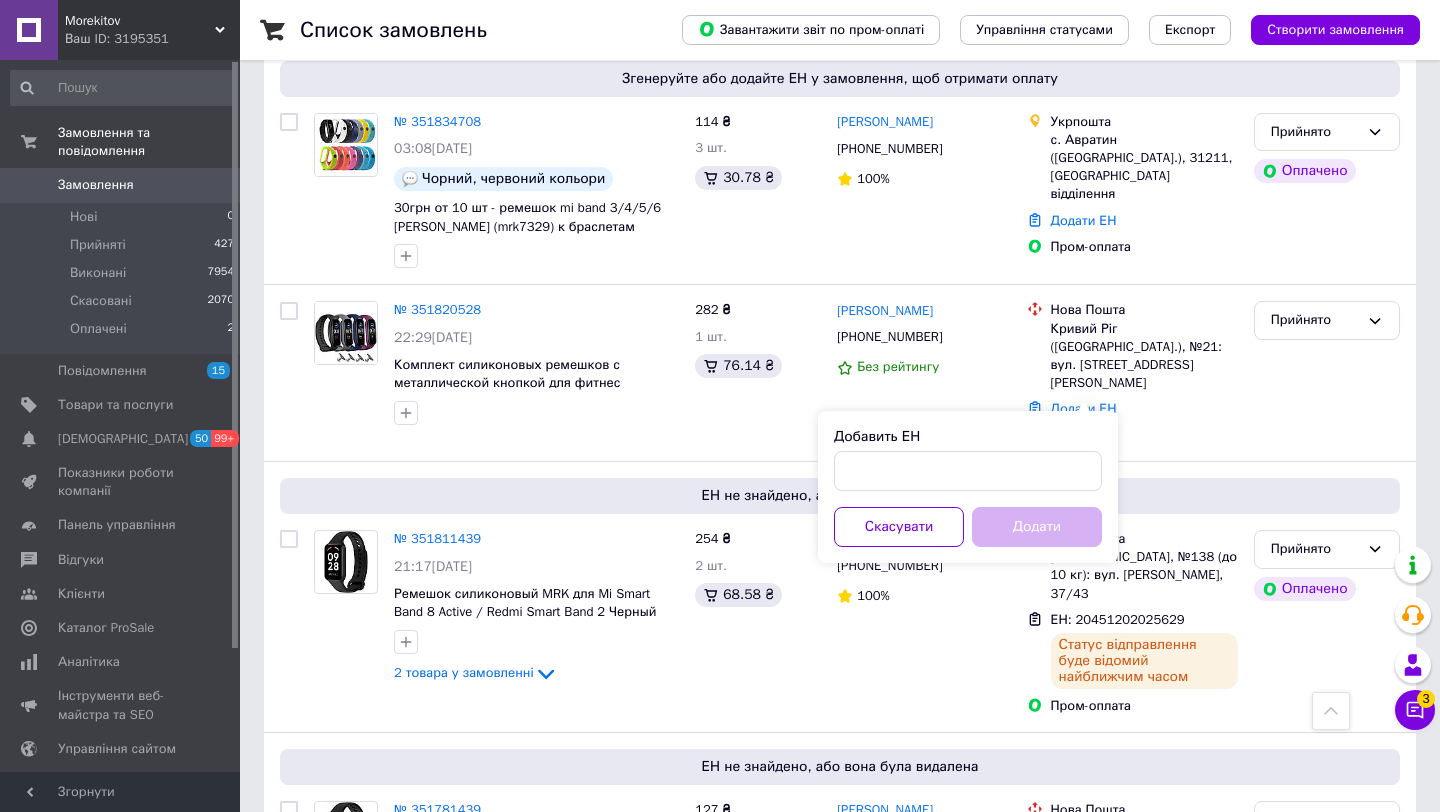 click on "Добавить ЕН Скасувати Додати" at bounding box center (968, 487) 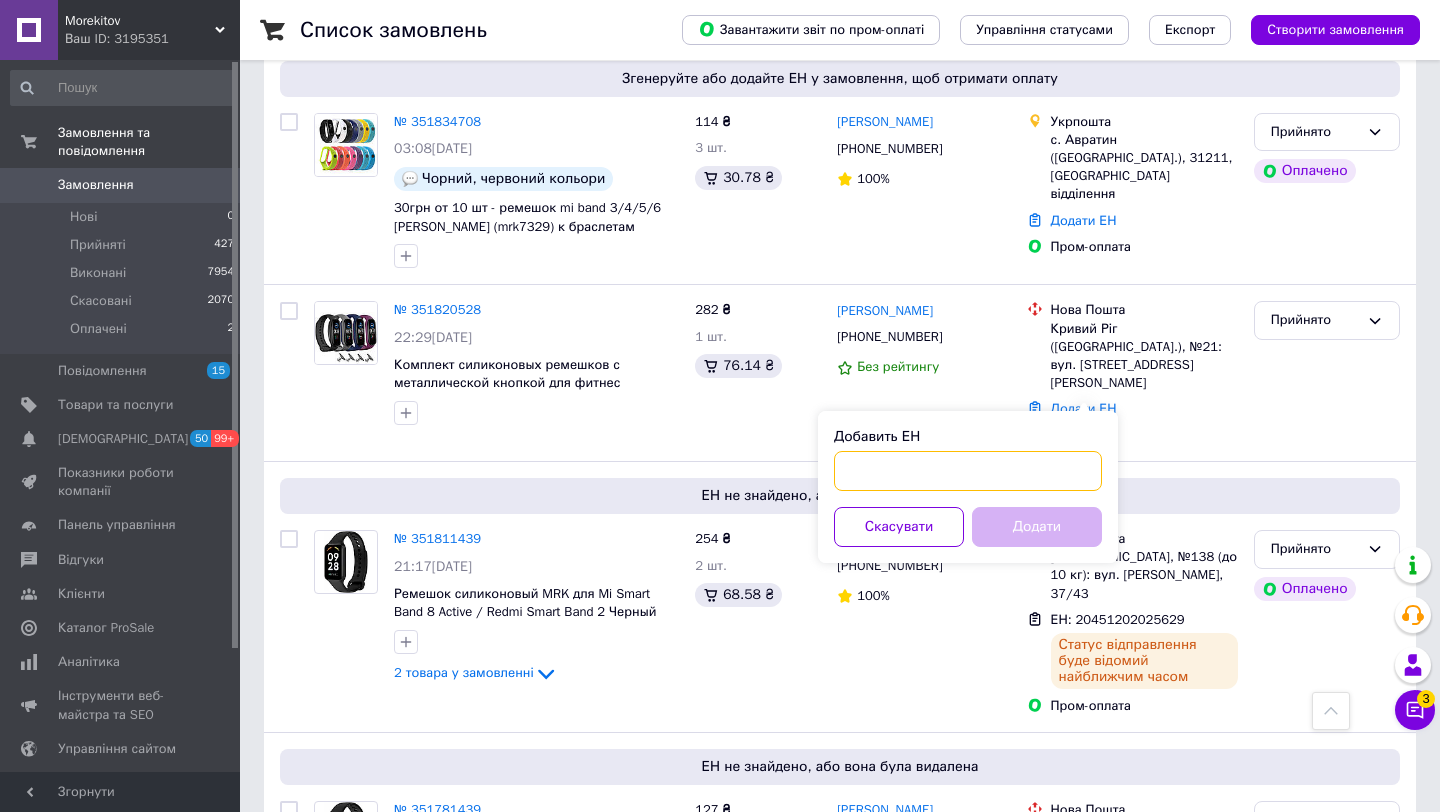 click on "Добавить ЕН" at bounding box center (968, 471) 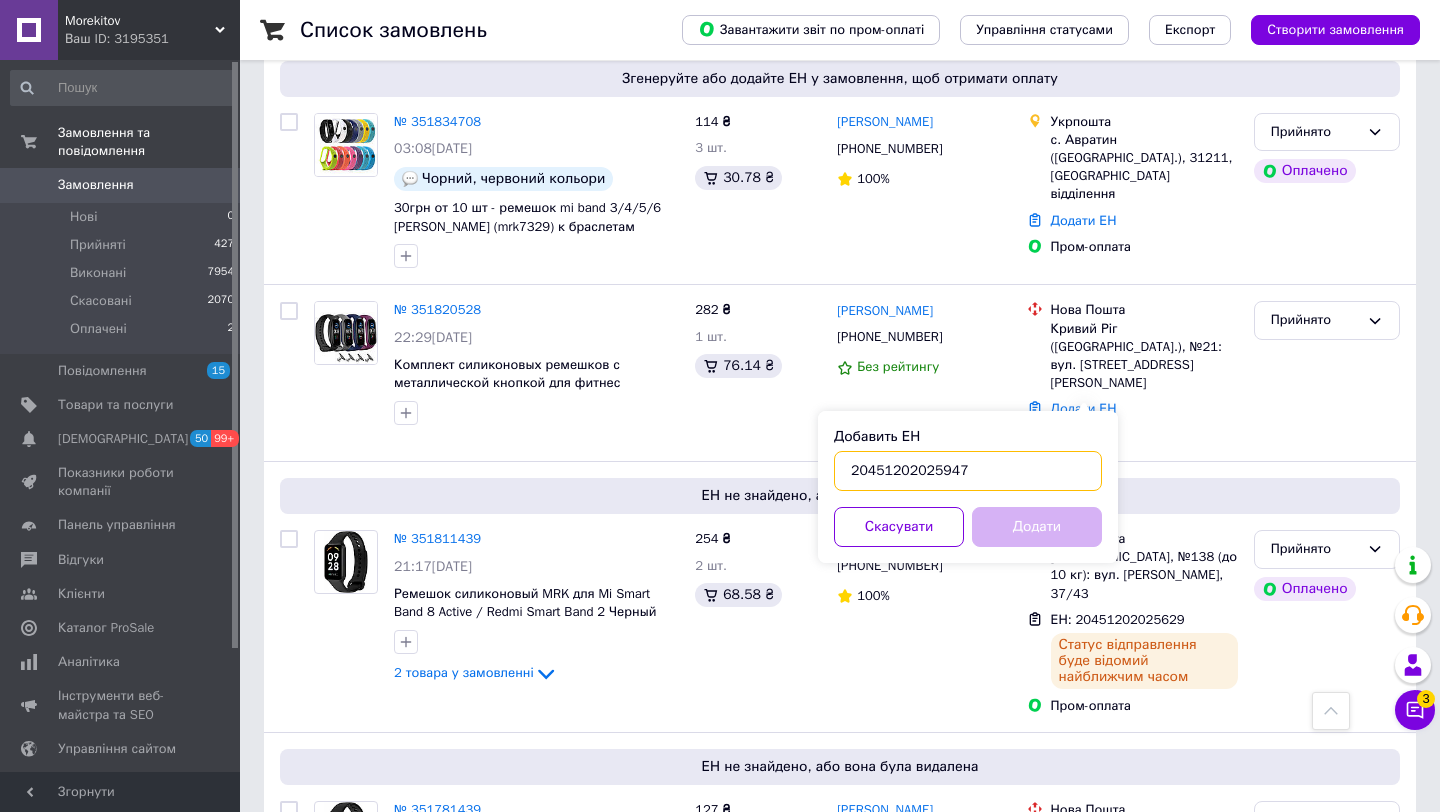 type on "20451202025947" 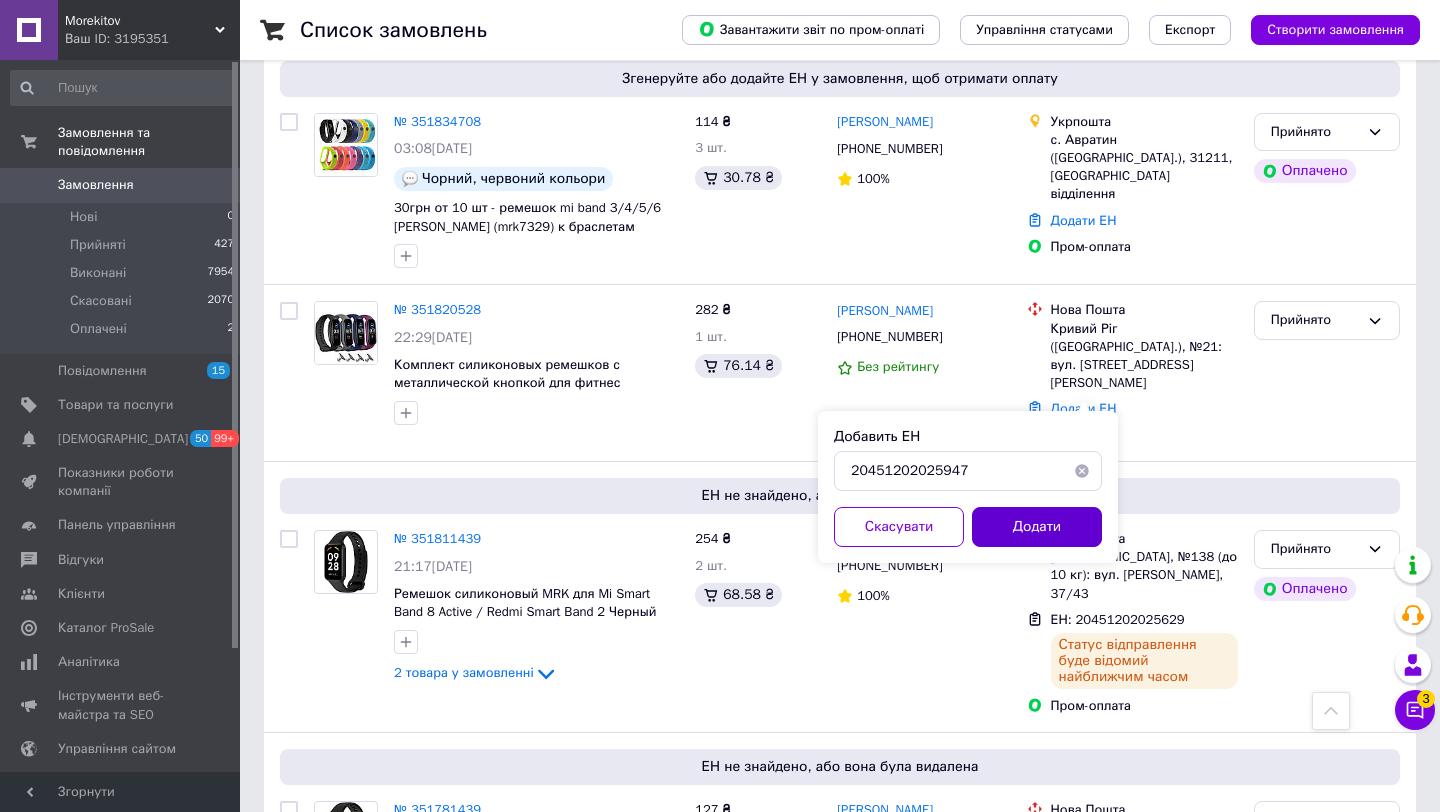 click on "Додати" at bounding box center (1037, 527) 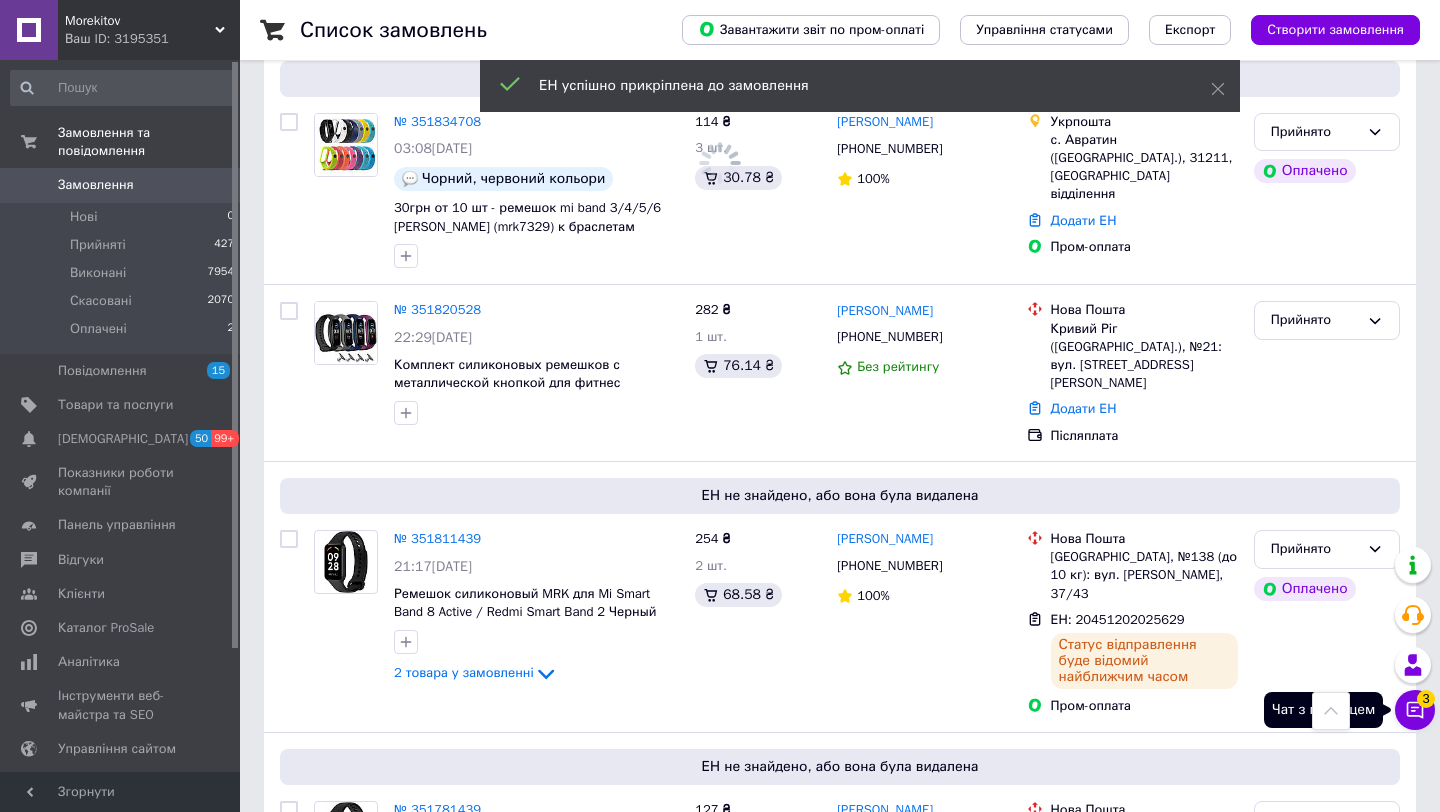click 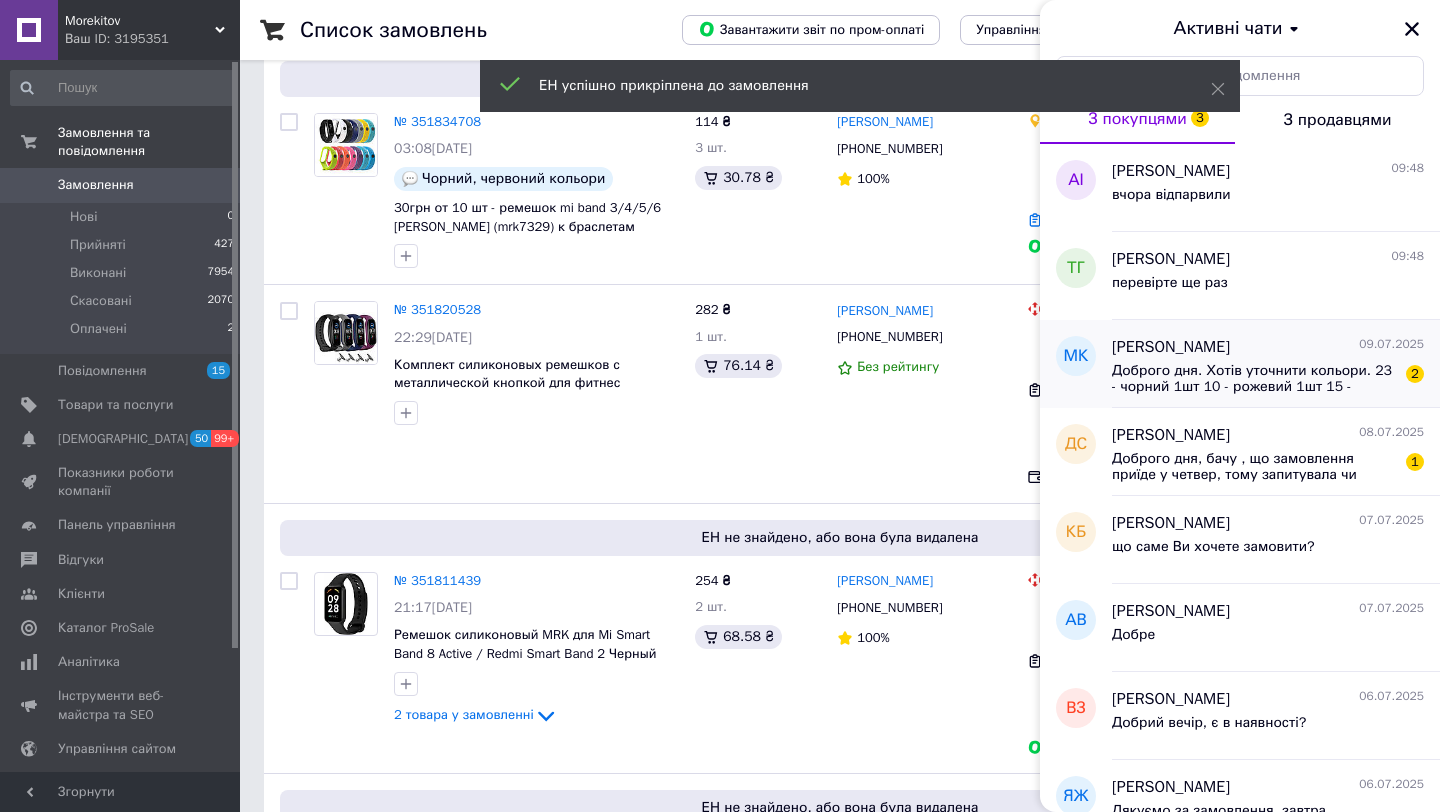 click on "[PERSON_NAME] [DATE] Доброго дня.
Хотів уточнити кольори.
23 - чорний 1шт
10 - рожевий 1шт
15 - фіолетовий 1шт
6 - салатовий 2шт 2" at bounding box center (1276, 364) 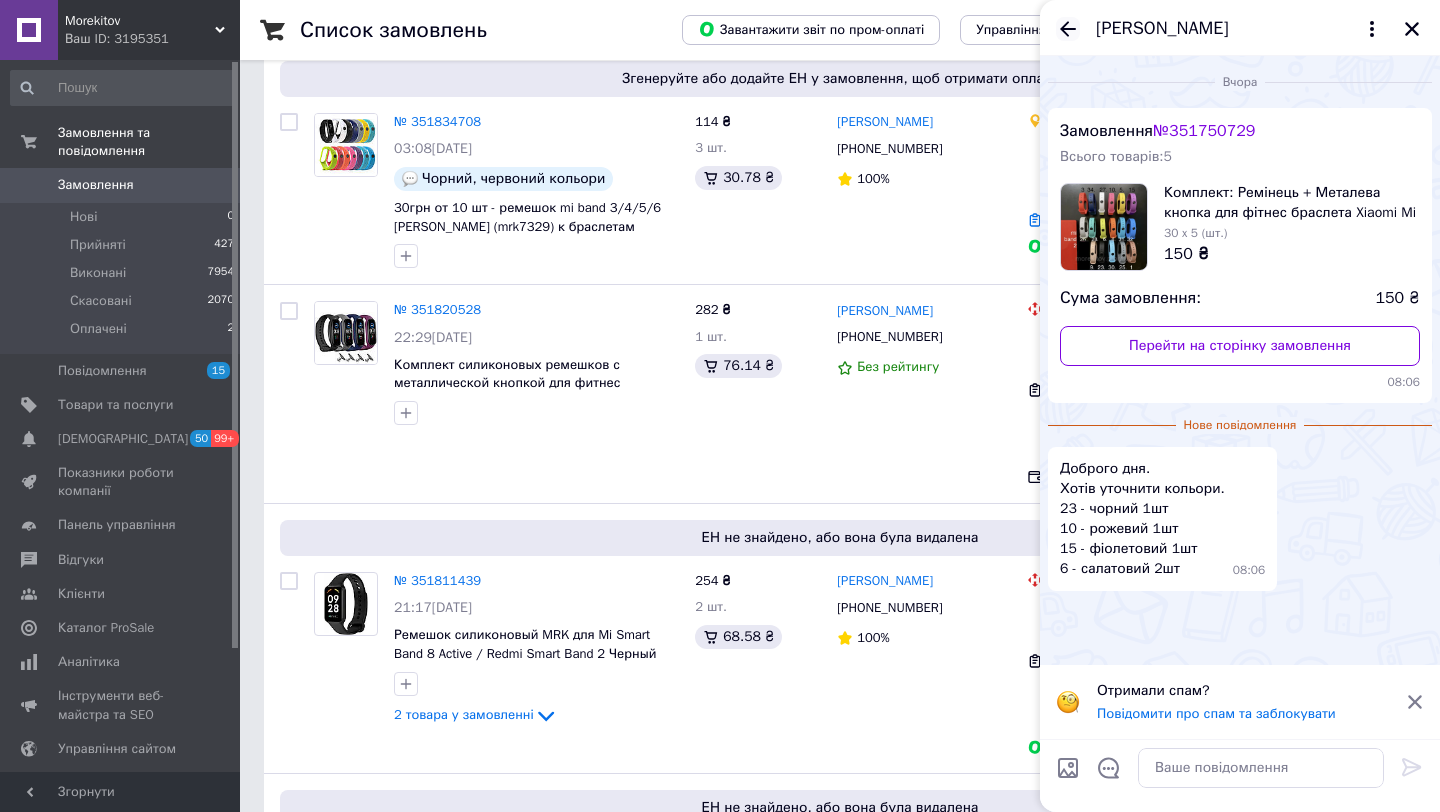 click 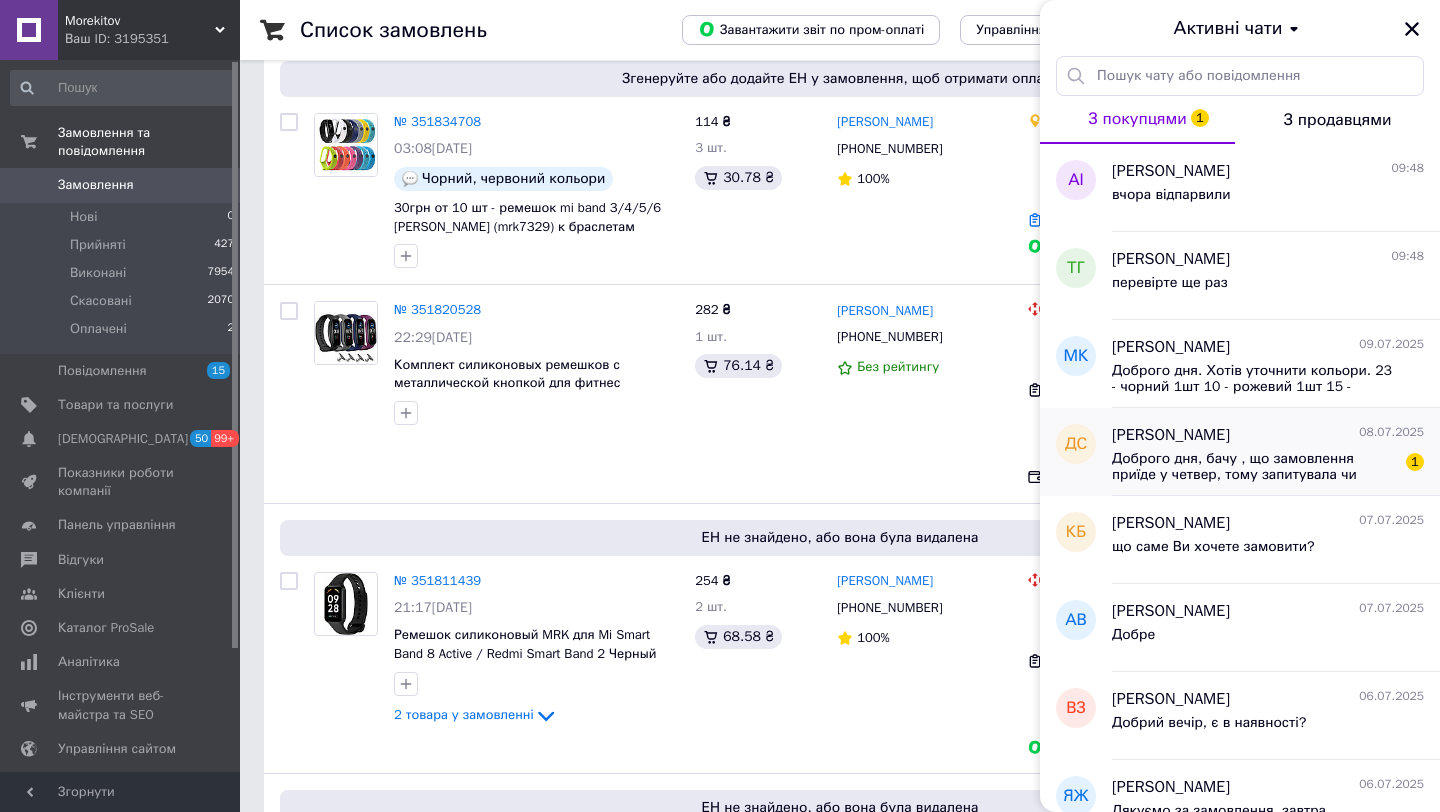 click on "[PERSON_NAME] [DATE] Доброго дня, бачу , що замовлення приїде у четвер, тому запитувала чи зможу в середу отримати, бо їду за кордон :( 1" at bounding box center [1276, 452] 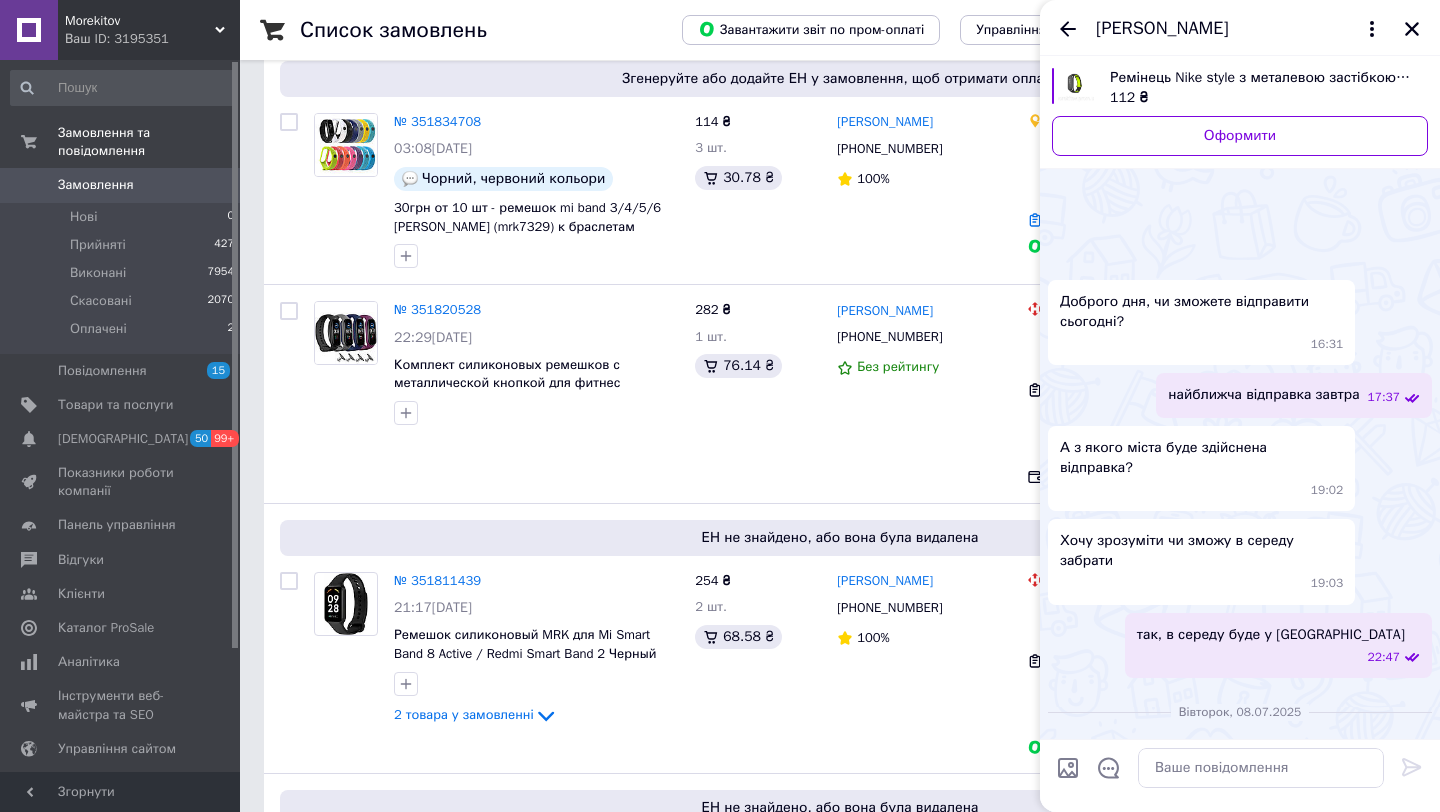 scroll, scrollTop: 144, scrollLeft: 0, axis: vertical 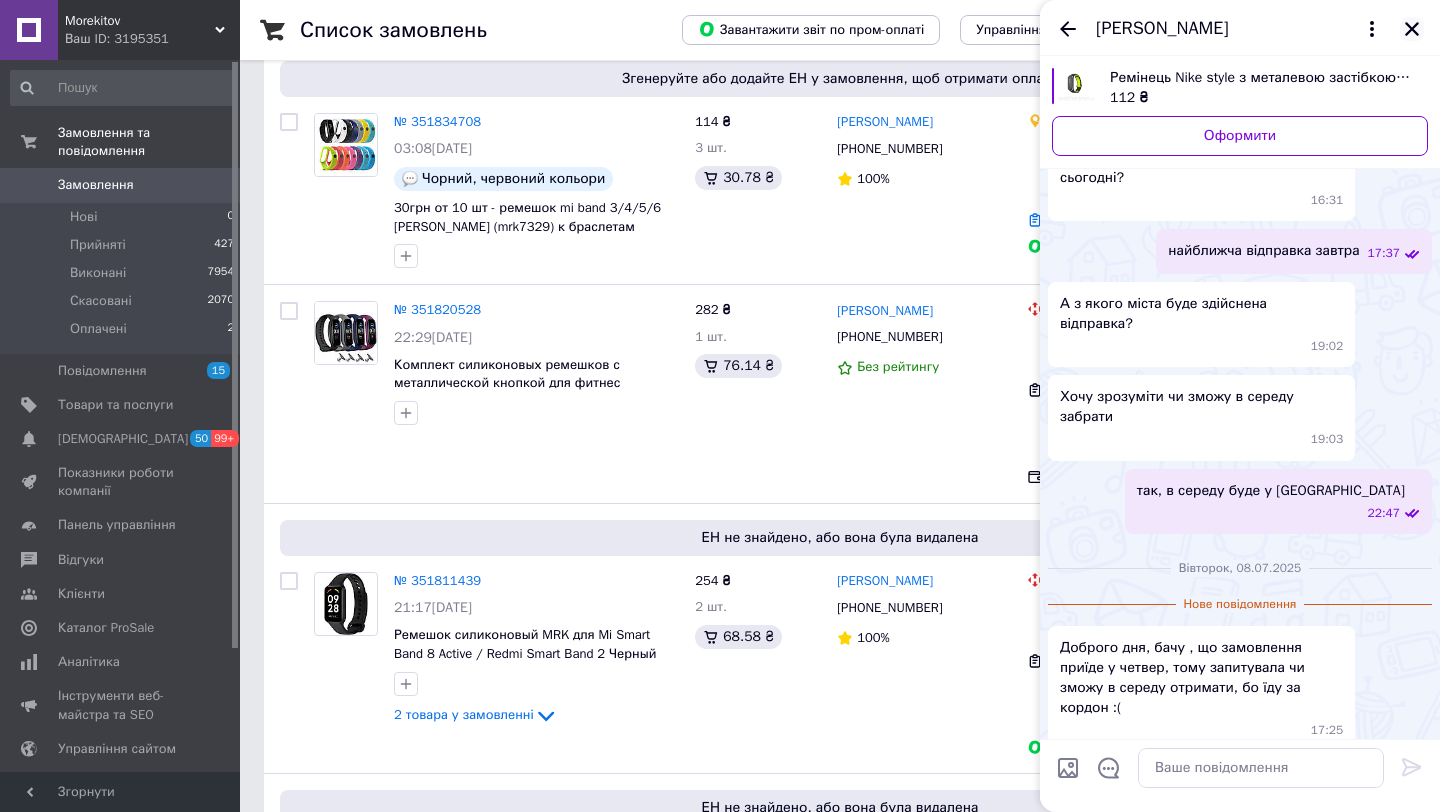click 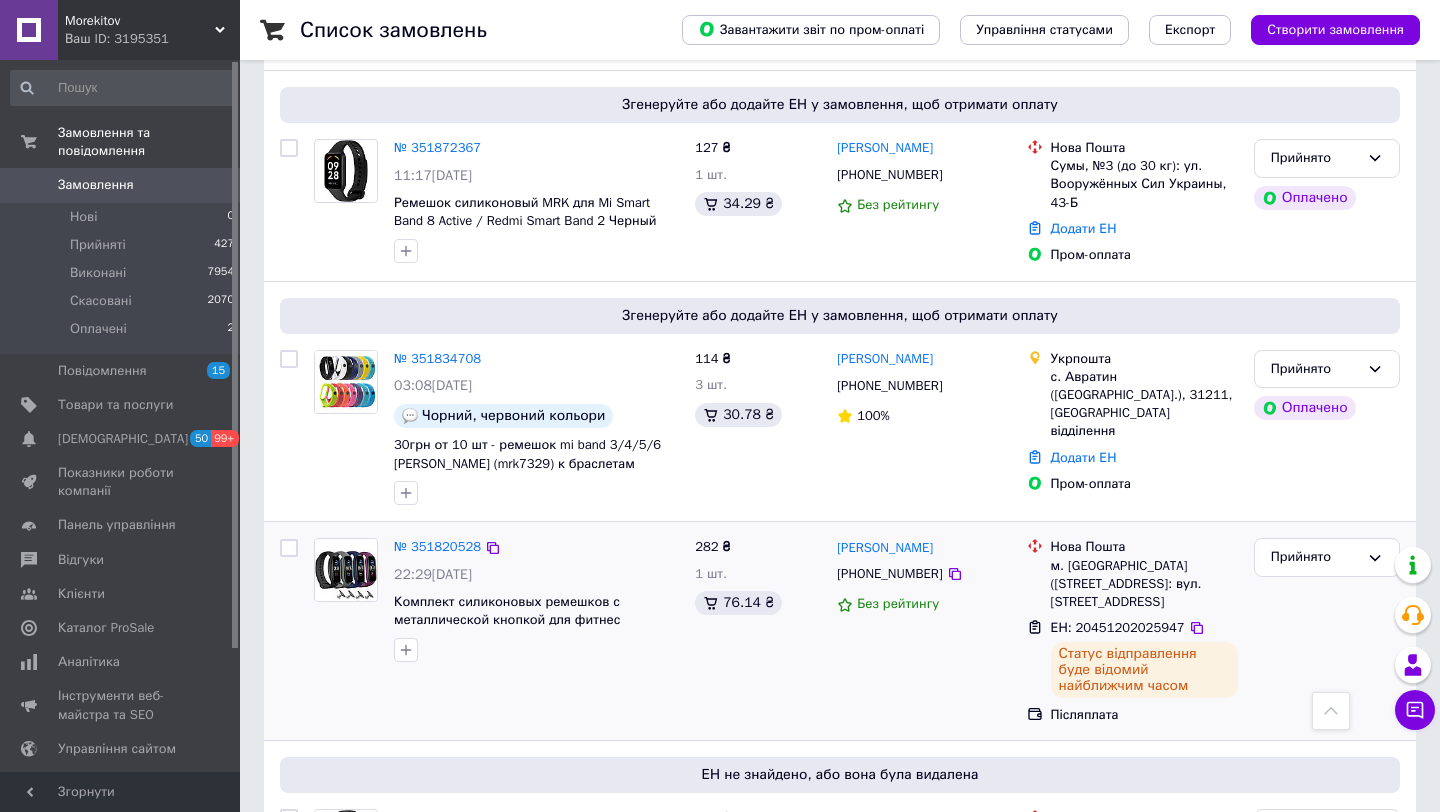 scroll, scrollTop: 1727, scrollLeft: 0, axis: vertical 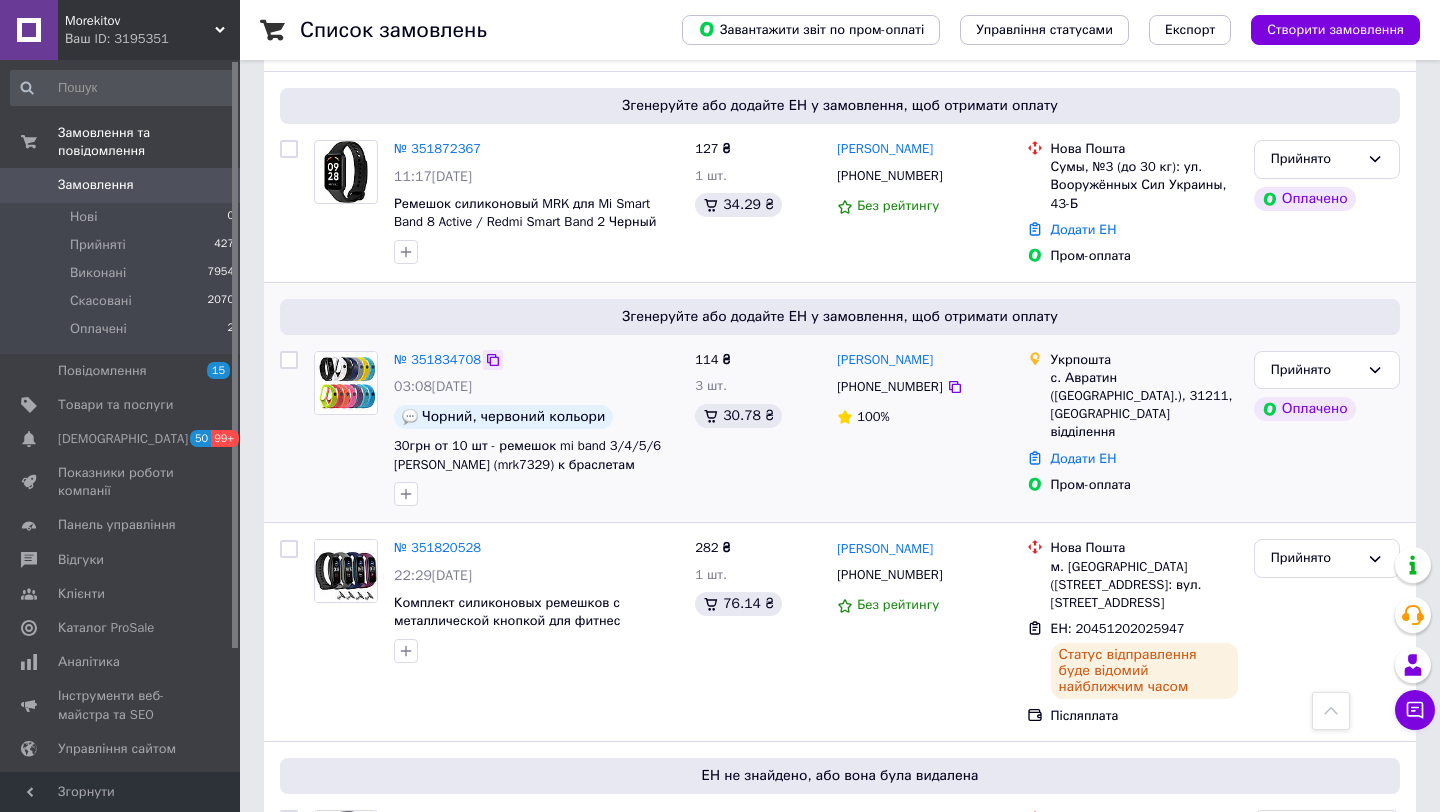 click 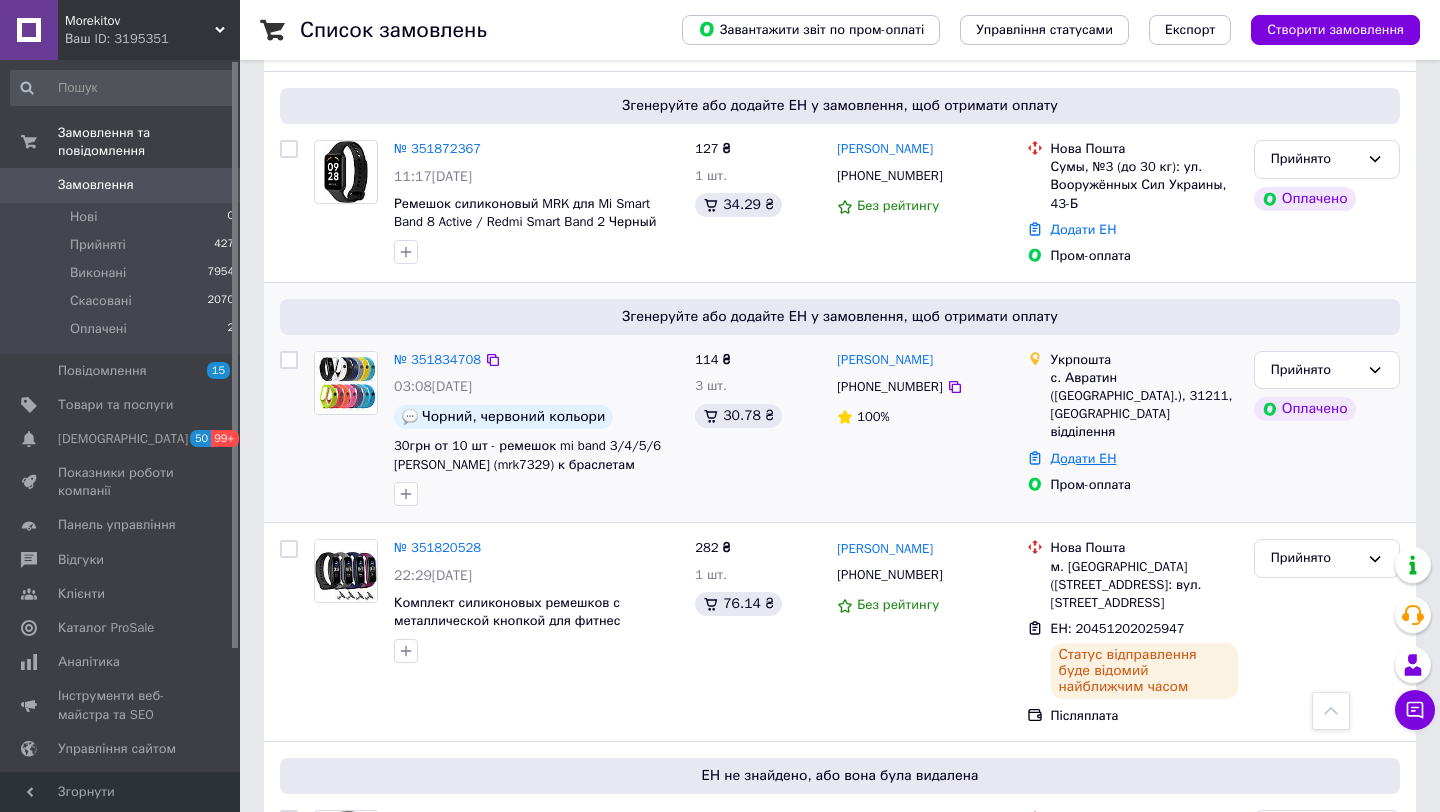 click on "Додати ЕН" at bounding box center [1084, 458] 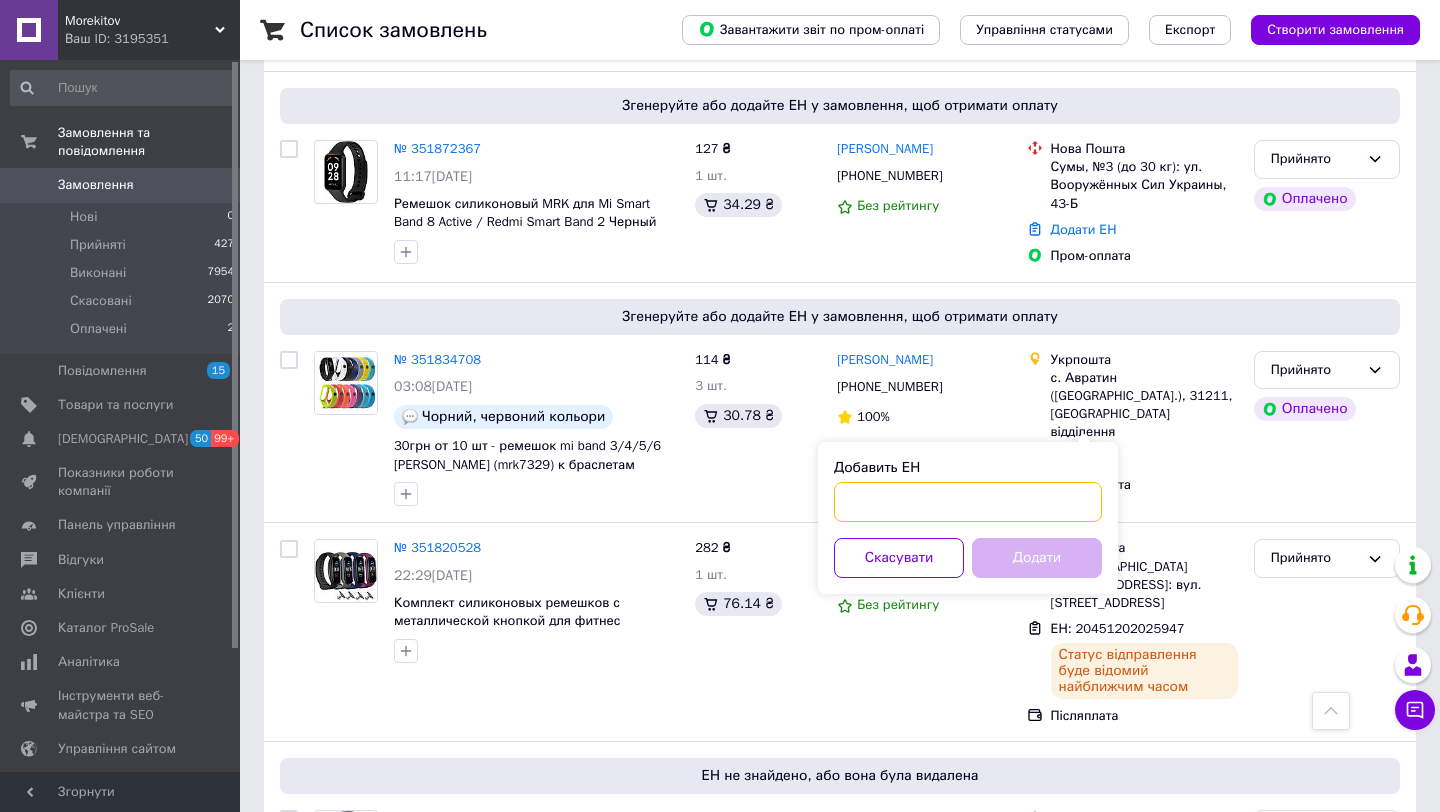 click on "Добавить ЕН" at bounding box center [968, 502] 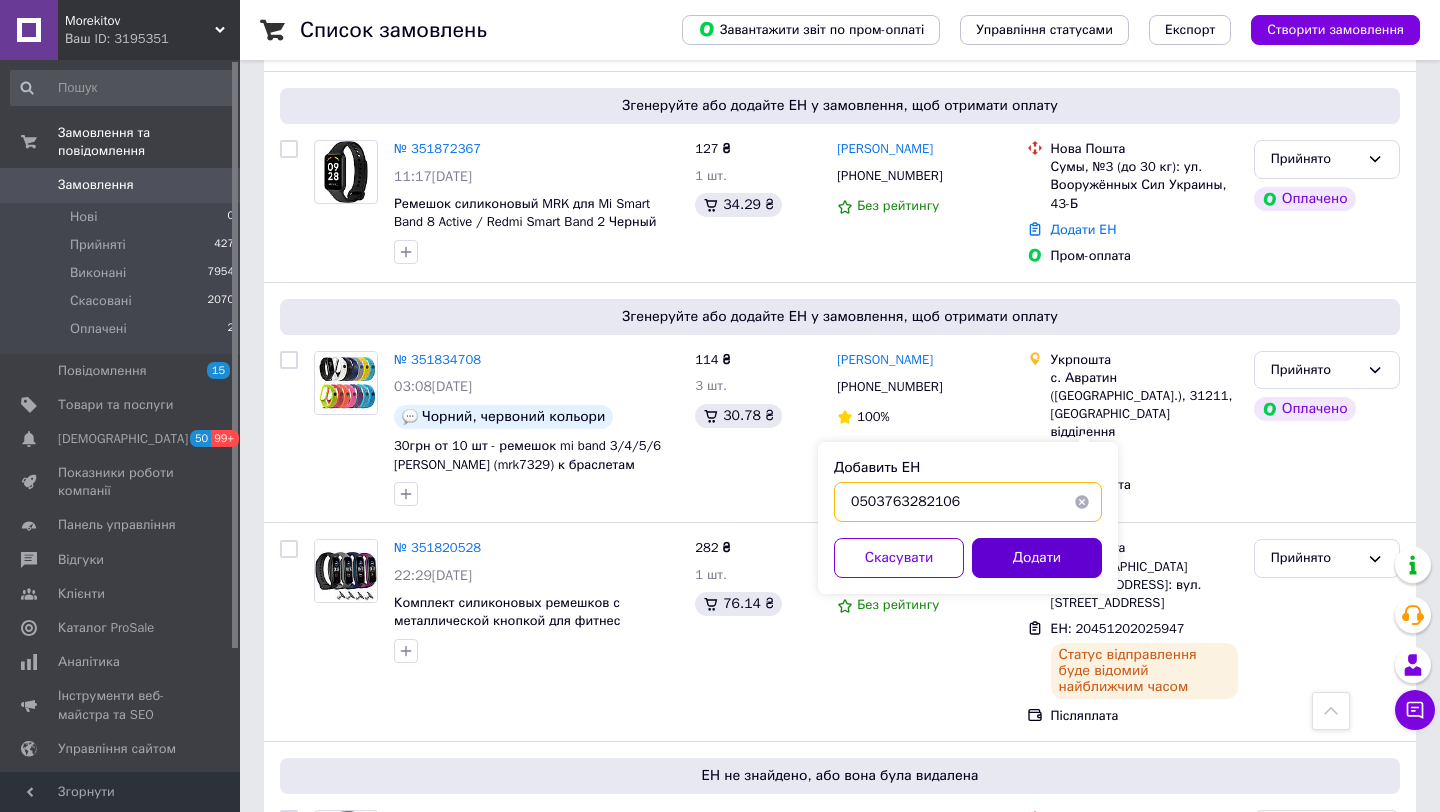 type on "0503763282106" 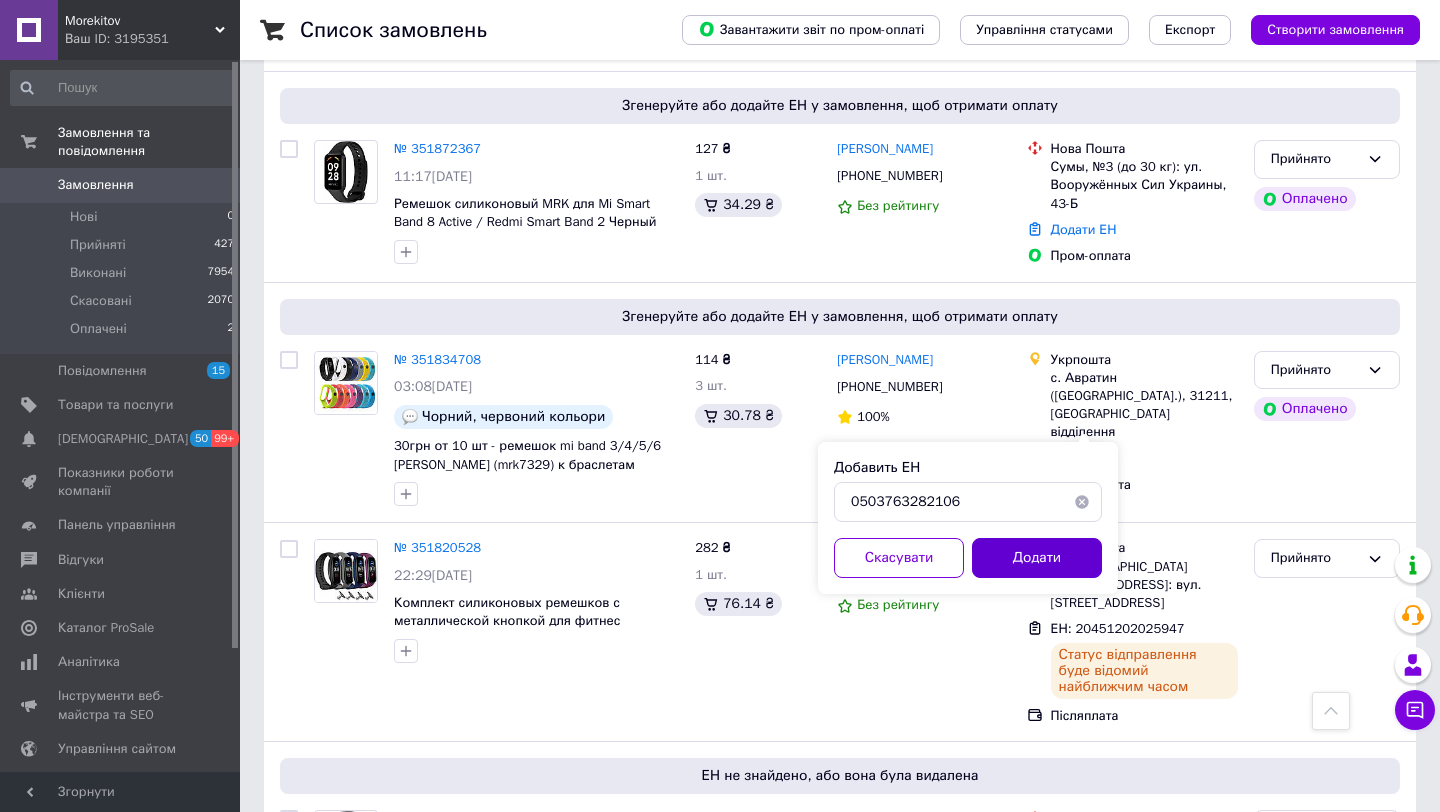click on "Додати" at bounding box center [1037, 558] 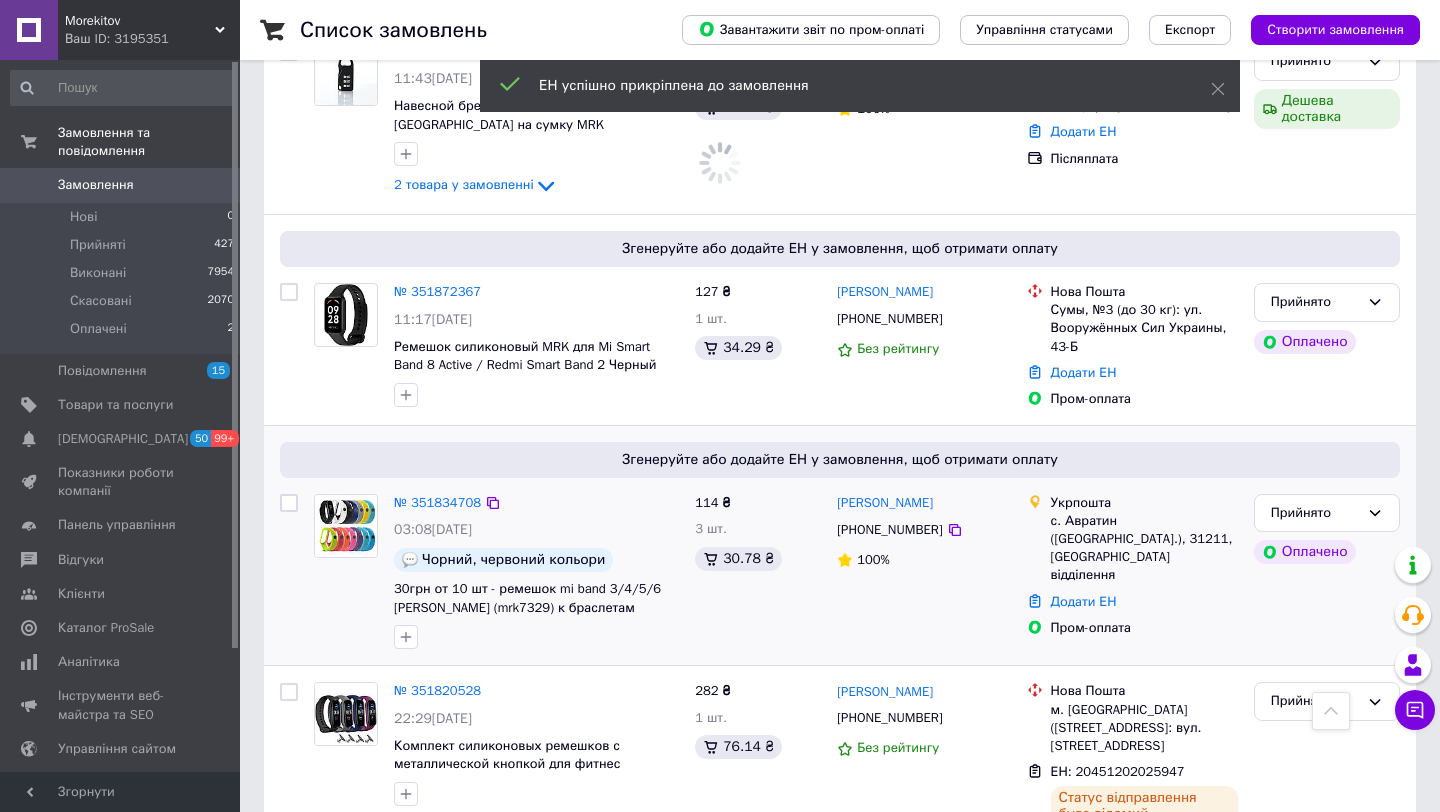 scroll, scrollTop: 1568, scrollLeft: 0, axis: vertical 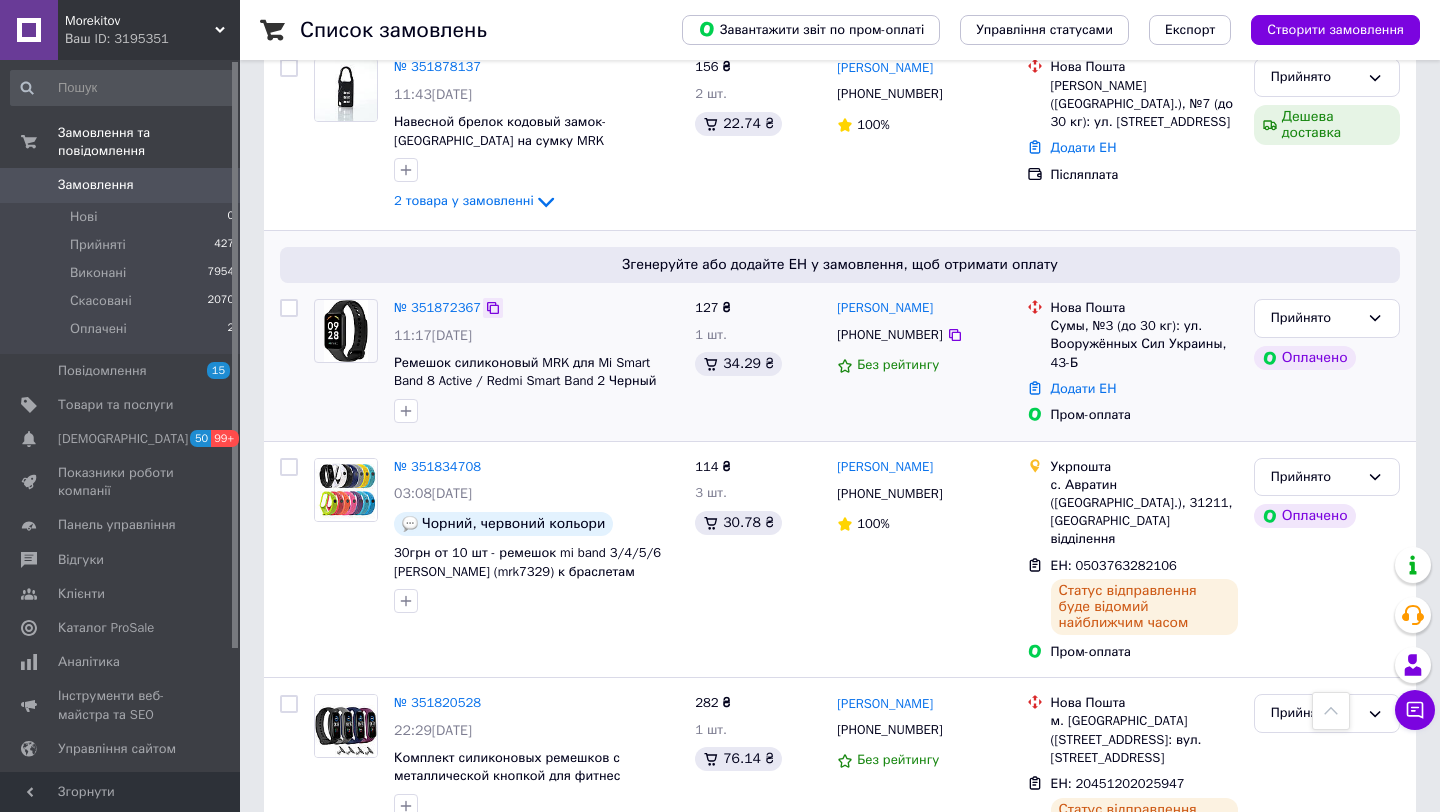 click 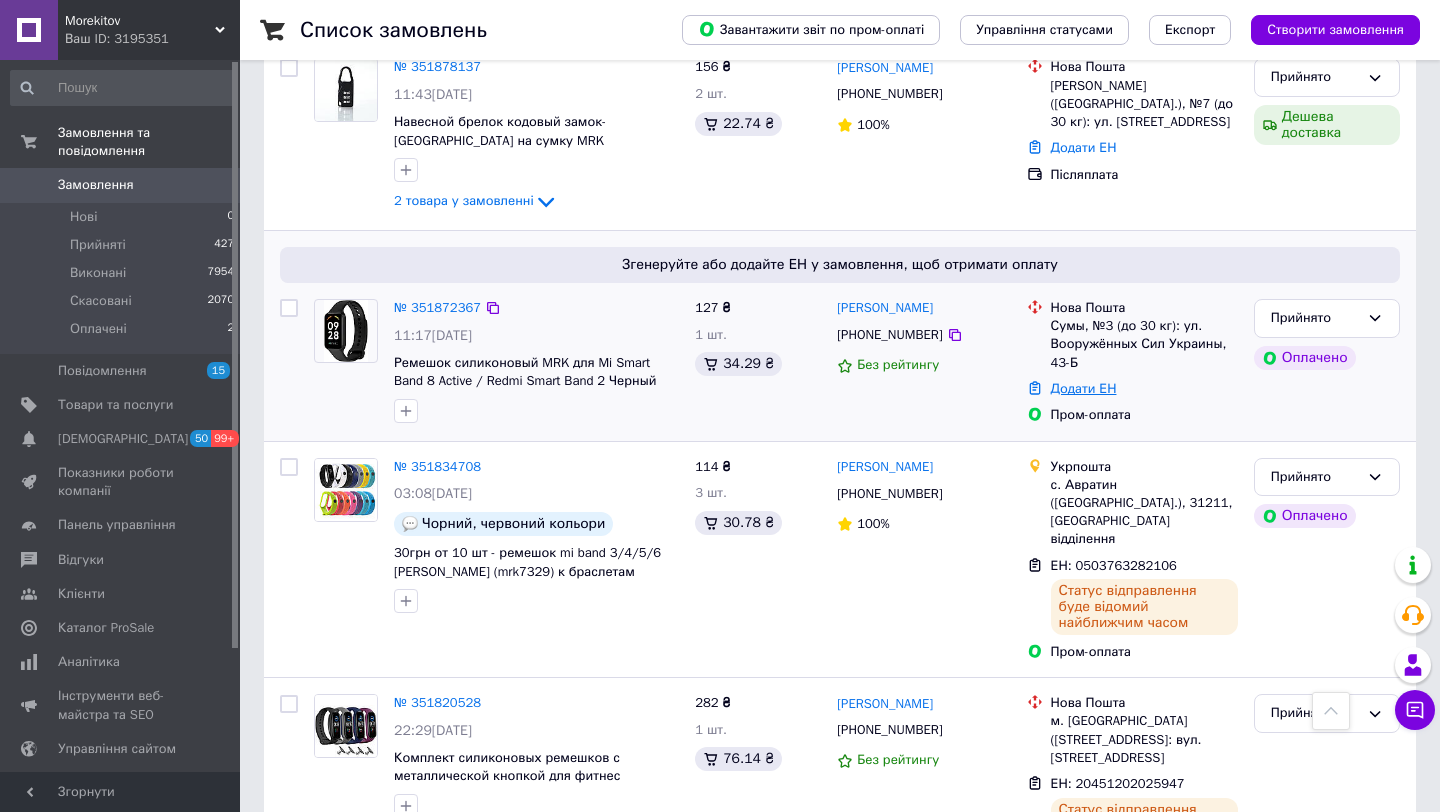 click on "Додати ЕН" at bounding box center [1084, 388] 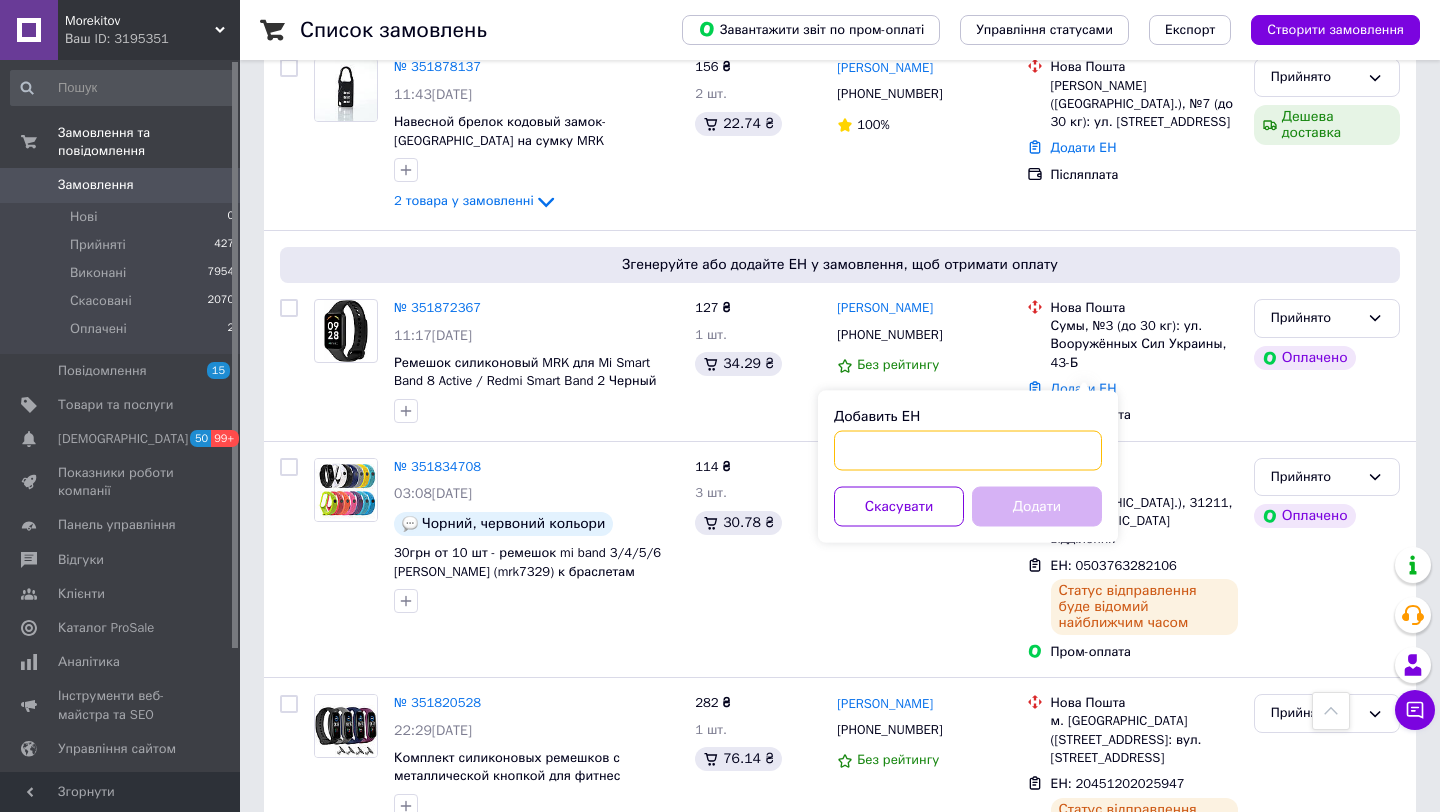 click on "Добавить ЕН" at bounding box center (968, 451) 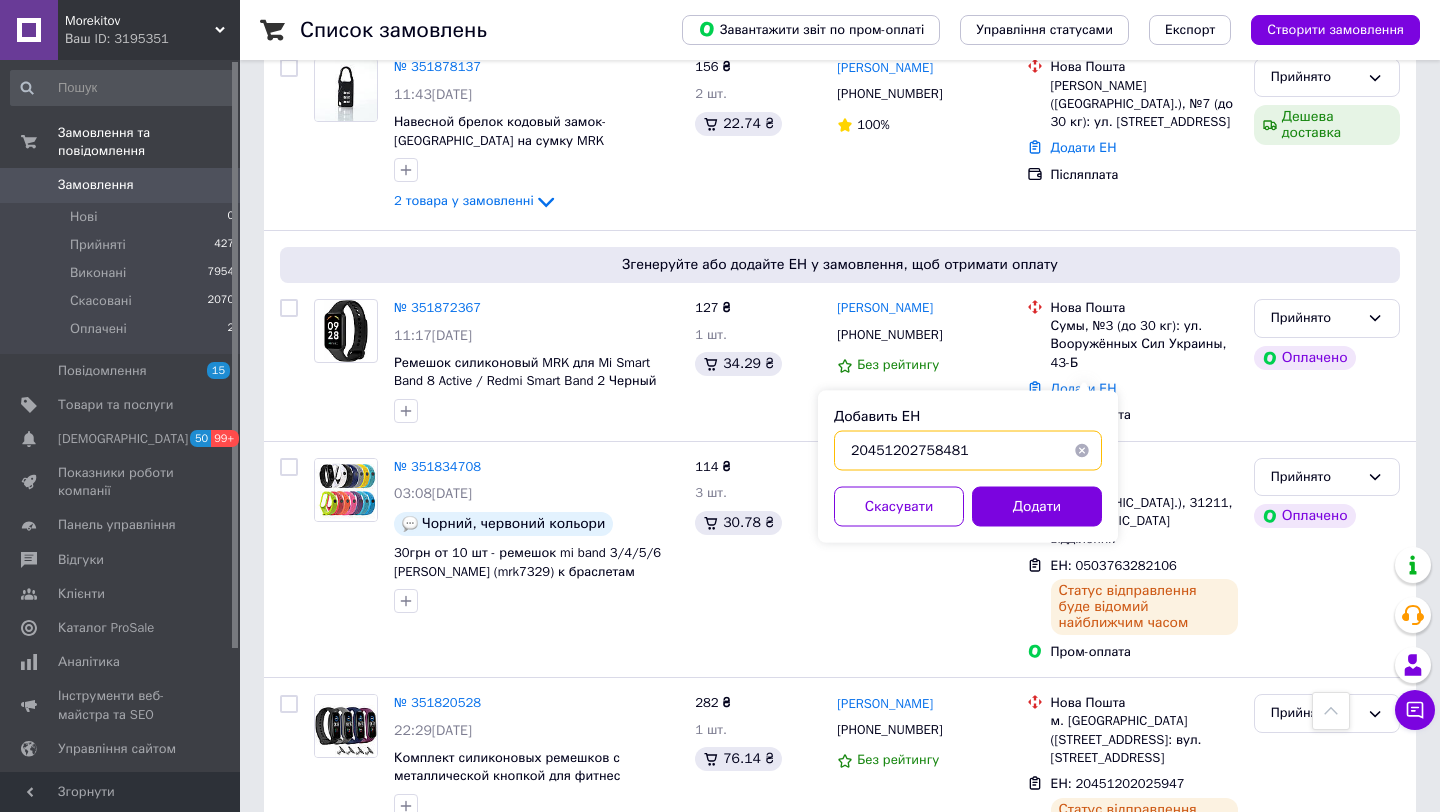 type on "20451202758481" 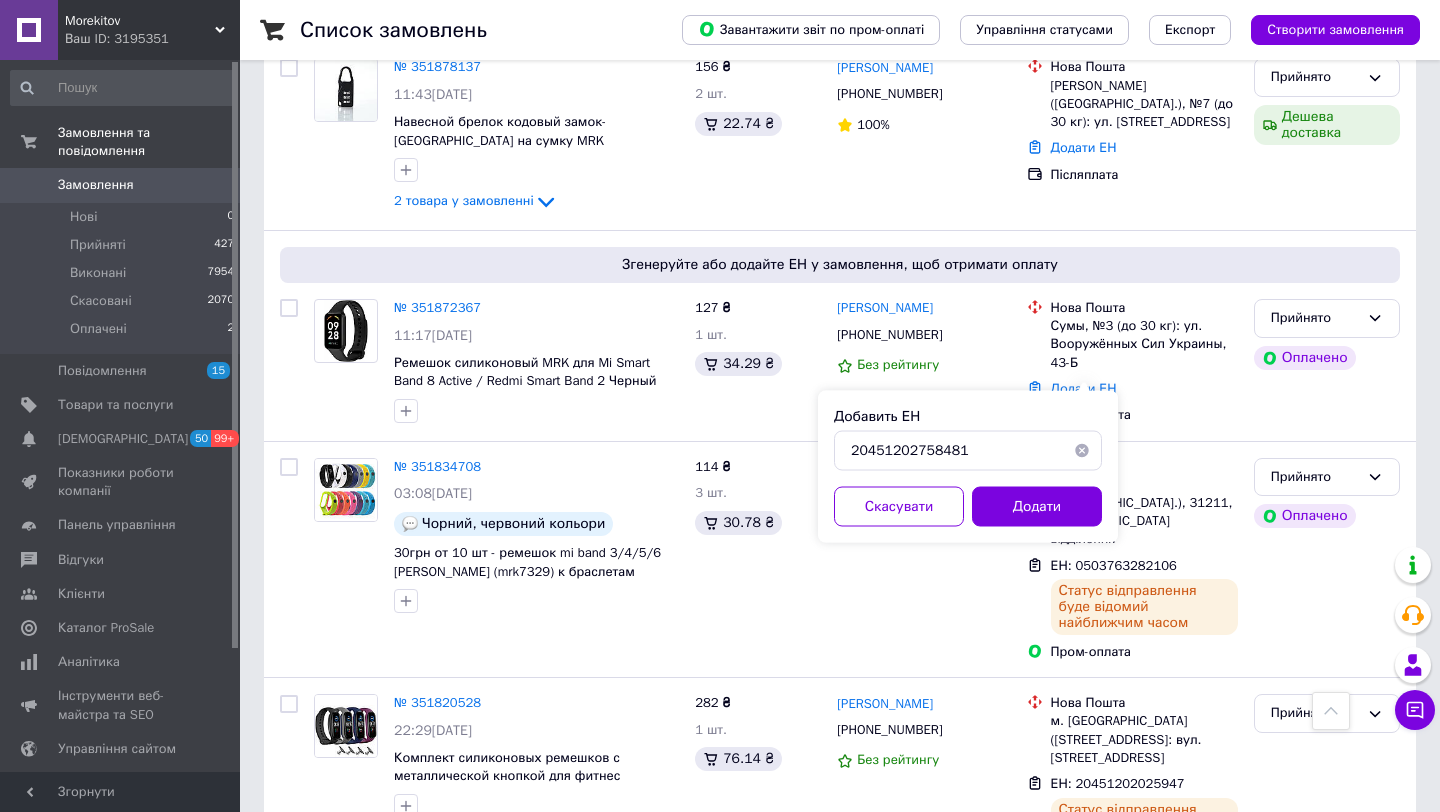 click on "Додати" at bounding box center (1037, 507) 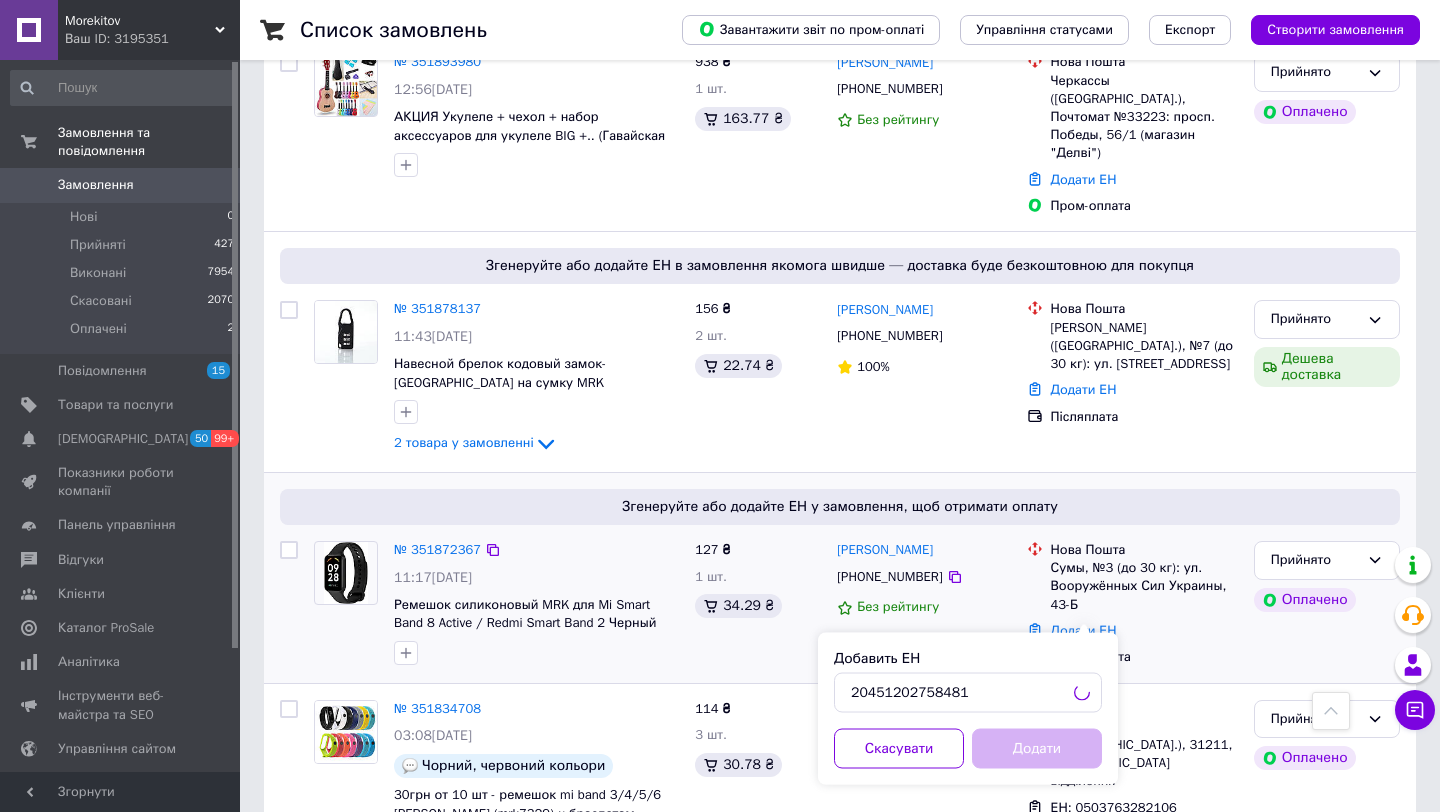 scroll, scrollTop: 1325, scrollLeft: 0, axis: vertical 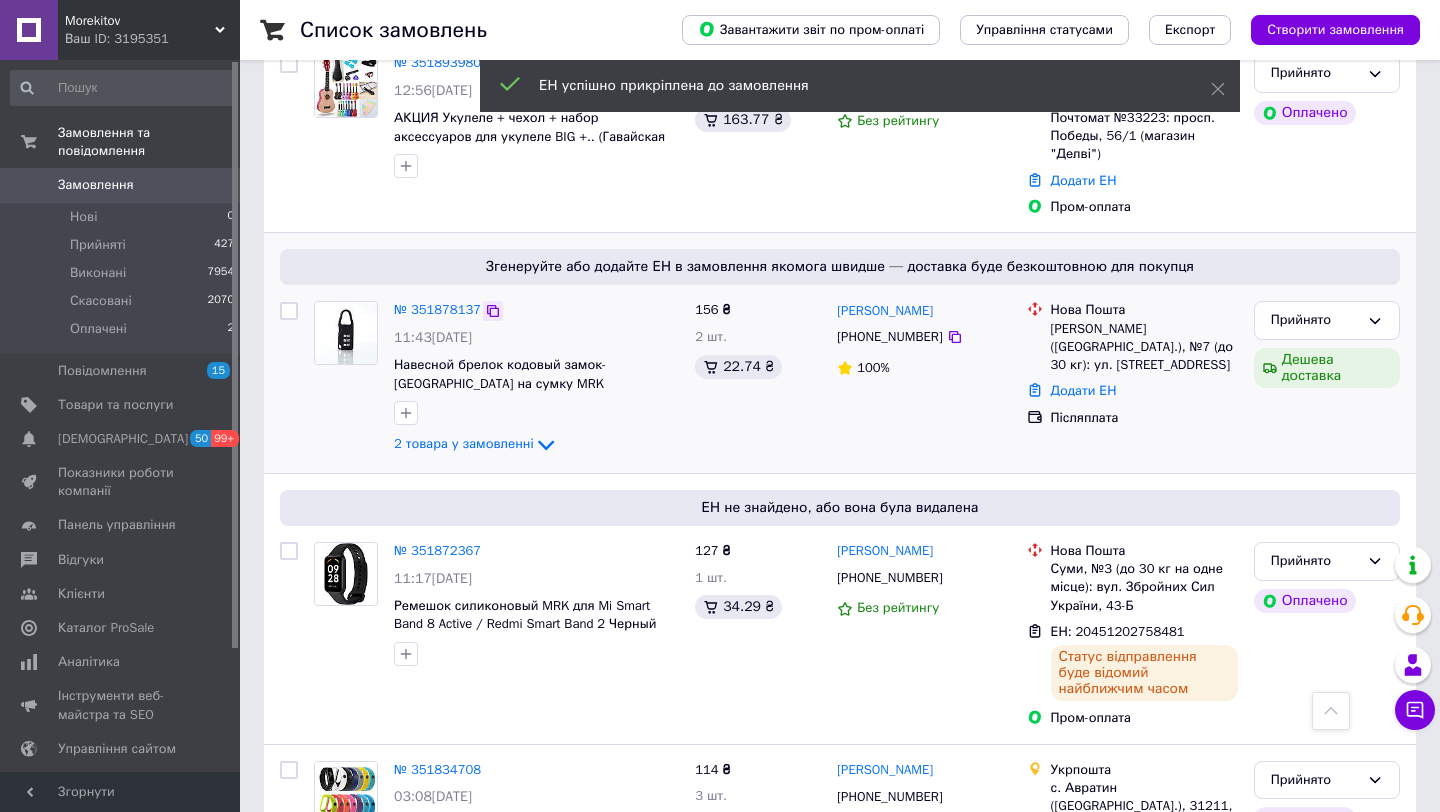 click 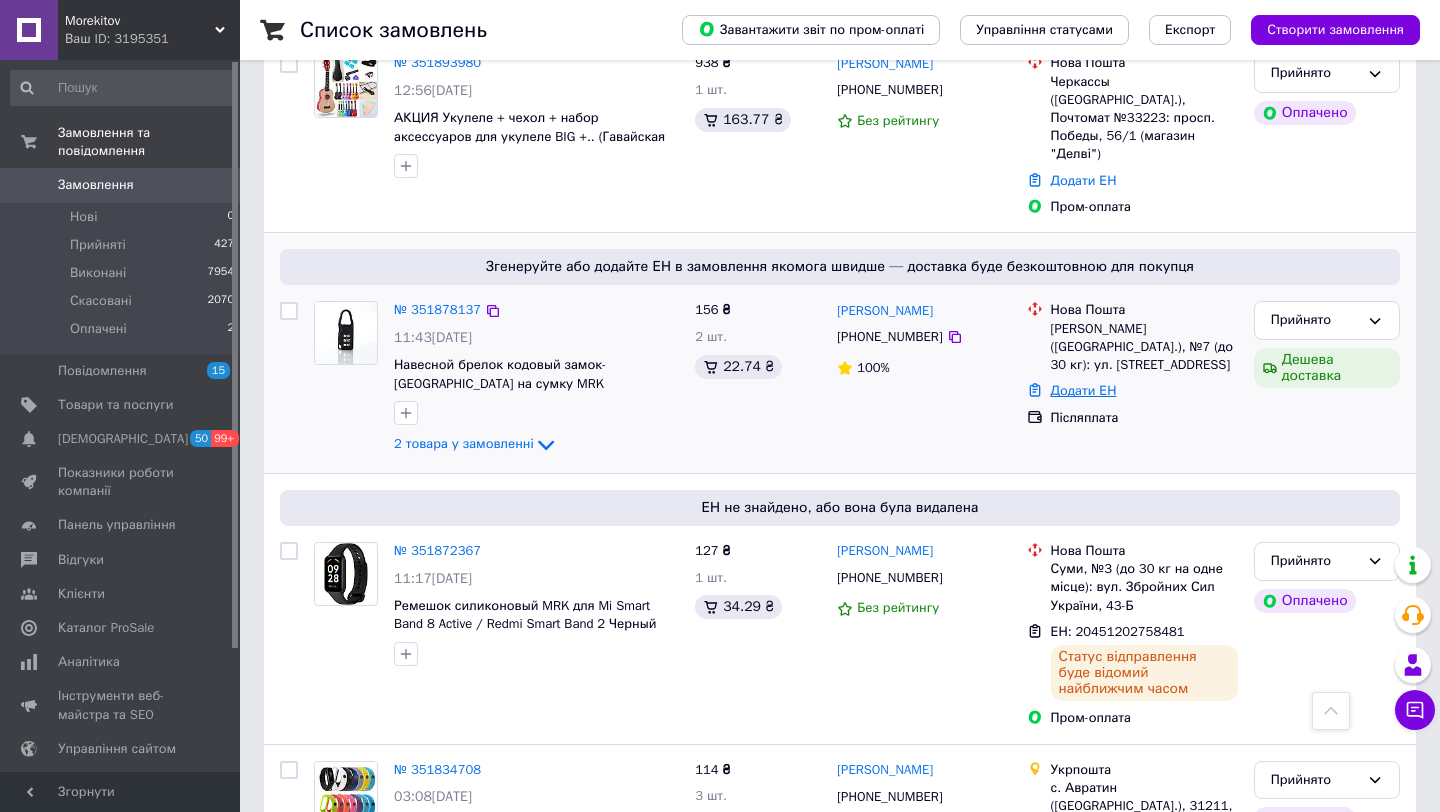 click on "Додати ЕН" at bounding box center [1084, 390] 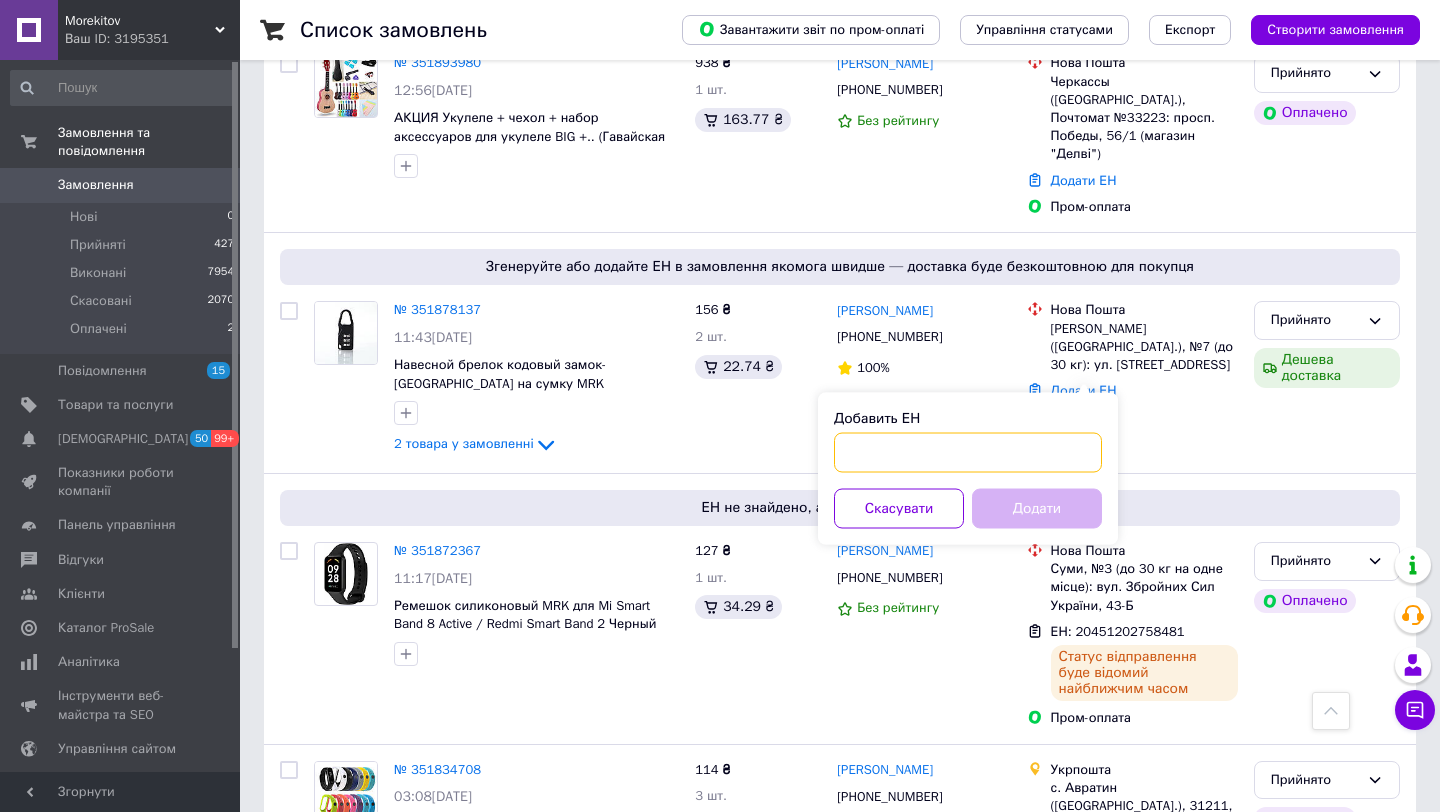 click on "Добавить ЕН" at bounding box center (968, 453) 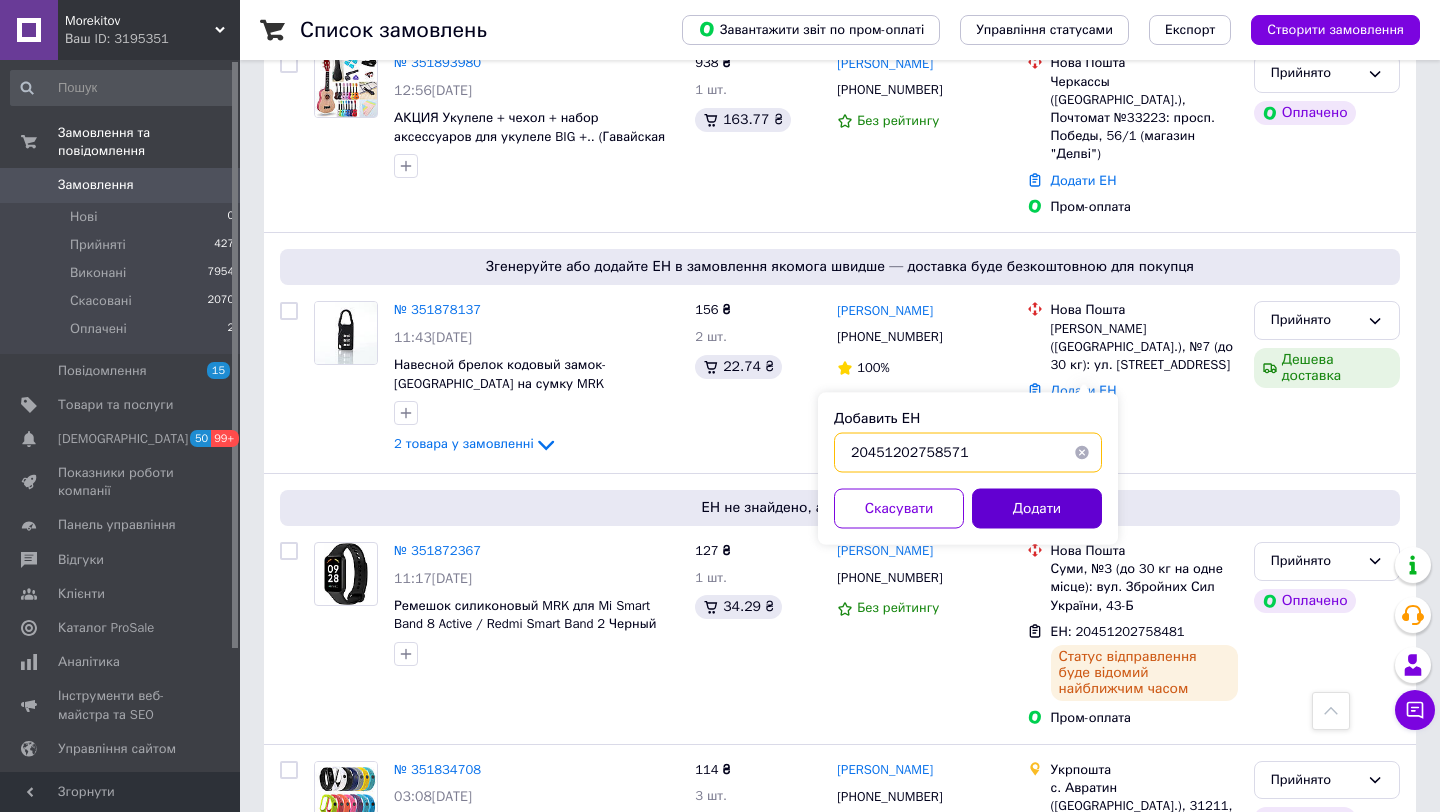 type on "20451202758571" 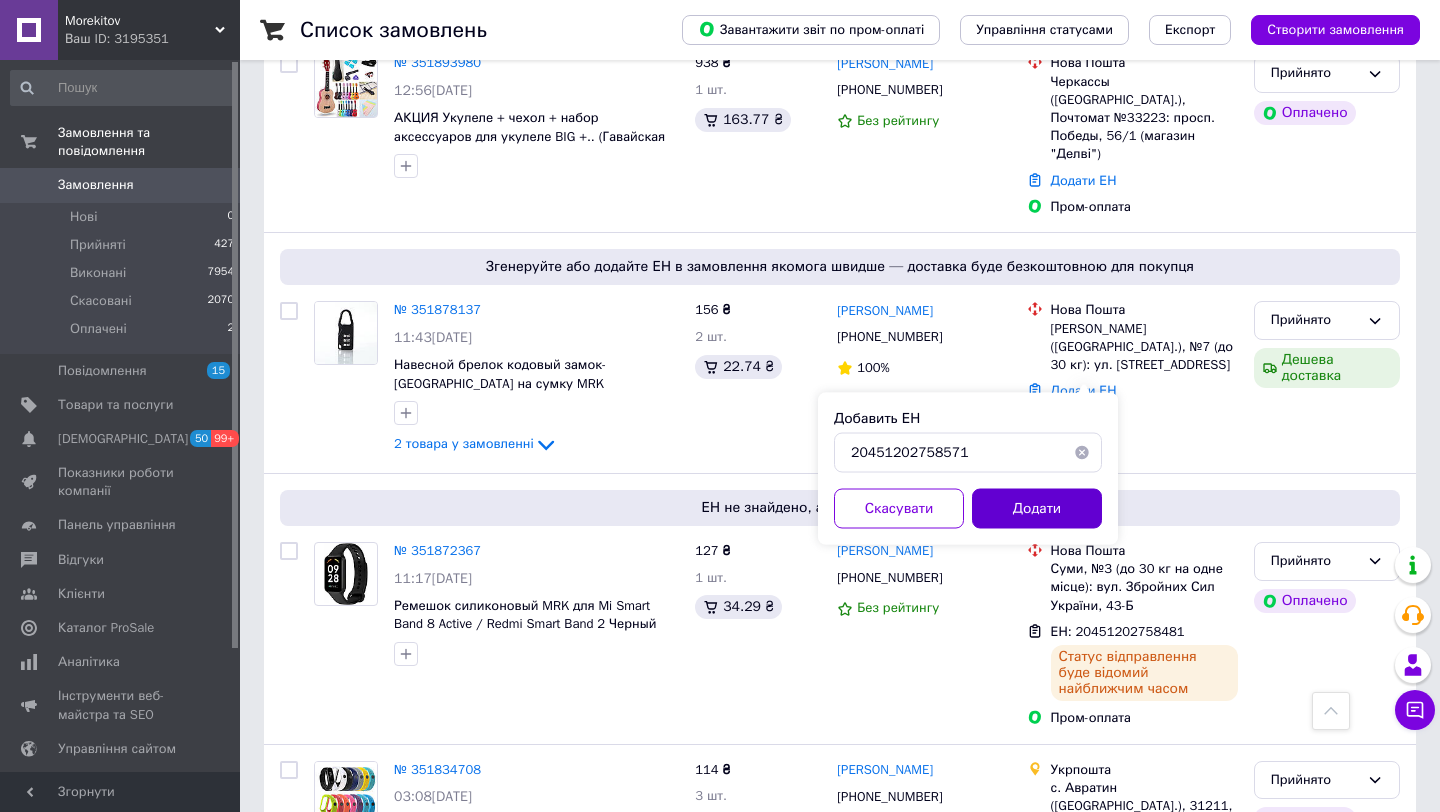 click on "Додати" at bounding box center [1037, 509] 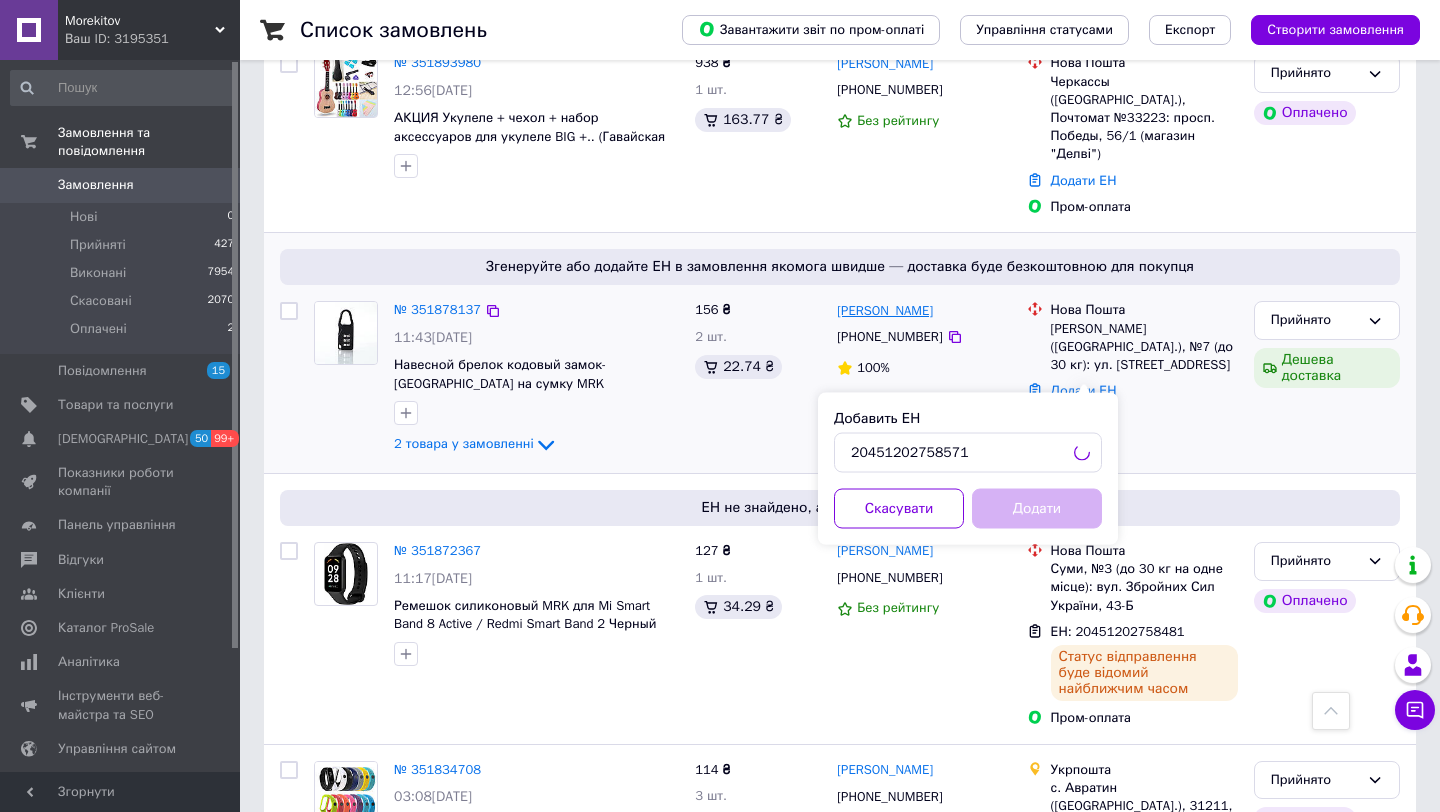 scroll, scrollTop: 992, scrollLeft: 0, axis: vertical 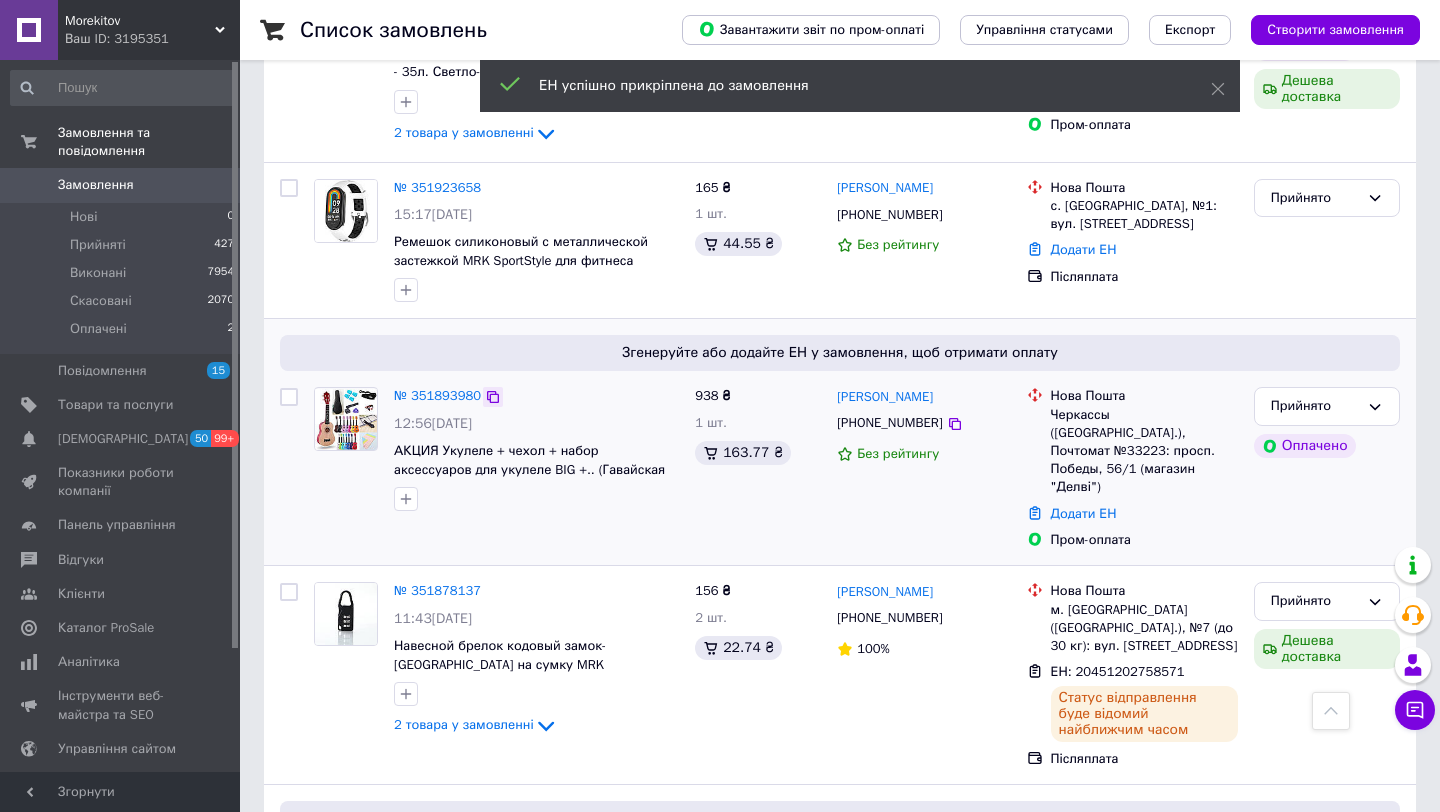 click 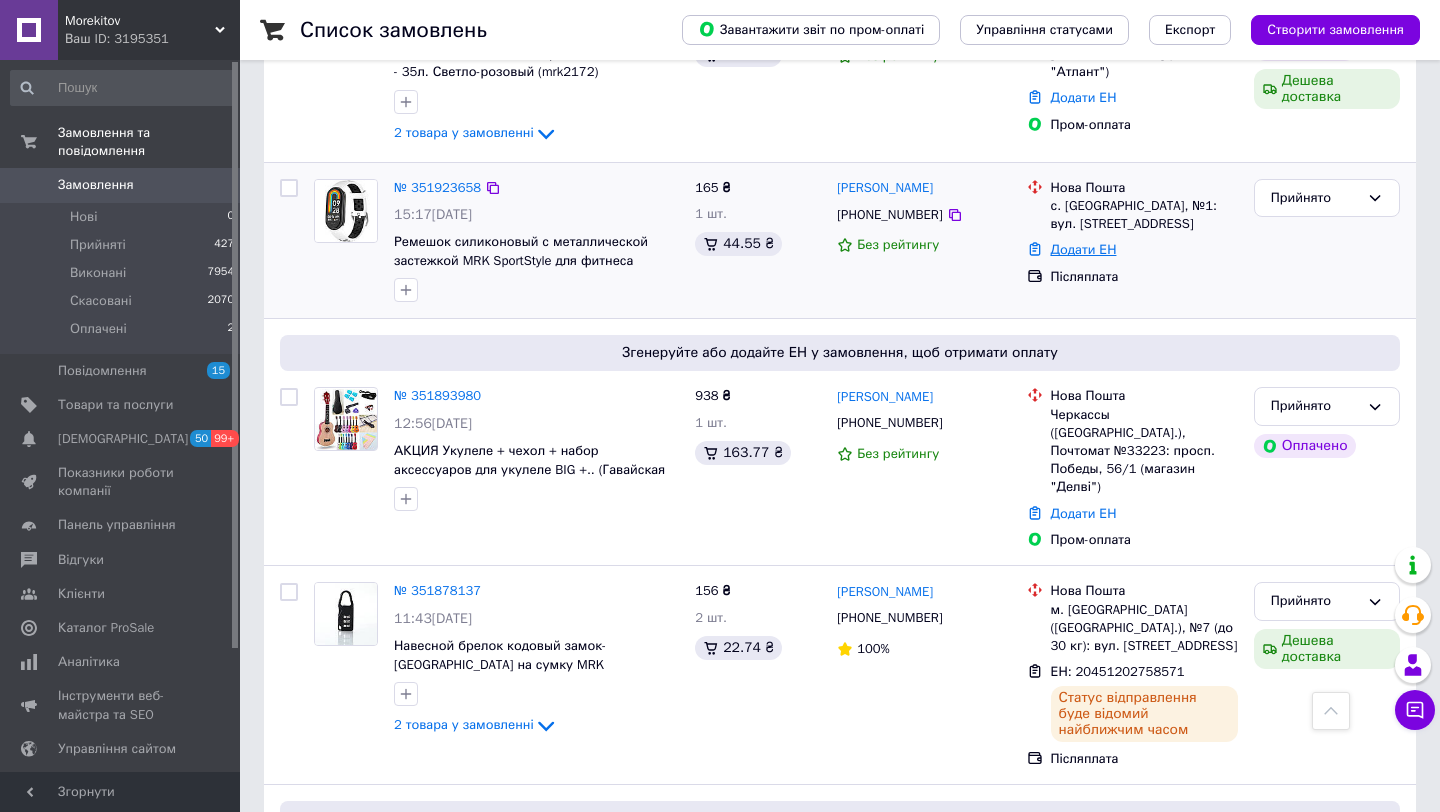 click on "Додати ЕН" at bounding box center [1084, 249] 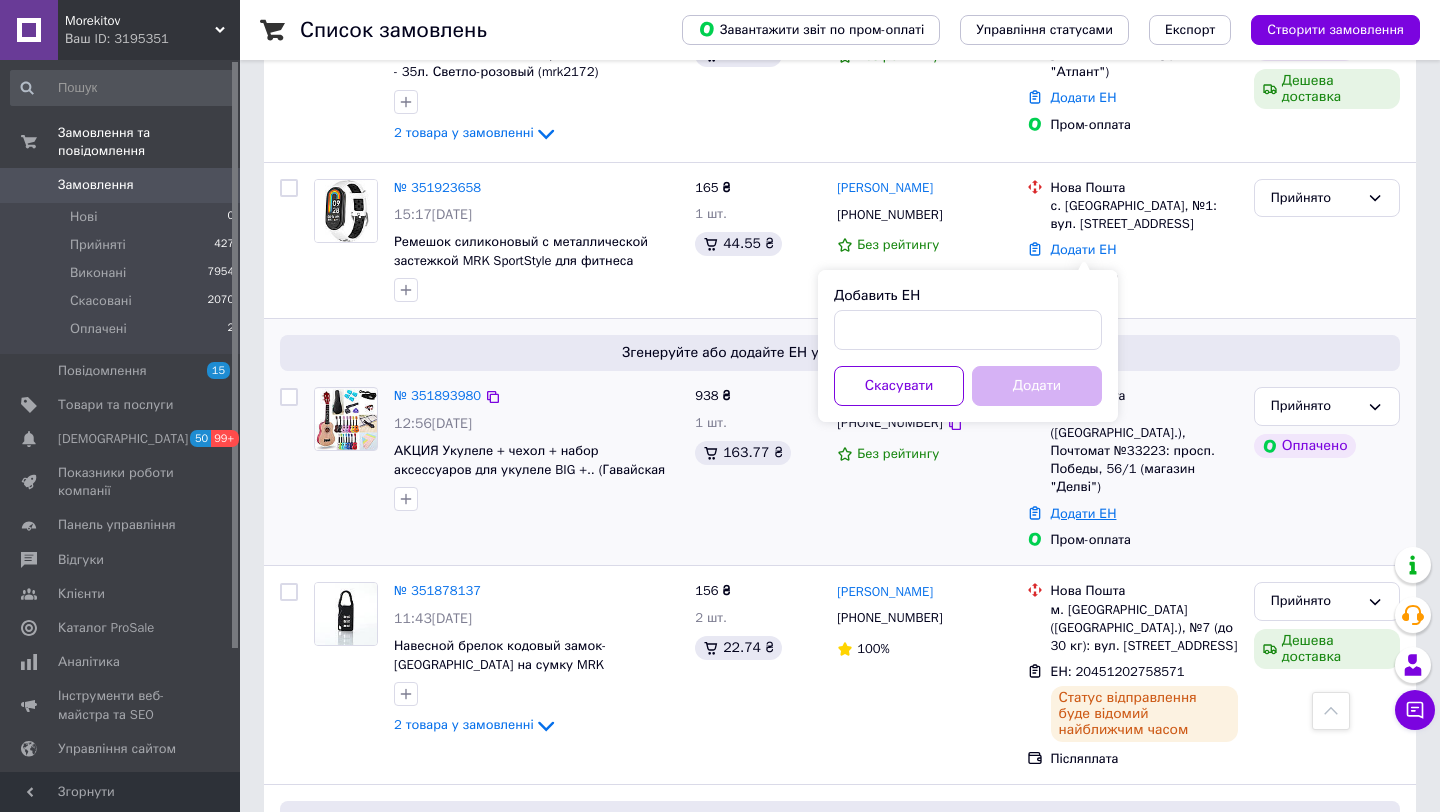 click on "Додати ЕН" at bounding box center [1084, 513] 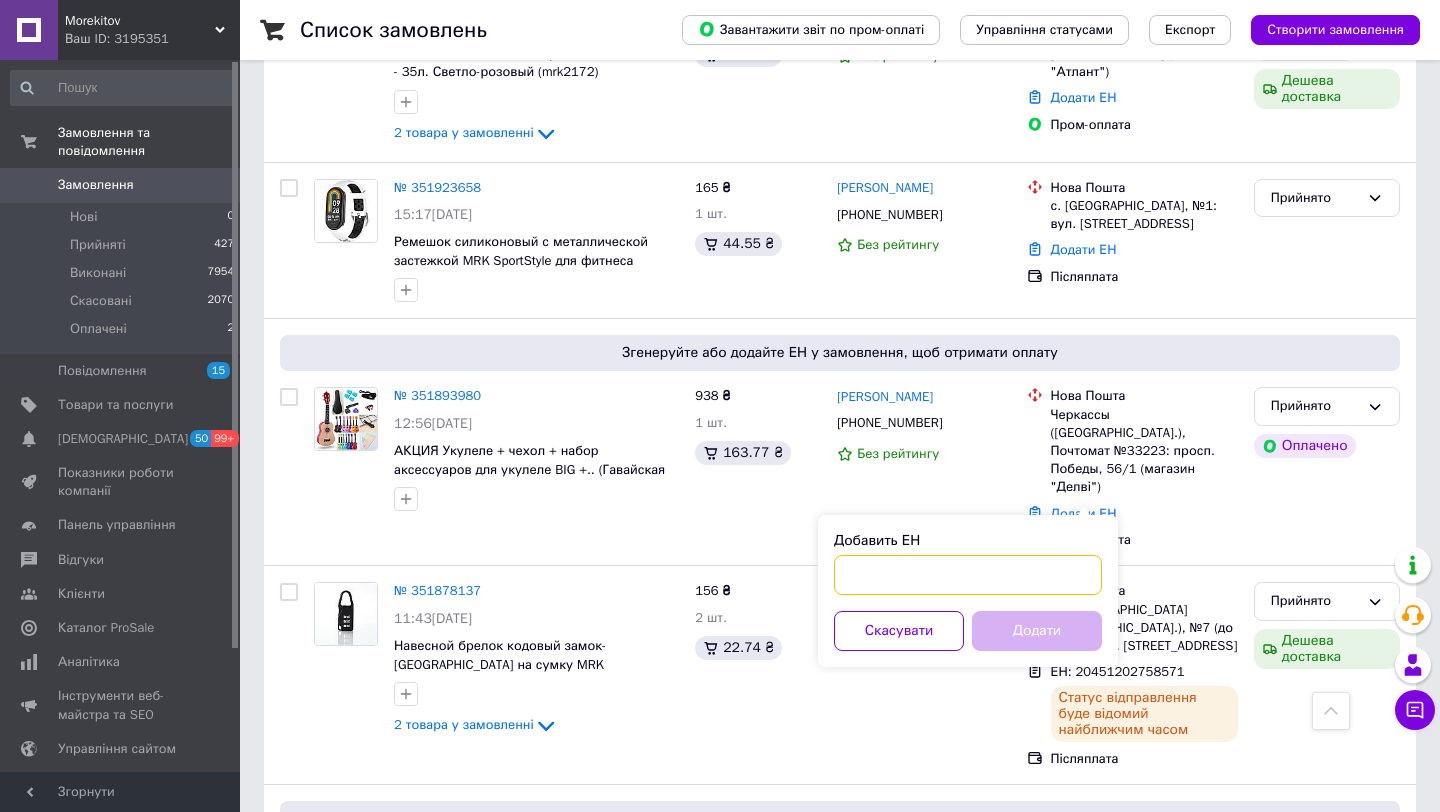 click on "Добавить ЕН" at bounding box center [968, 575] 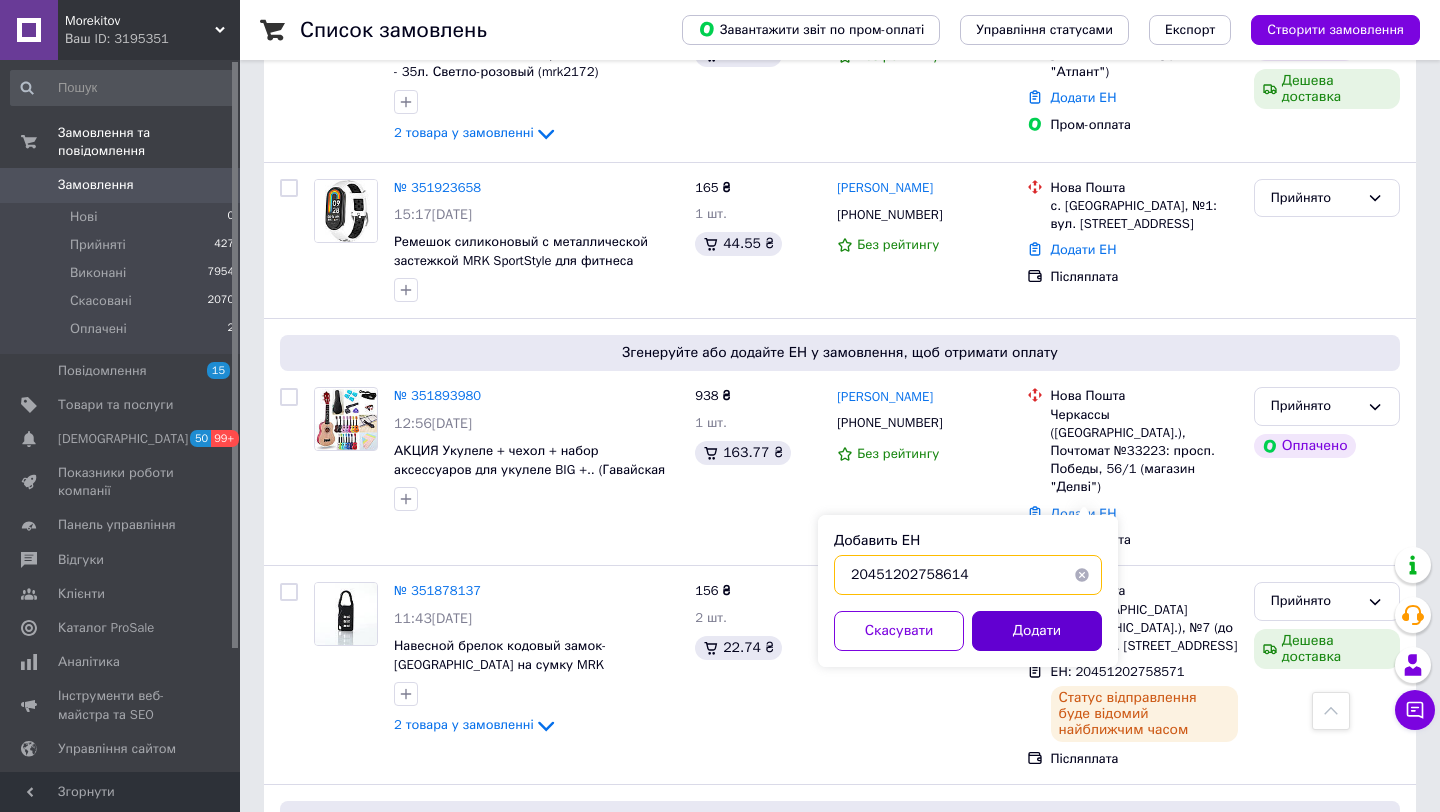 type on "20451202758614" 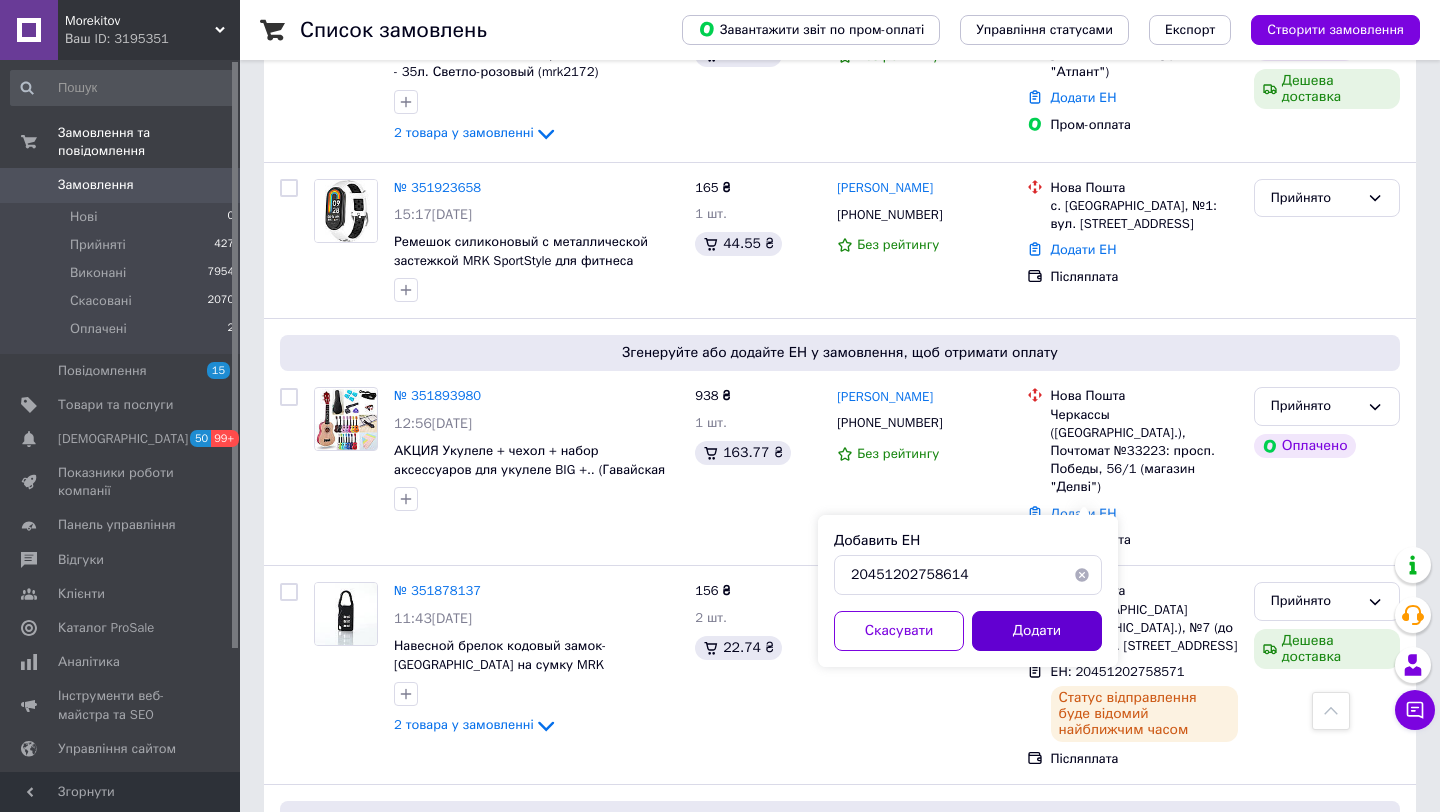 click on "Додати" at bounding box center (1037, 631) 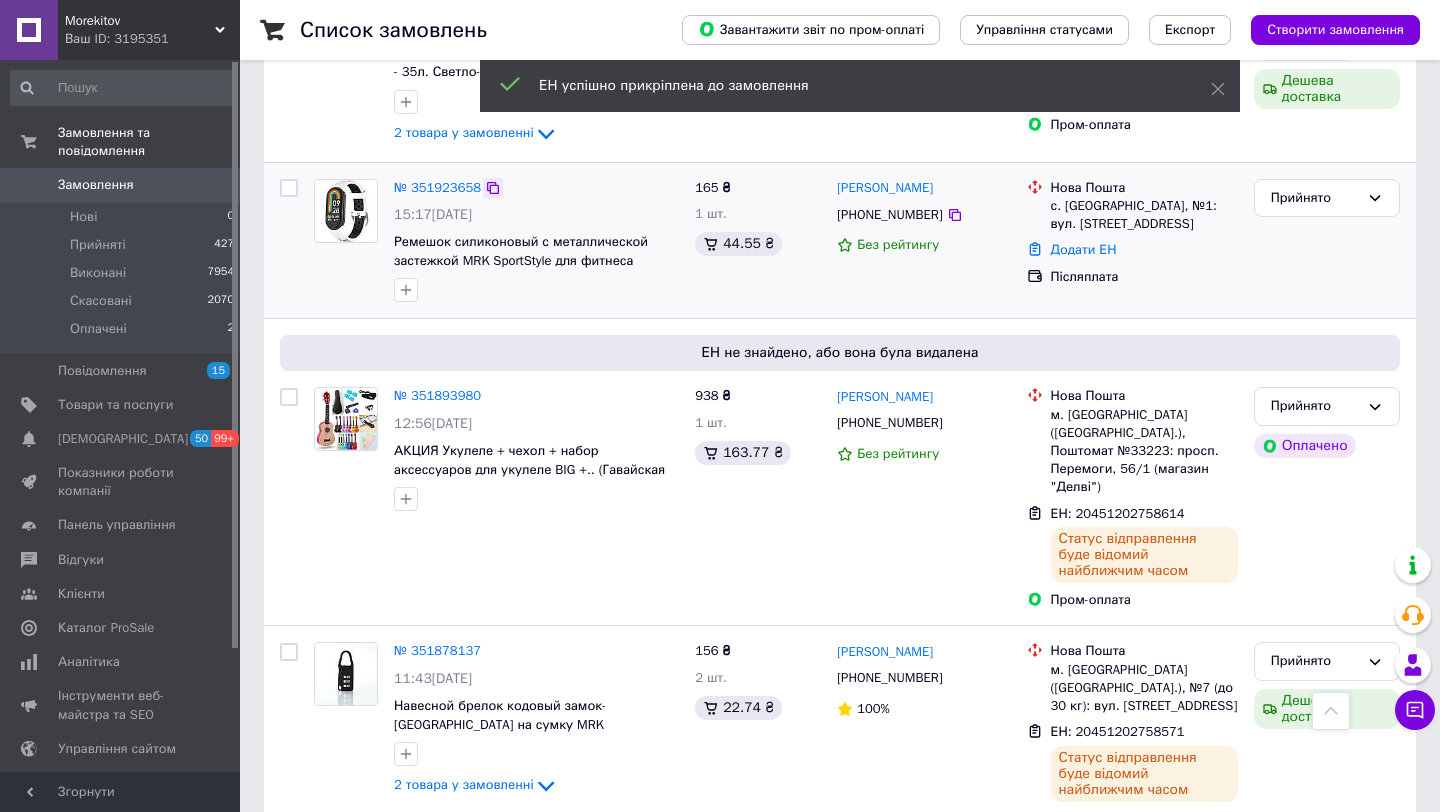 click 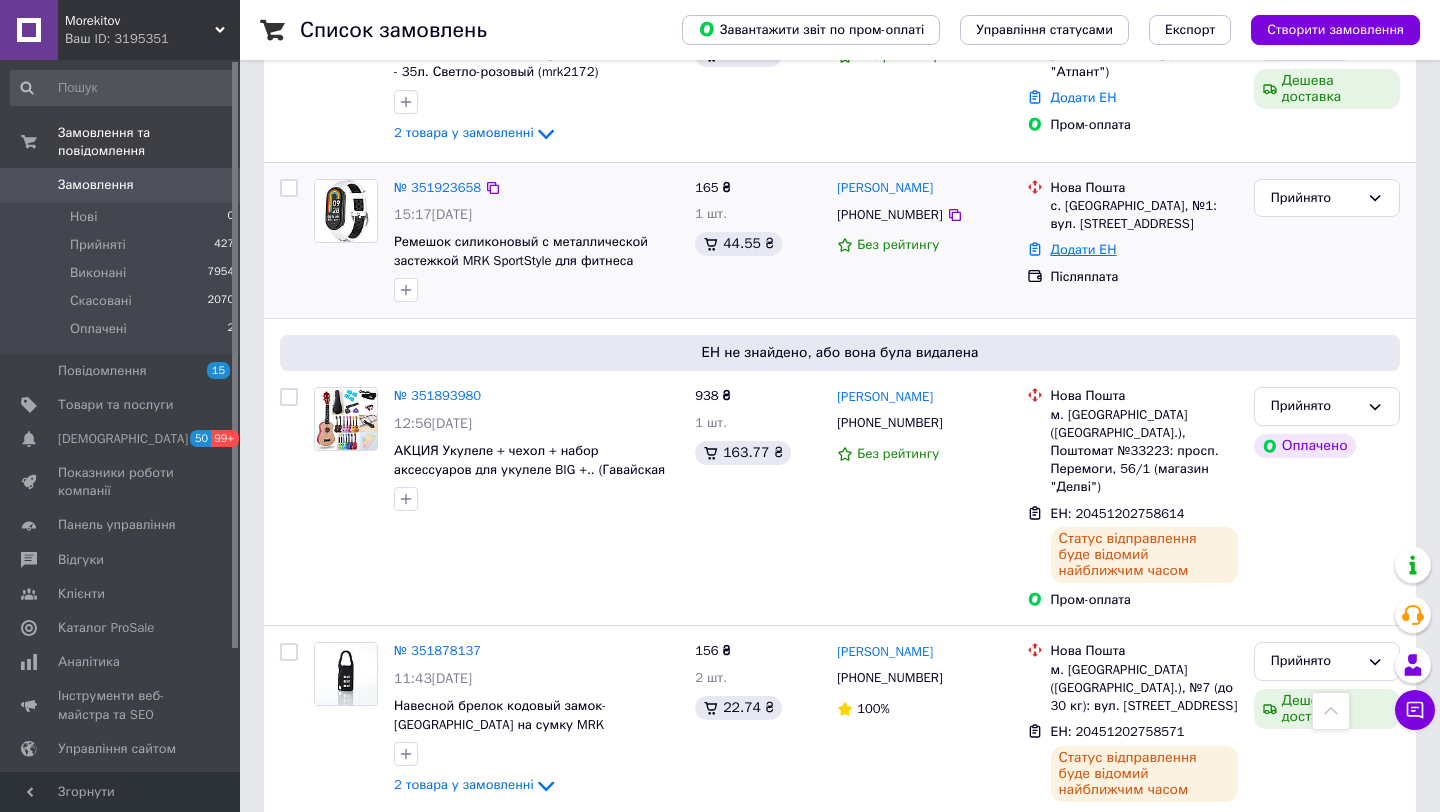 click on "Додати ЕН" at bounding box center [1084, 249] 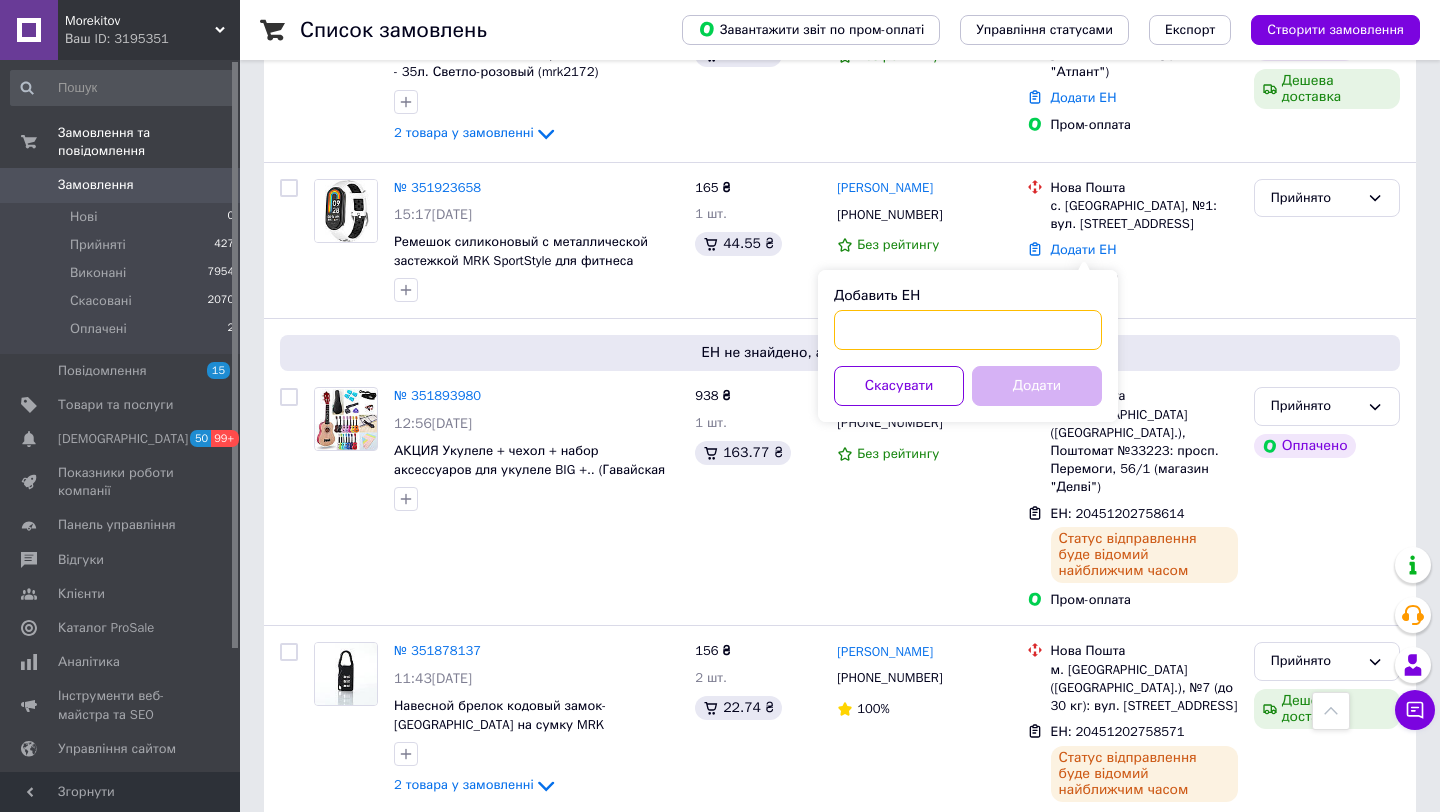 click on "Добавить ЕН" at bounding box center (968, 330) 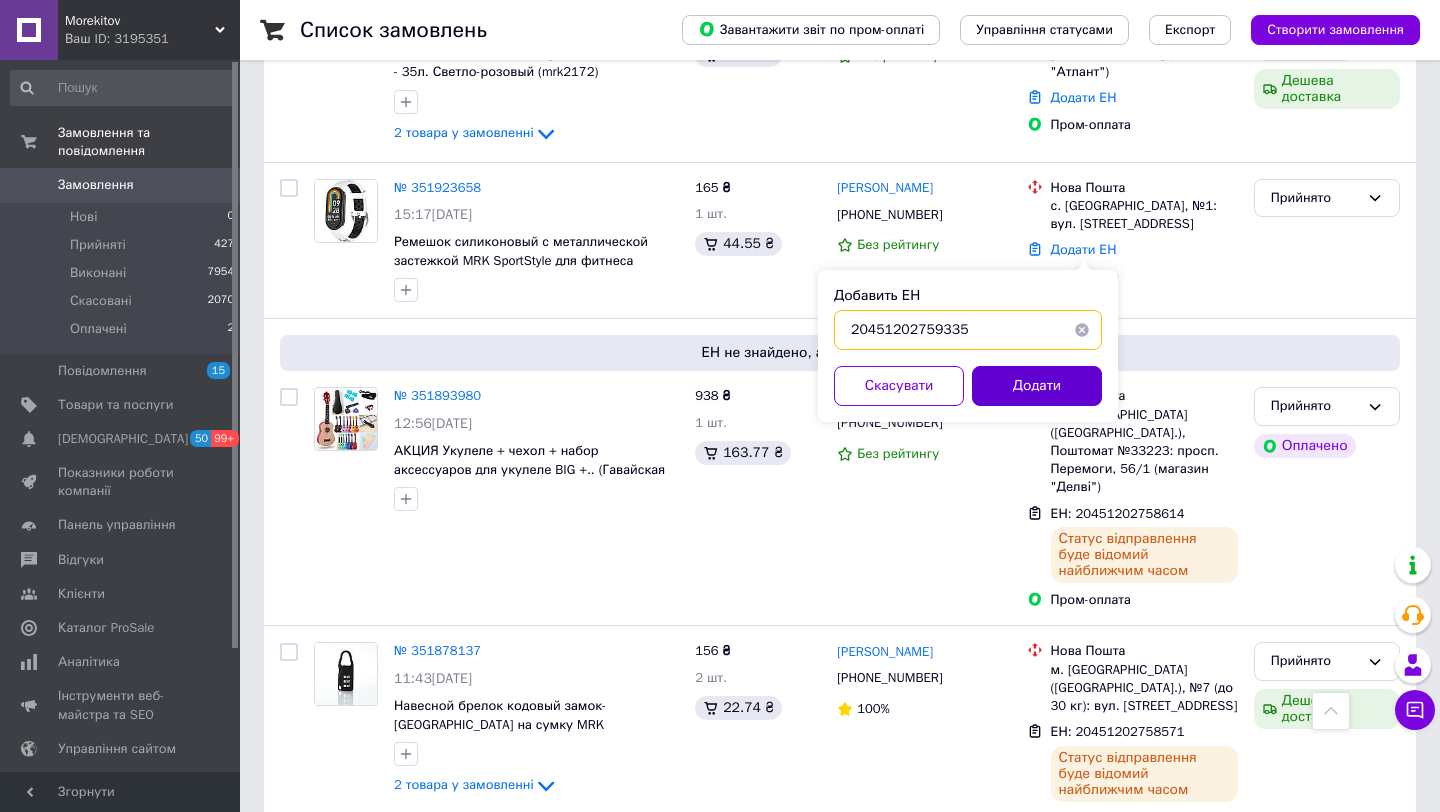 type on "20451202759335" 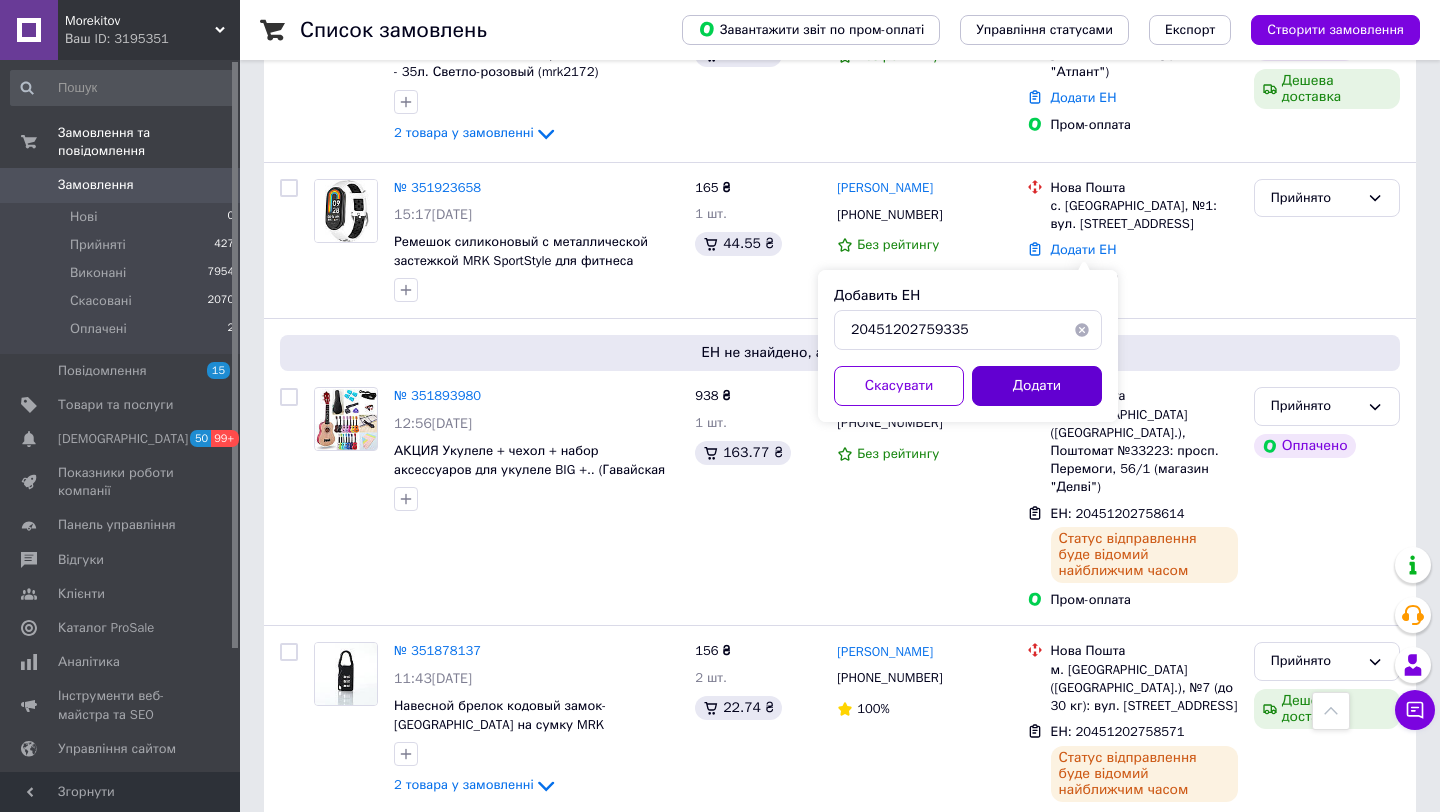click on "Додати" at bounding box center (1037, 386) 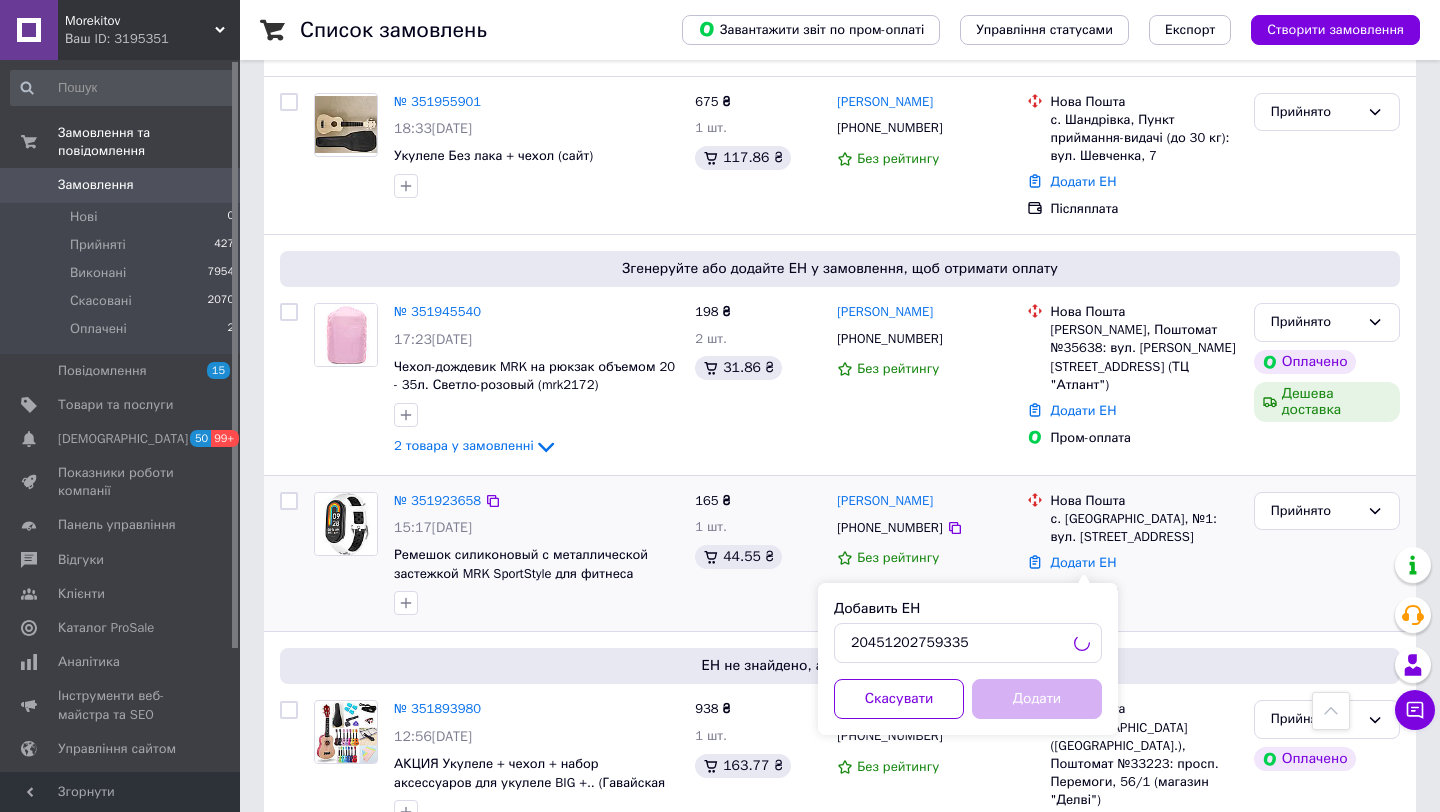 scroll, scrollTop: 670, scrollLeft: 0, axis: vertical 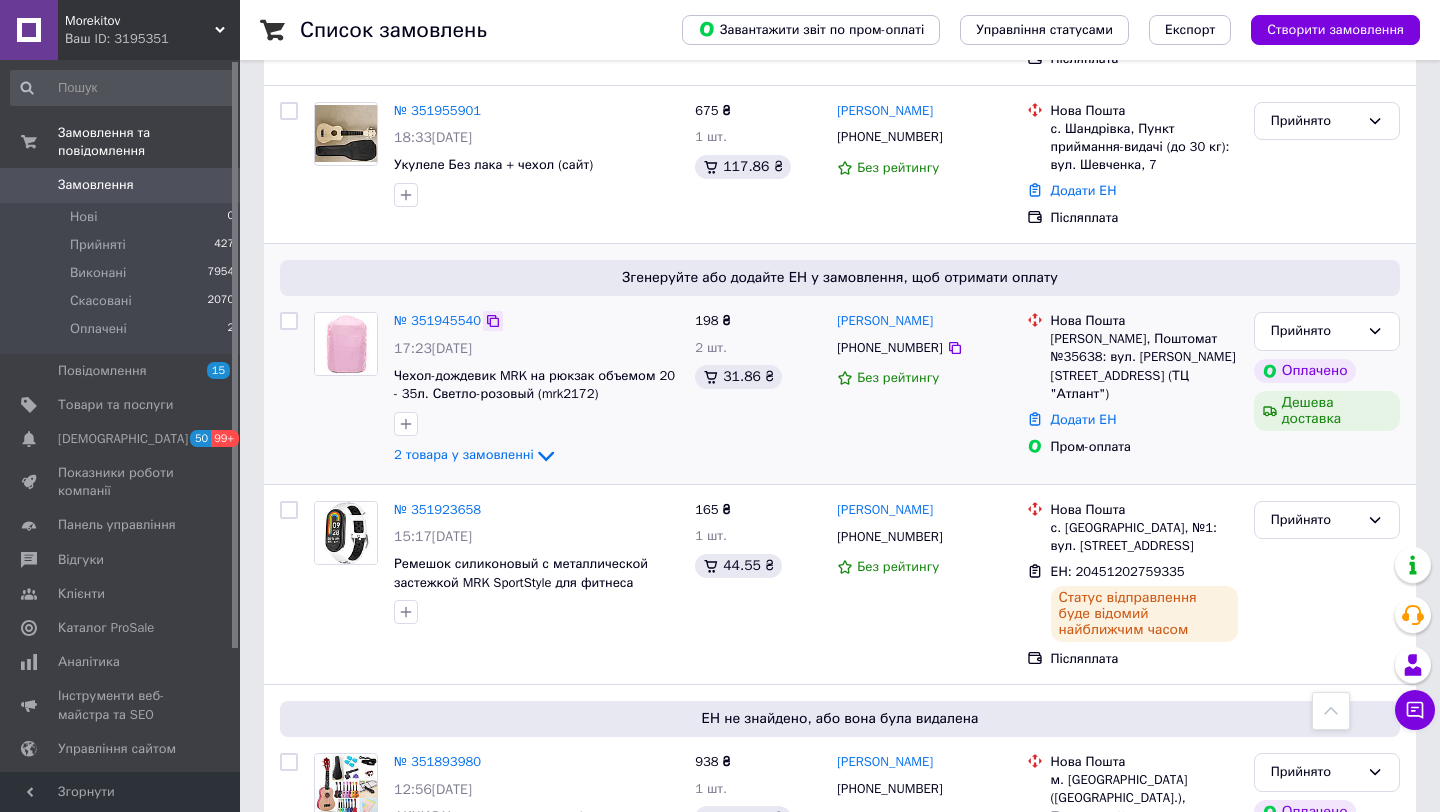 click 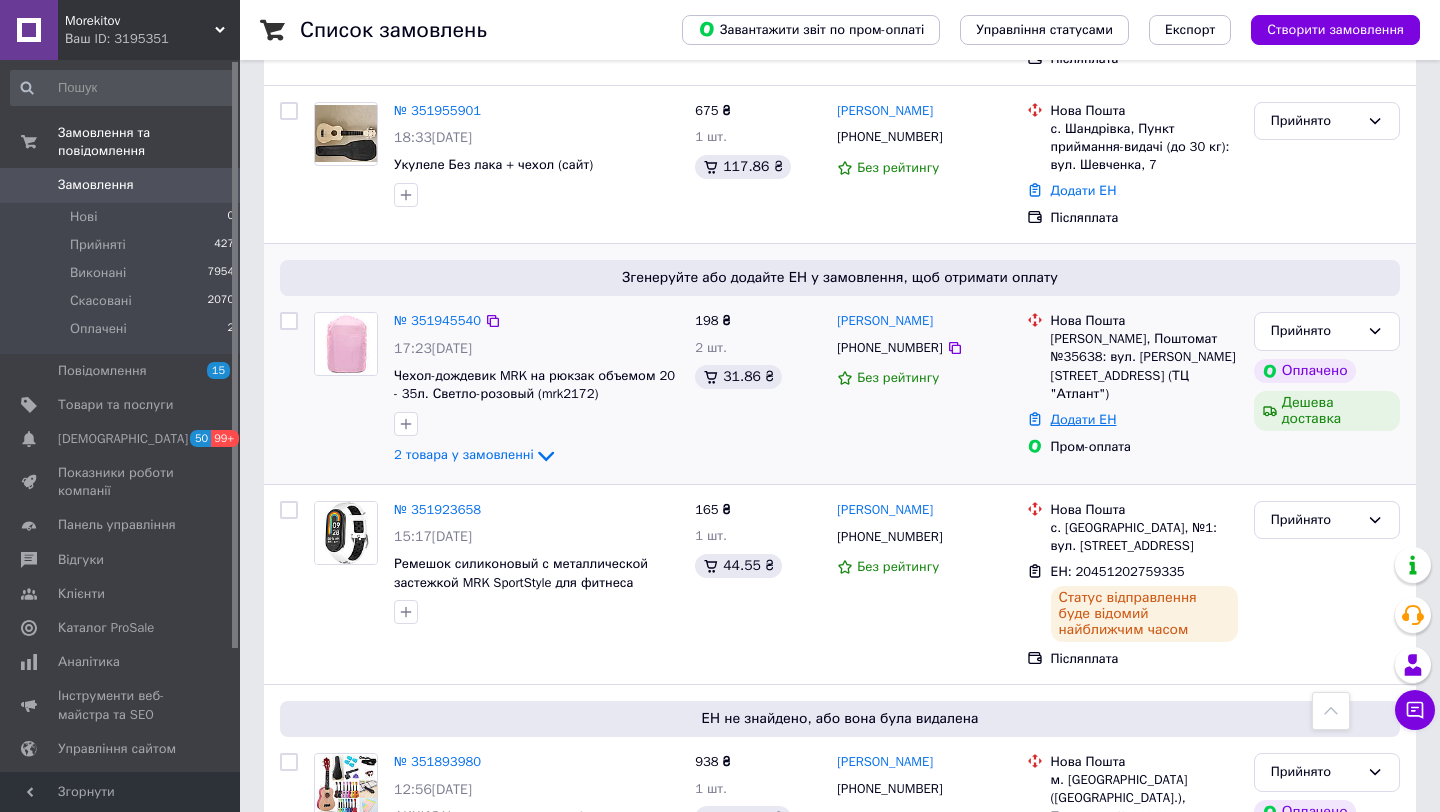 click on "Додати ЕН" at bounding box center [1084, 419] 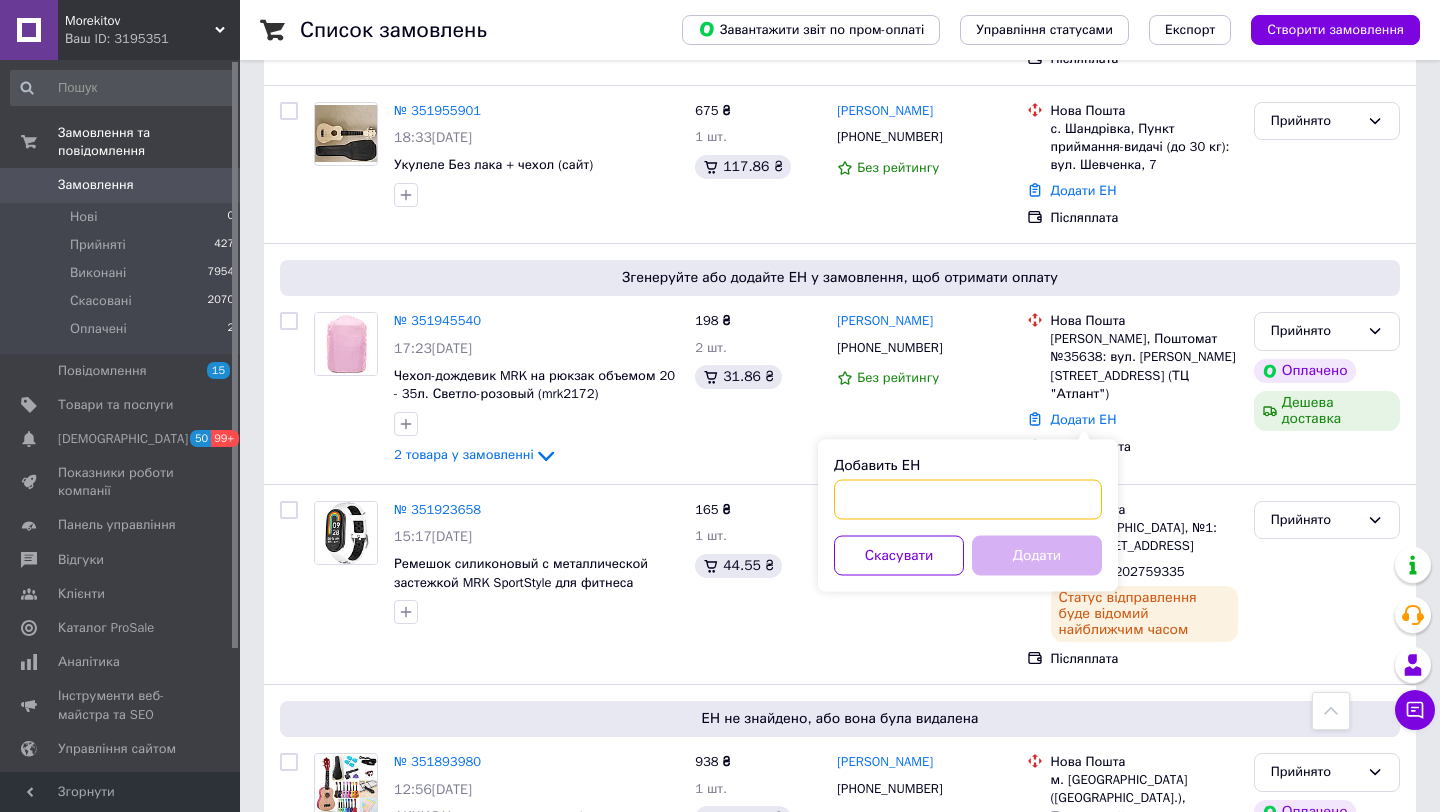click on "Добавить ЕН" at bounding box center (968, 500) 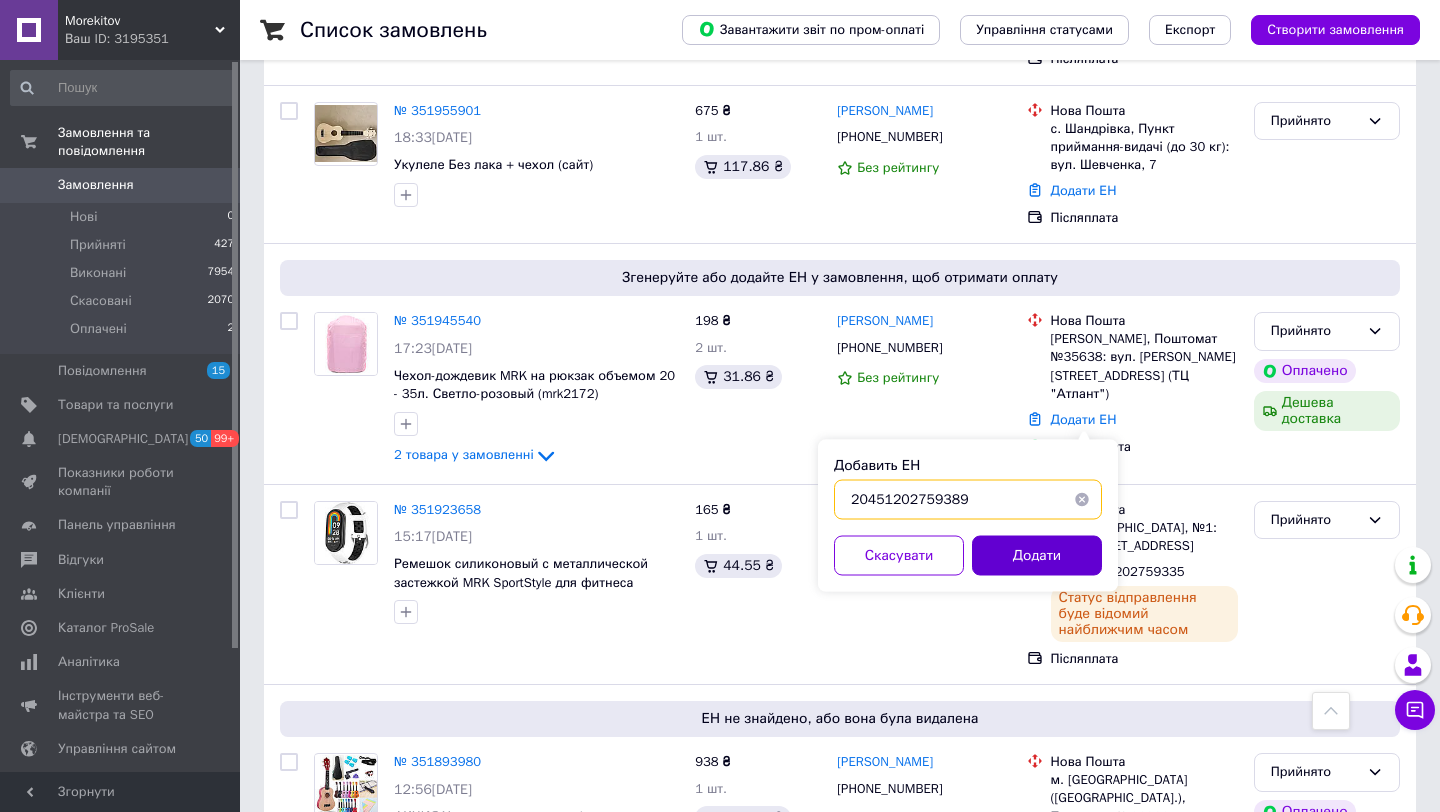 type on "20451202759389" 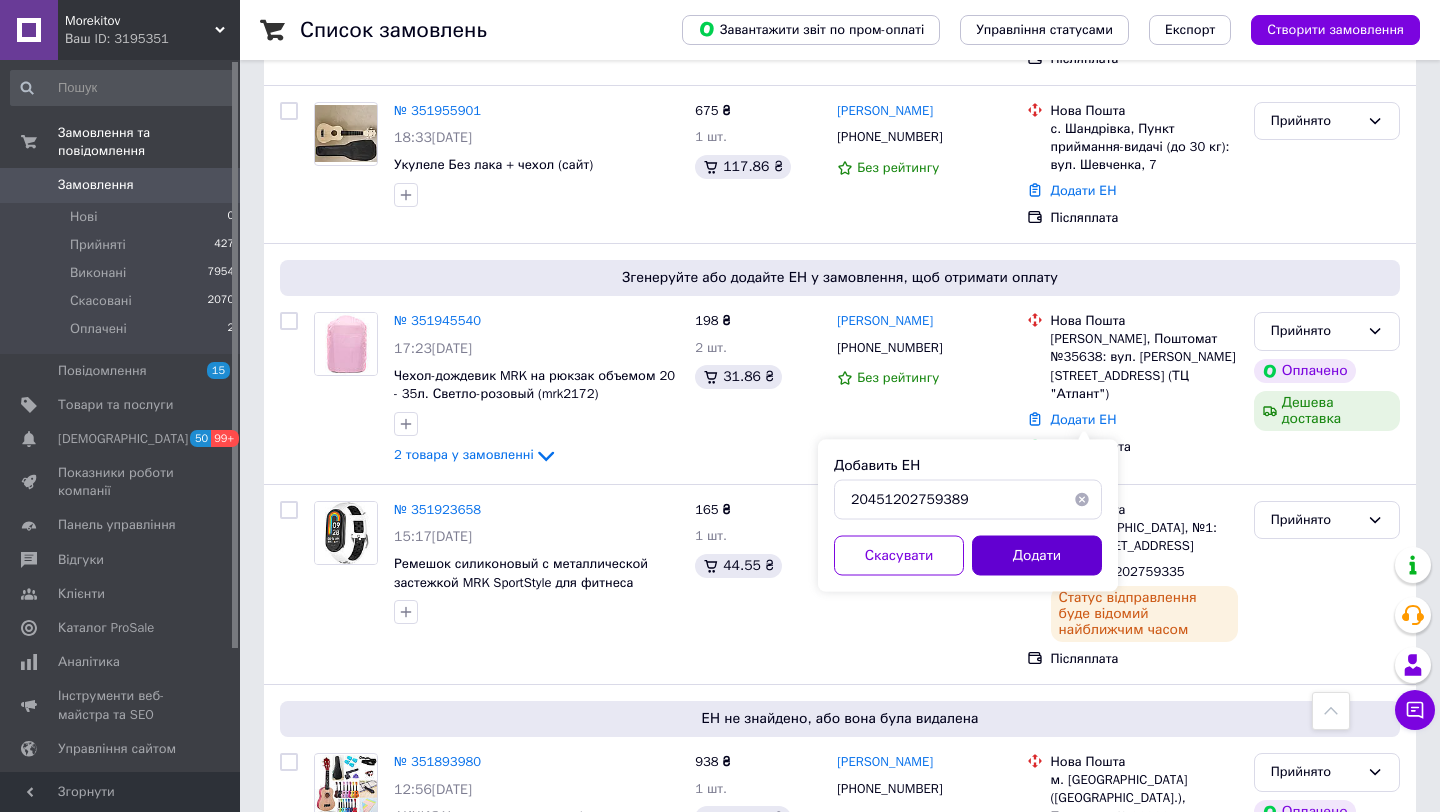 click on "Додати" at bounding box center (1037, 556) 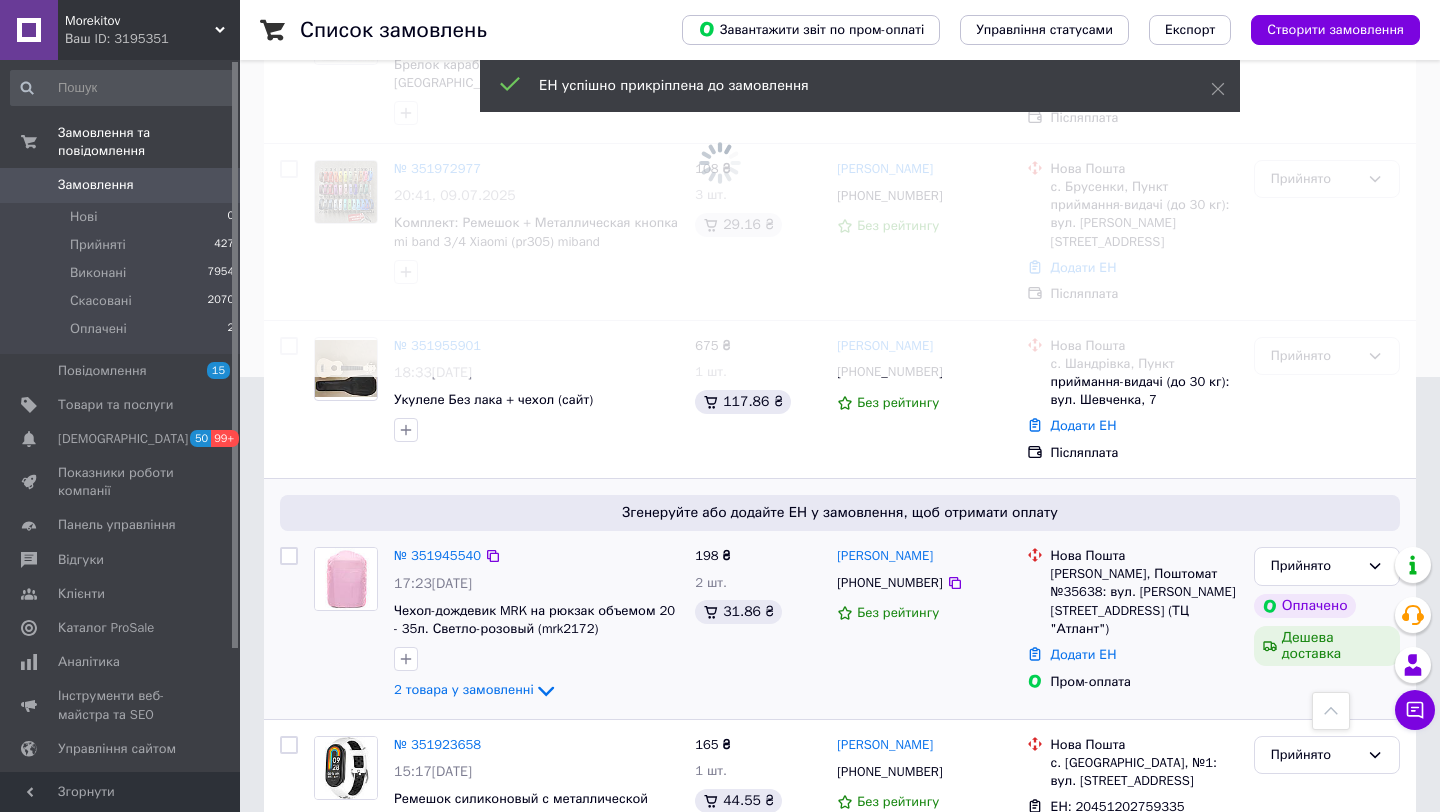 scroll, scrollTop: 428, scrollLeft: 0, axis: vertical 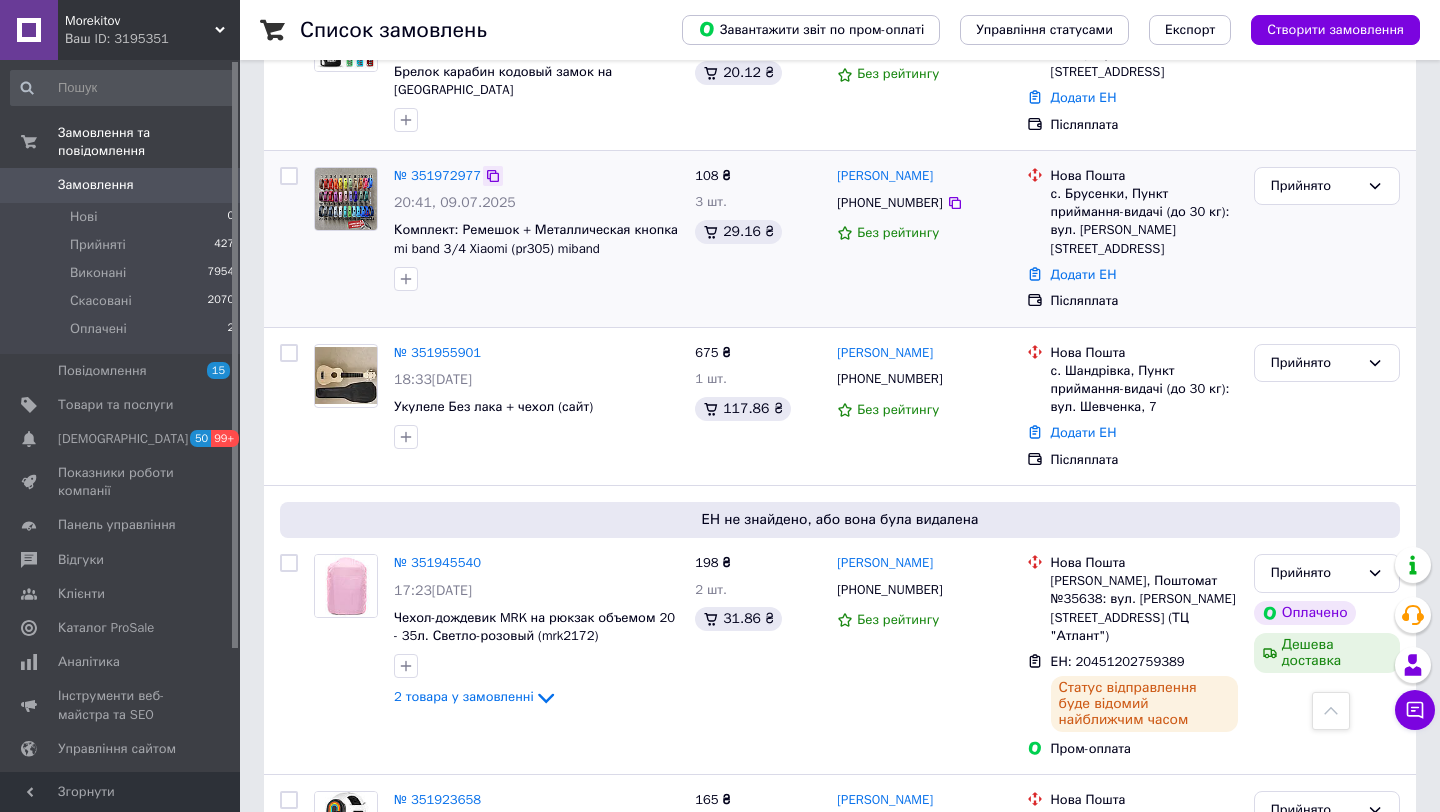 click 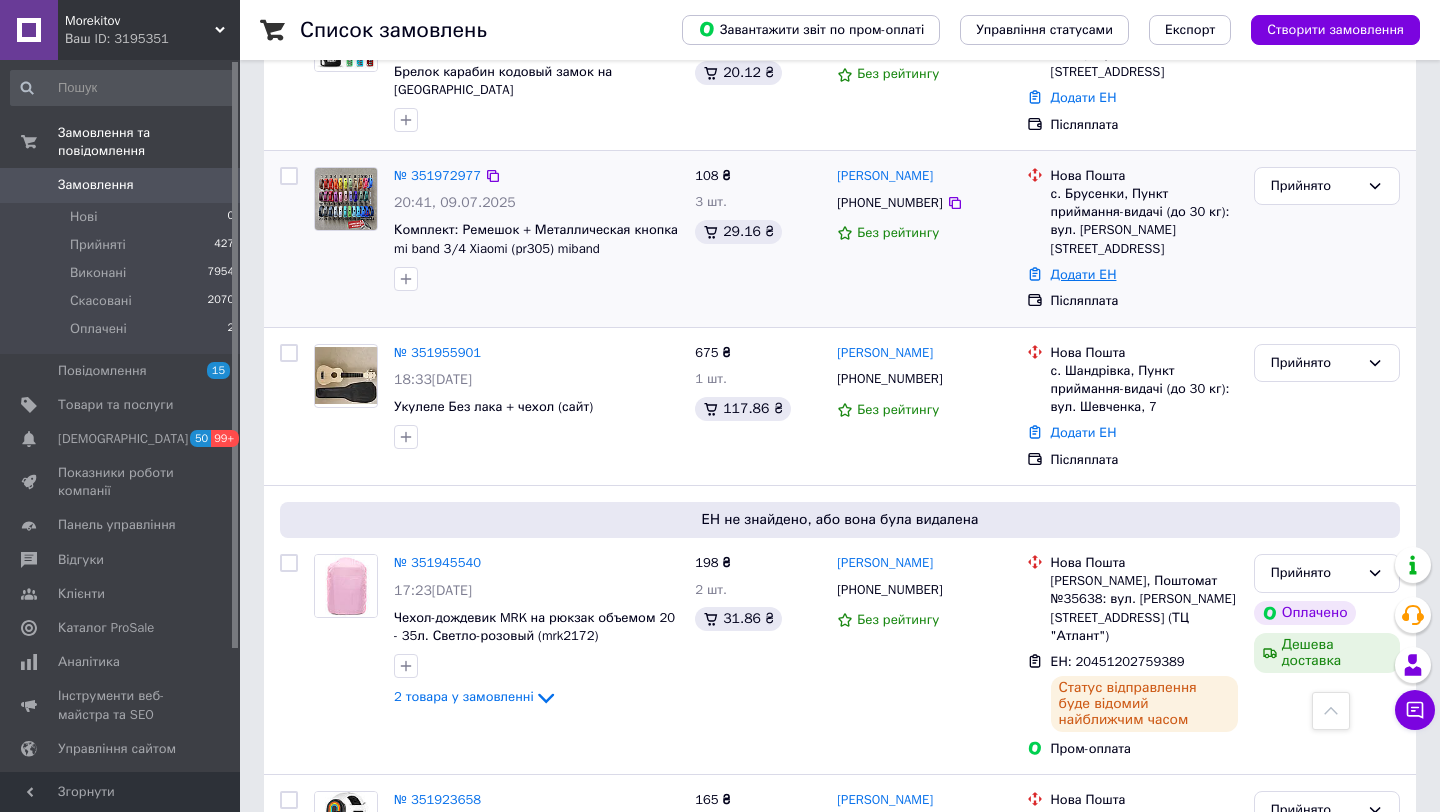 click on "Додати ЕН" at bounding box center (1084, 274) 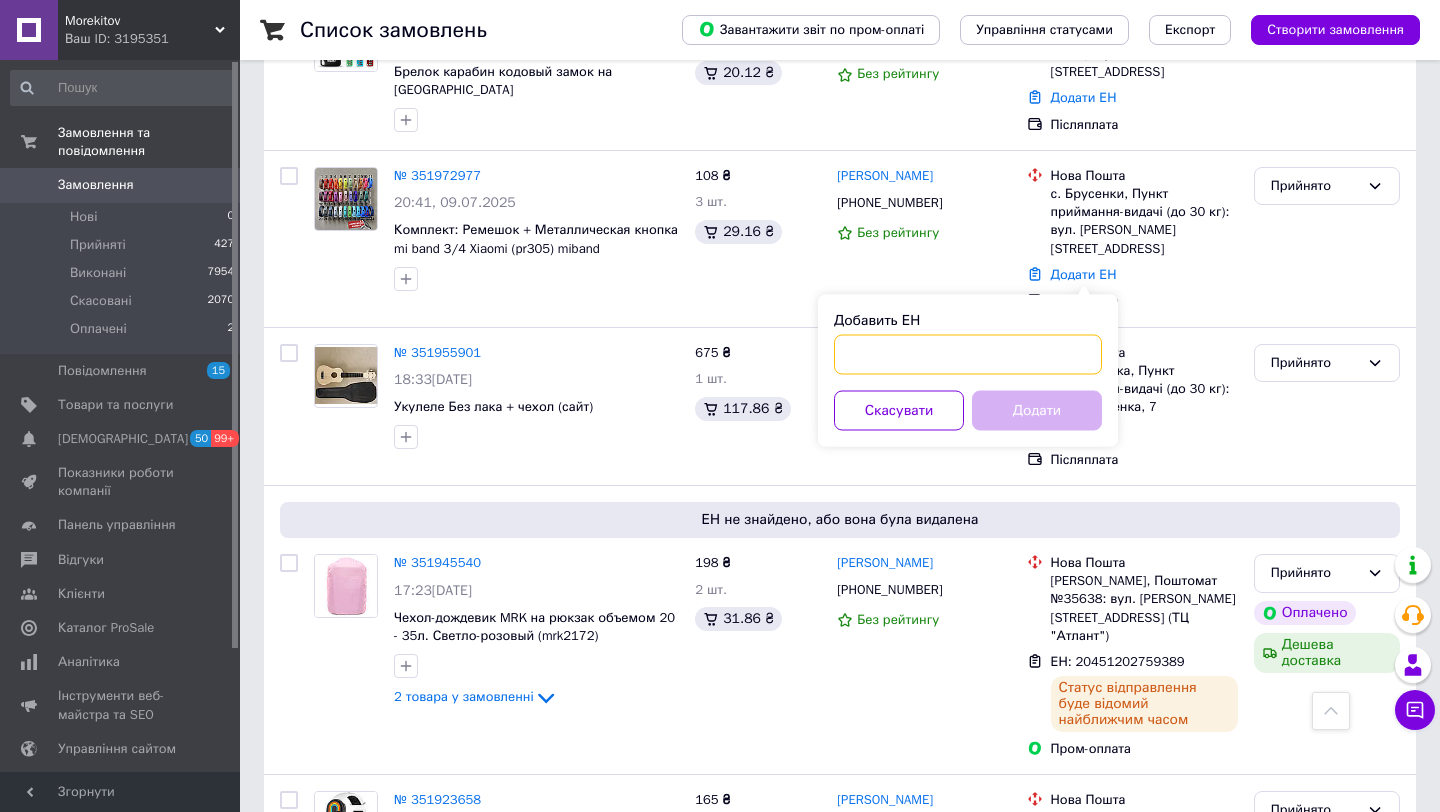 click on "Добавить ЕН" at bounding box center (968, 355) 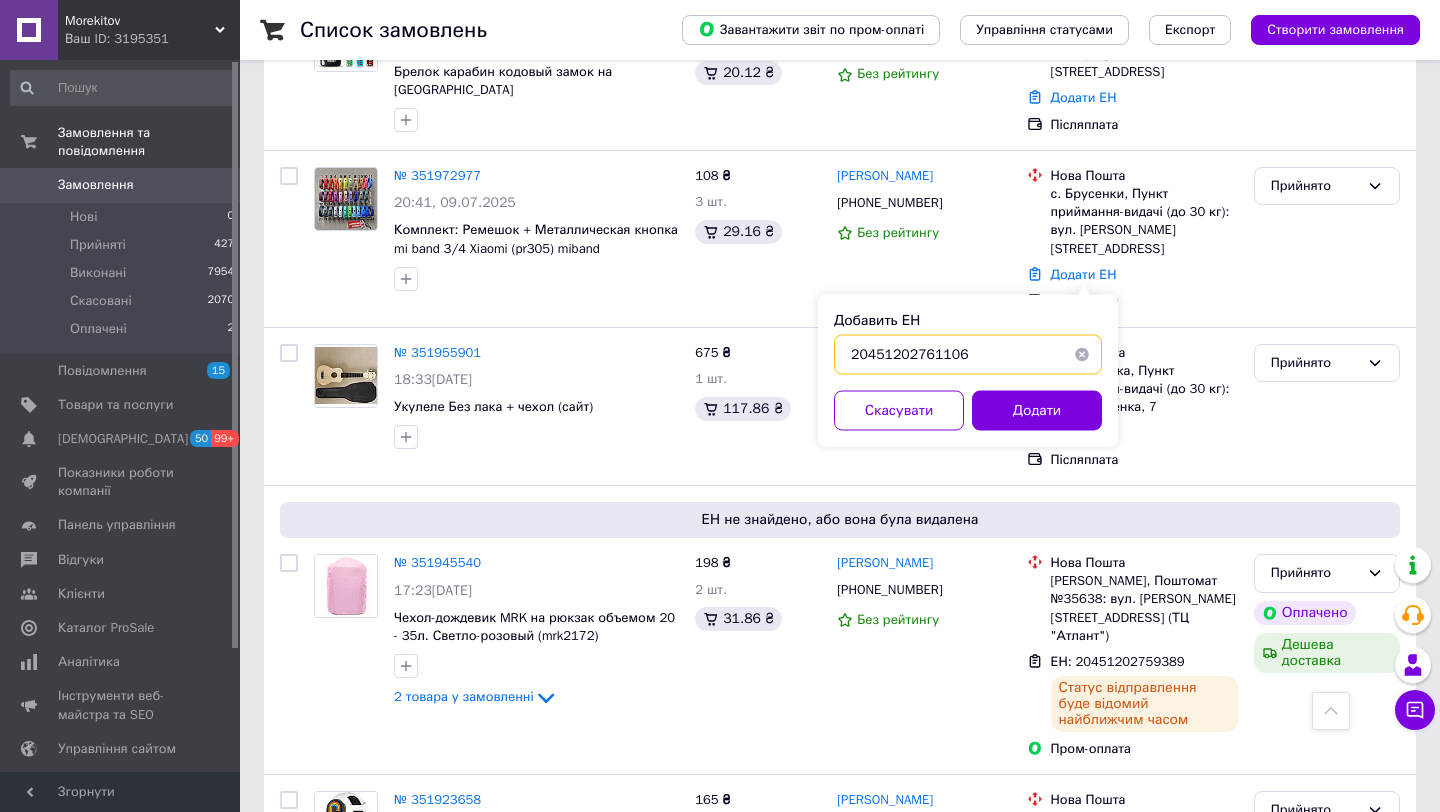 type on "20451202761106" 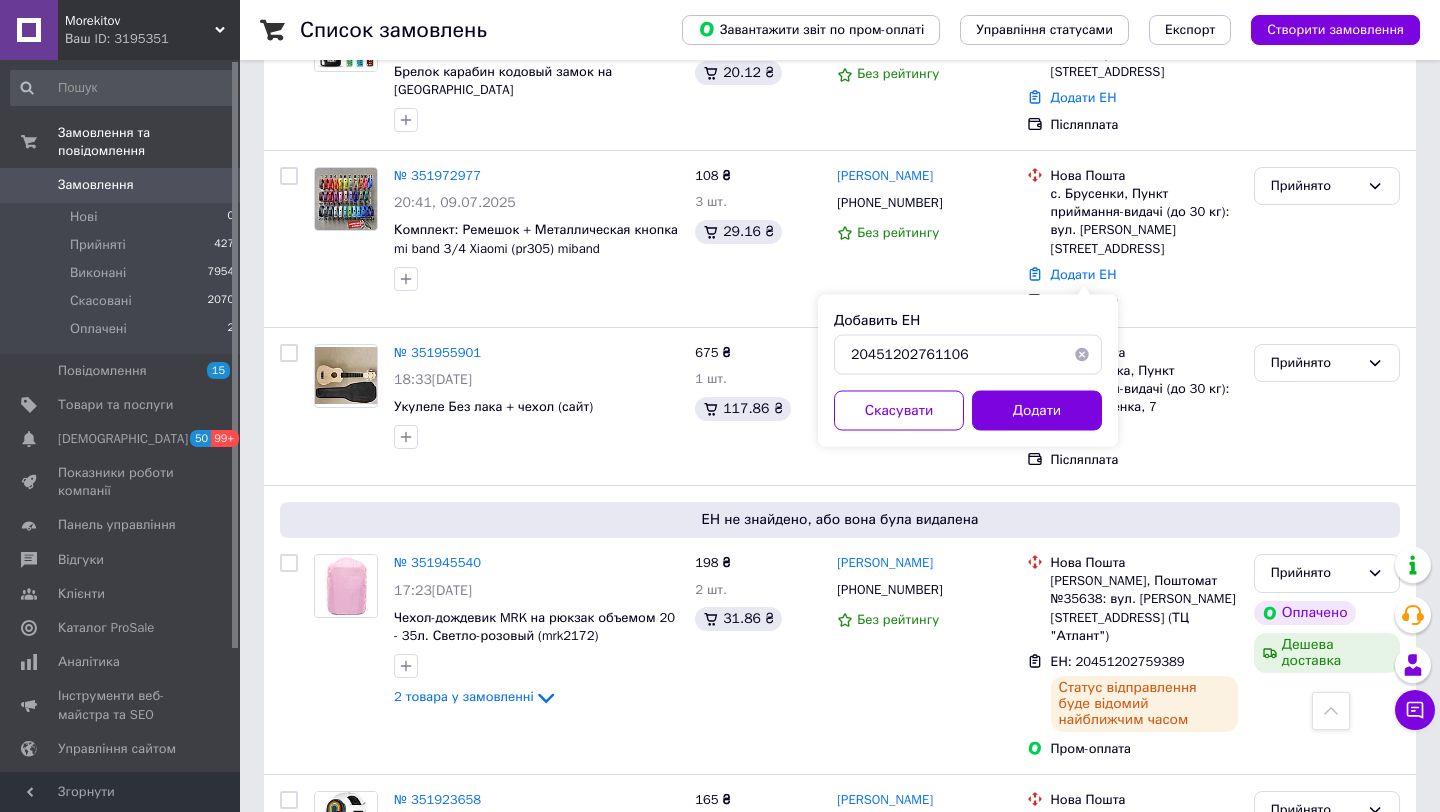 click on "Додати" at bounding box center [1037, 411] 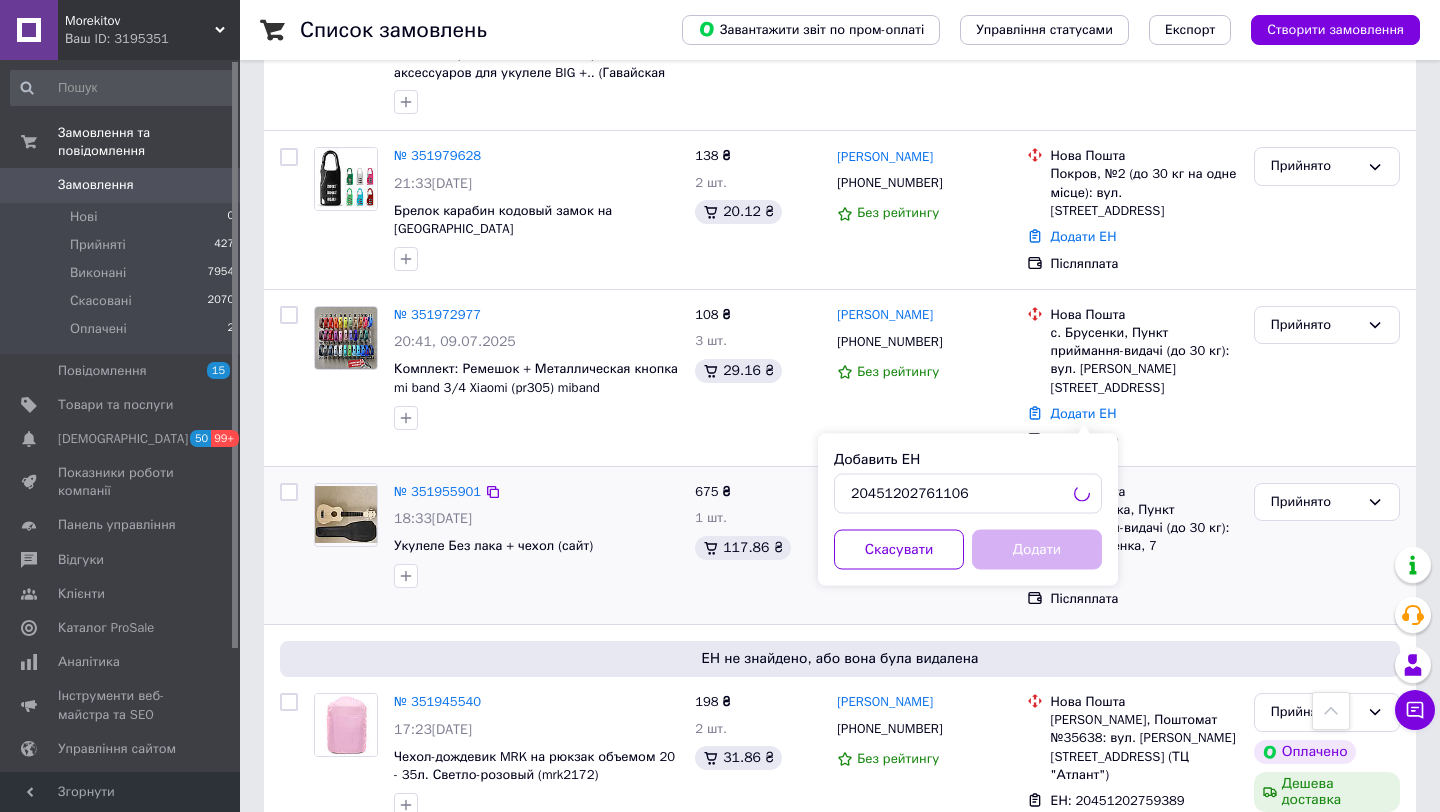 scroll, scrollTop: 284, scrollLeft: 0, axis: vertical 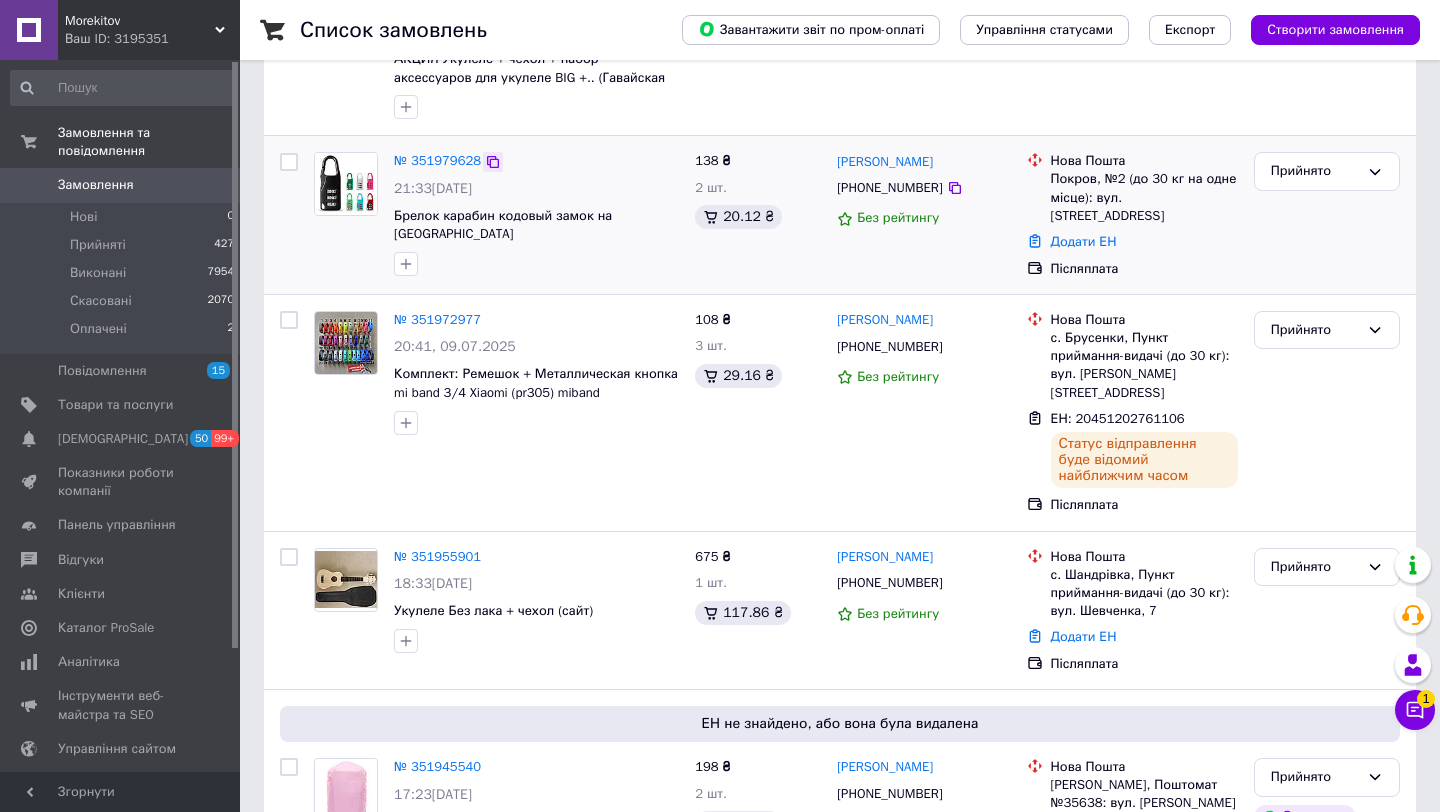 click 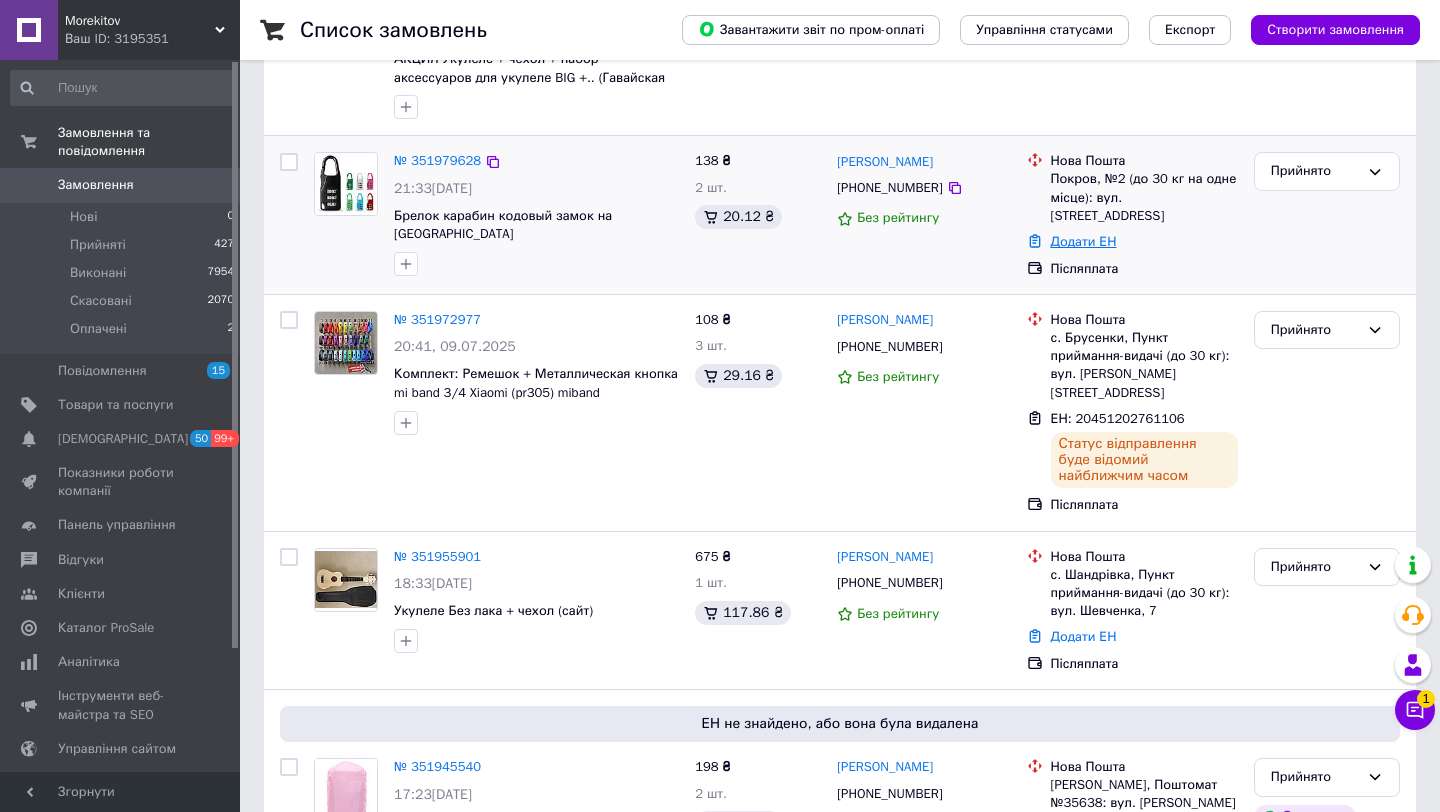 click on "Додати ЕН" at bounding box center (1084, 241) 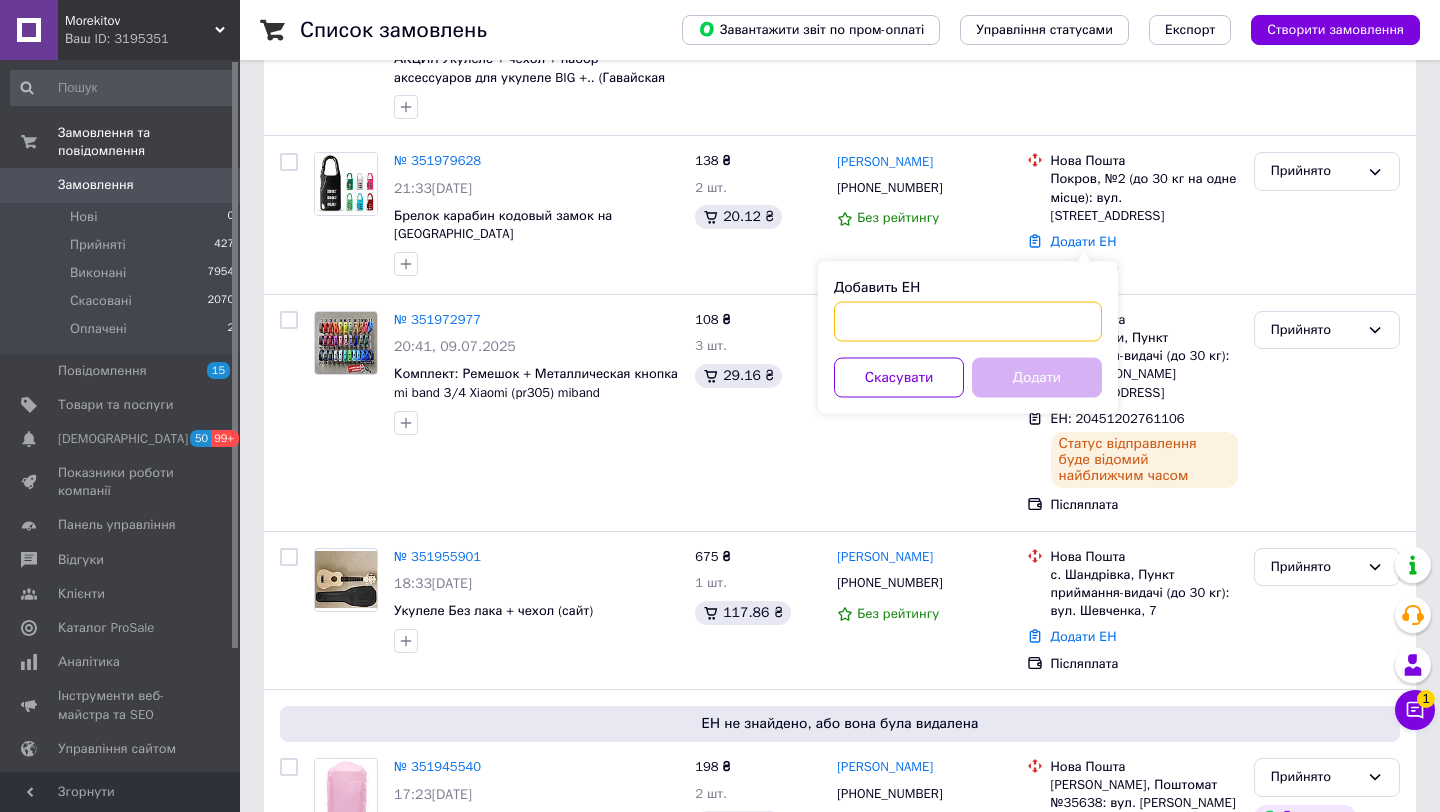 click on "Добавить ЕН" at bounding box center [968, 322] 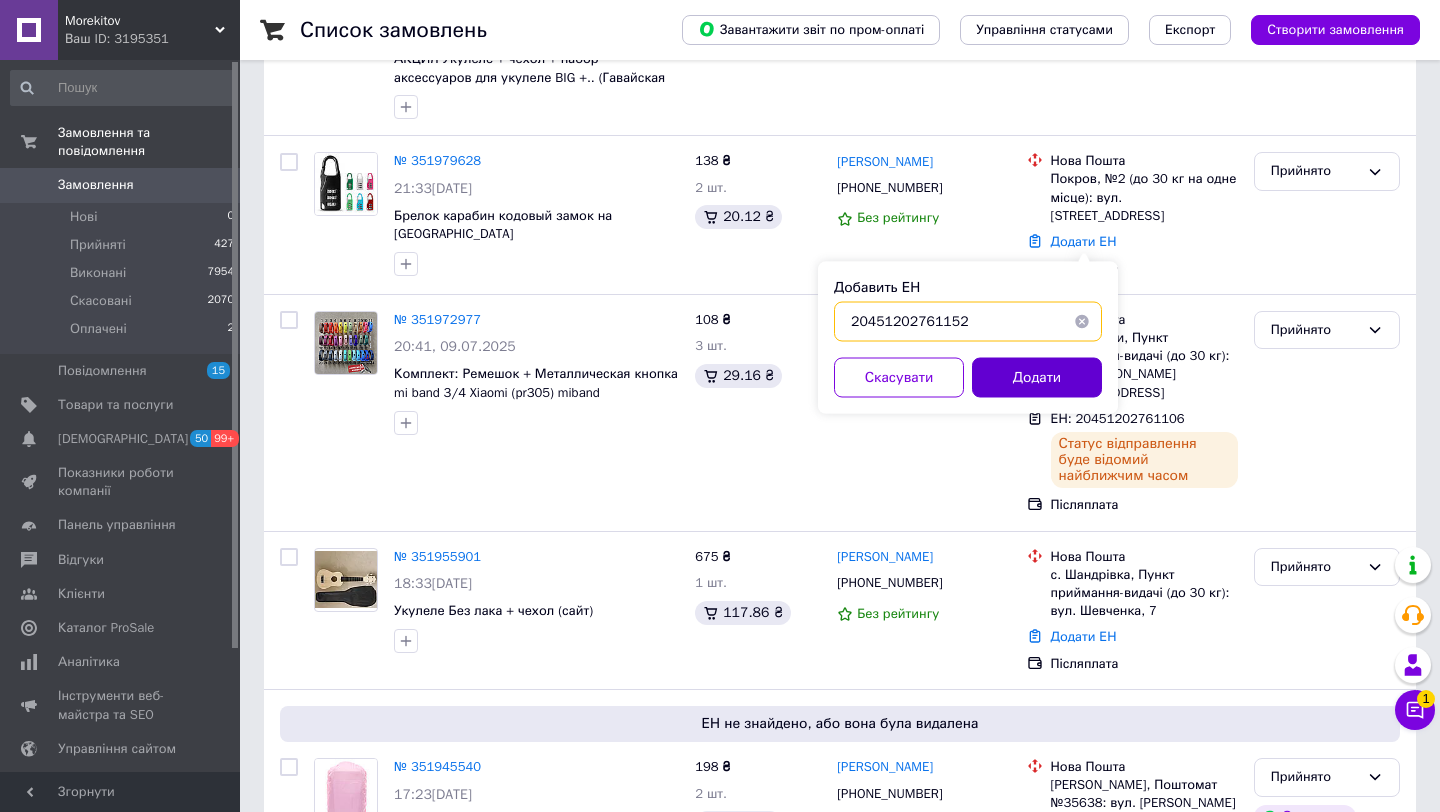 type on "20451202761152" 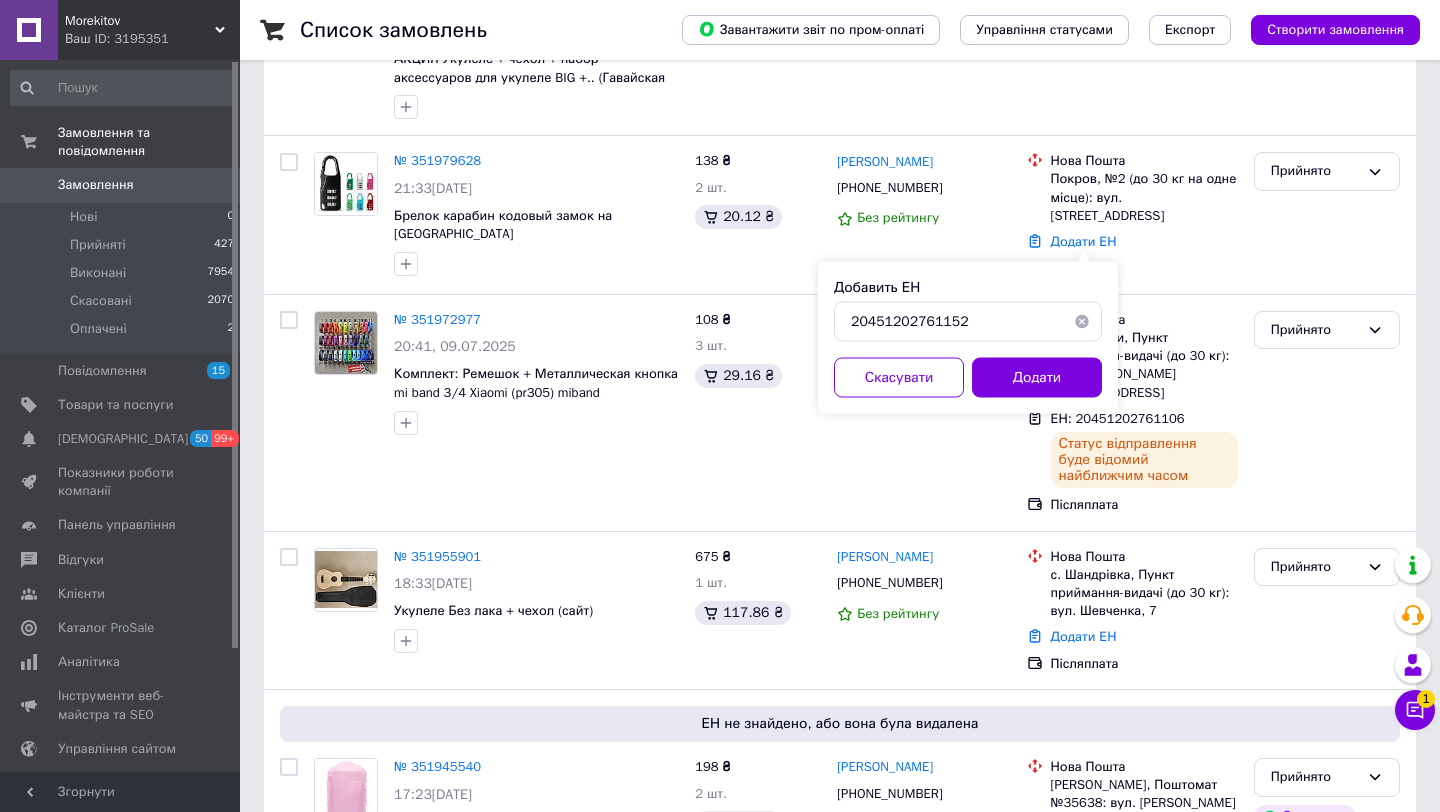 click on "Додати" at bounding box center [1037, 378] 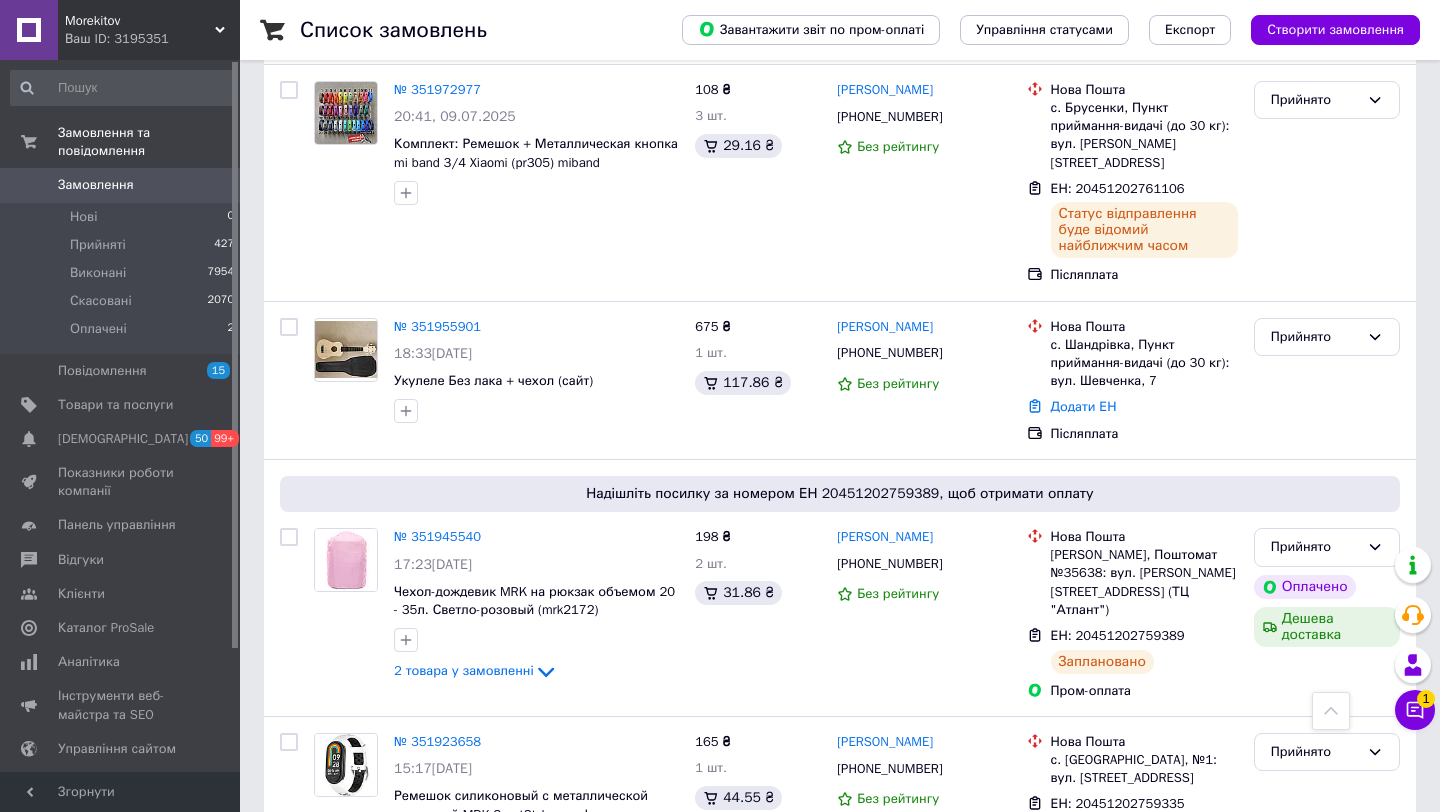 scroll, scrollTop: 576, scrollLeft: 0, axis: vertical 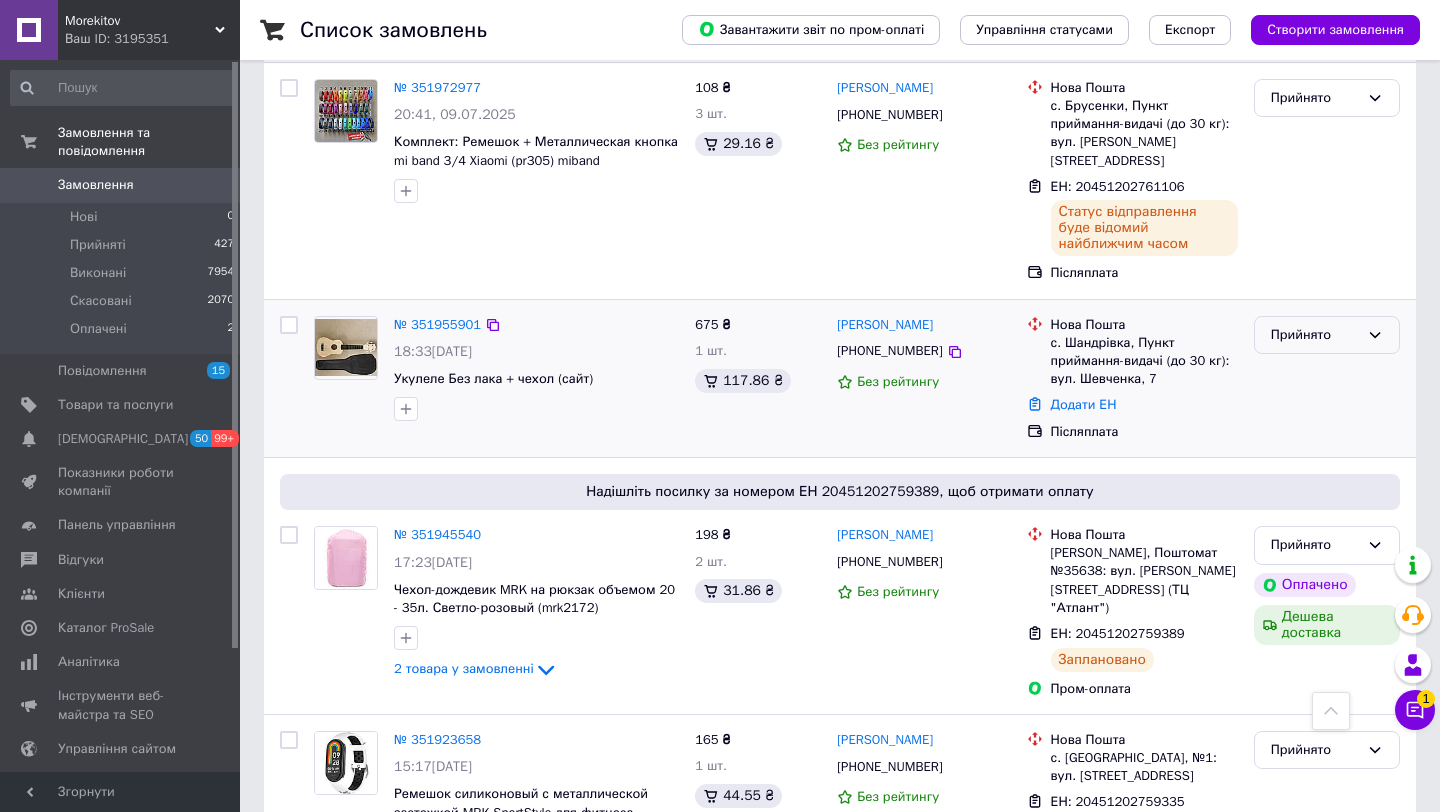 click on "Прийнято" at bounding box center [1315, 335] 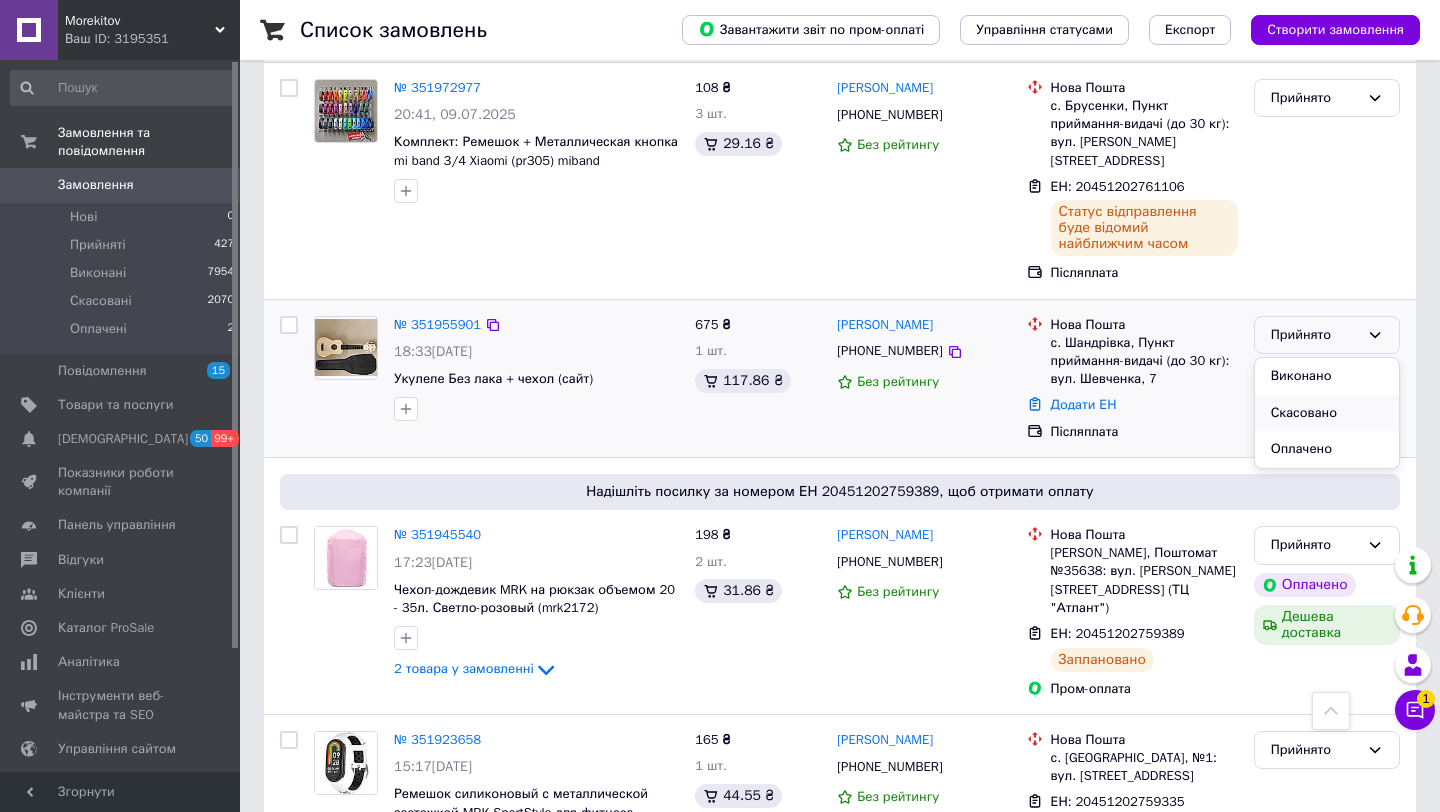 click on "Скасовано" at bounding box center [1327, 413] 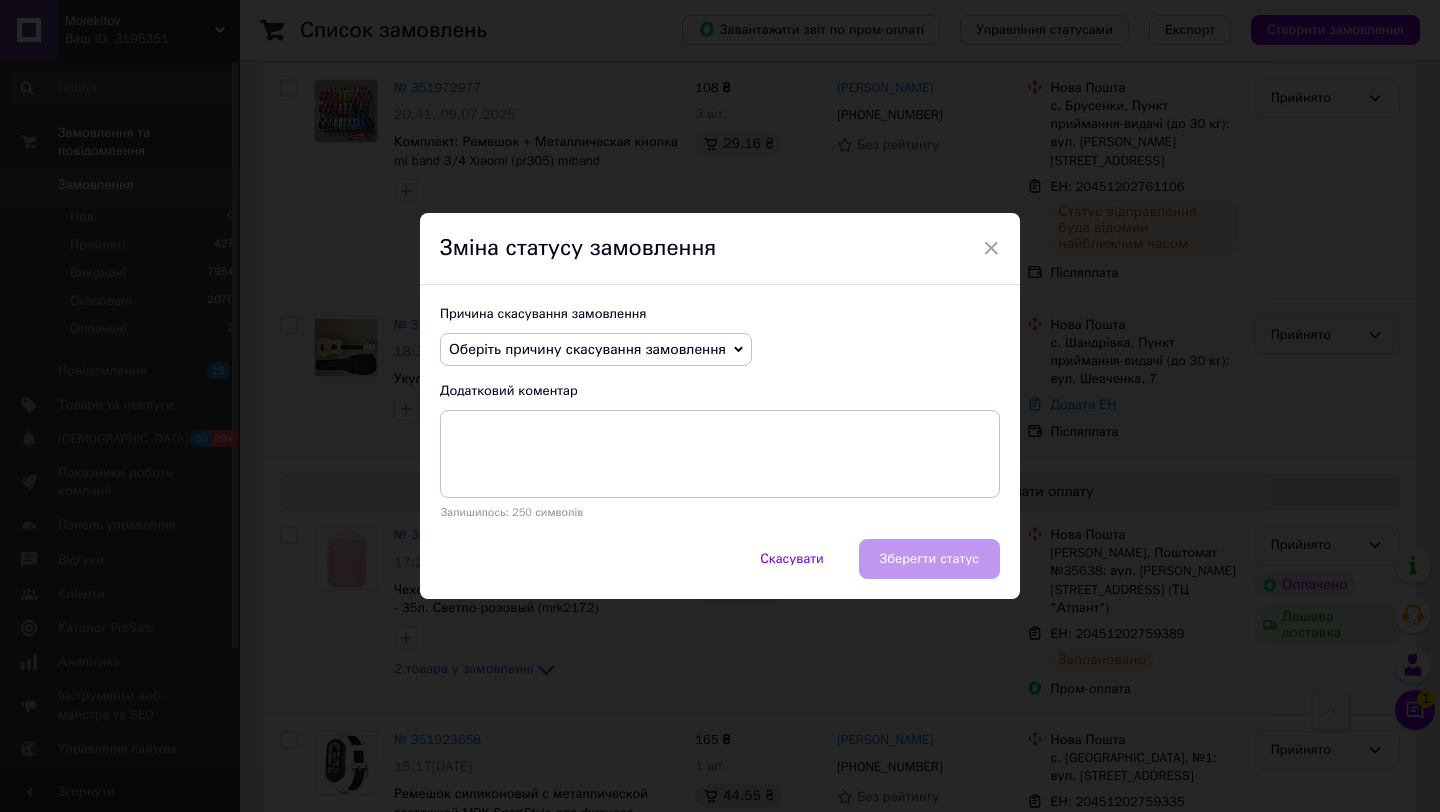 click on "Оберіть причину скасування замовлення" at bounding box center [587, 349] 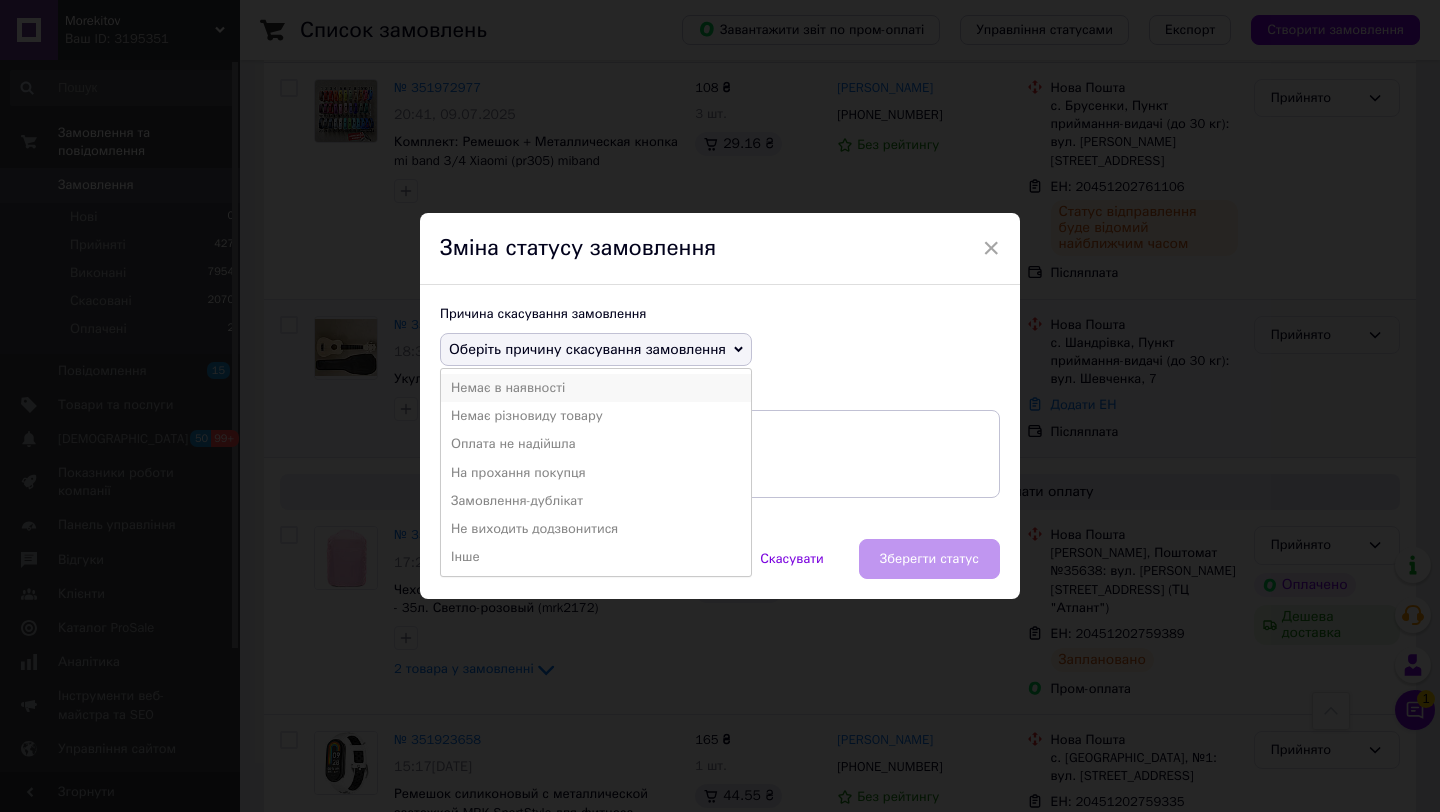 click on "Немає в наявності" at bounding box center (596, 388) 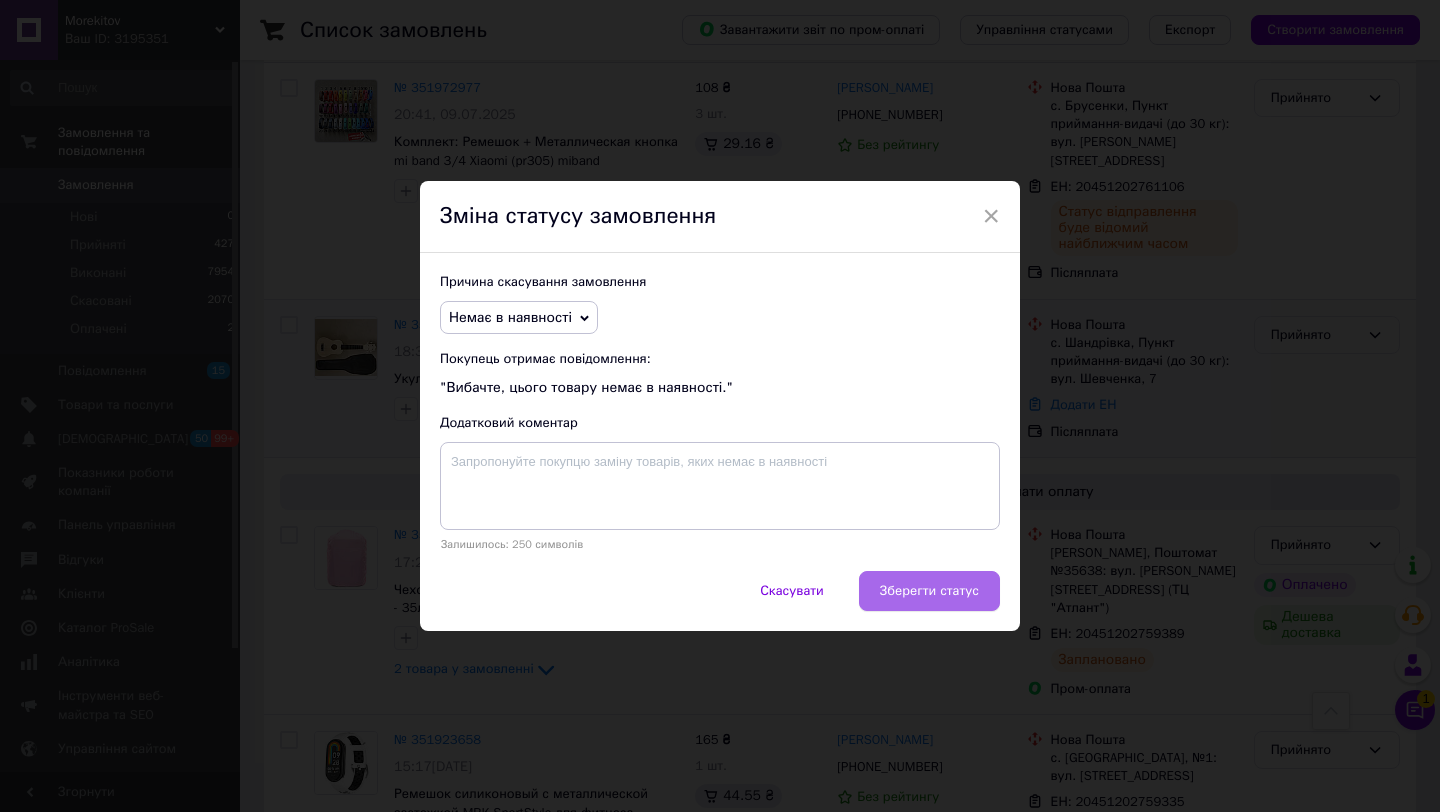 click on "Зберегти статус" at bounding box center (929, 591) 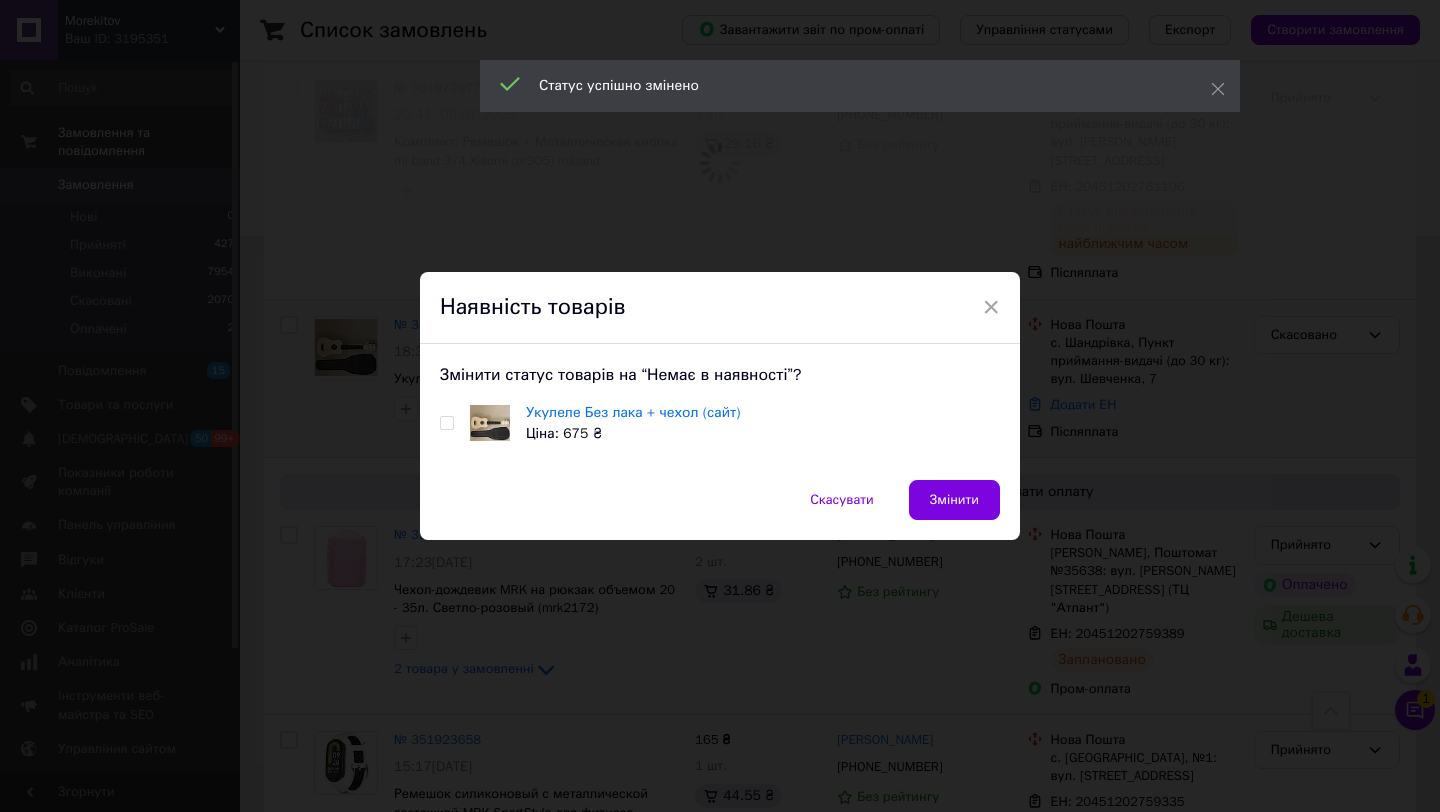 click at bounding box center (446, 423) 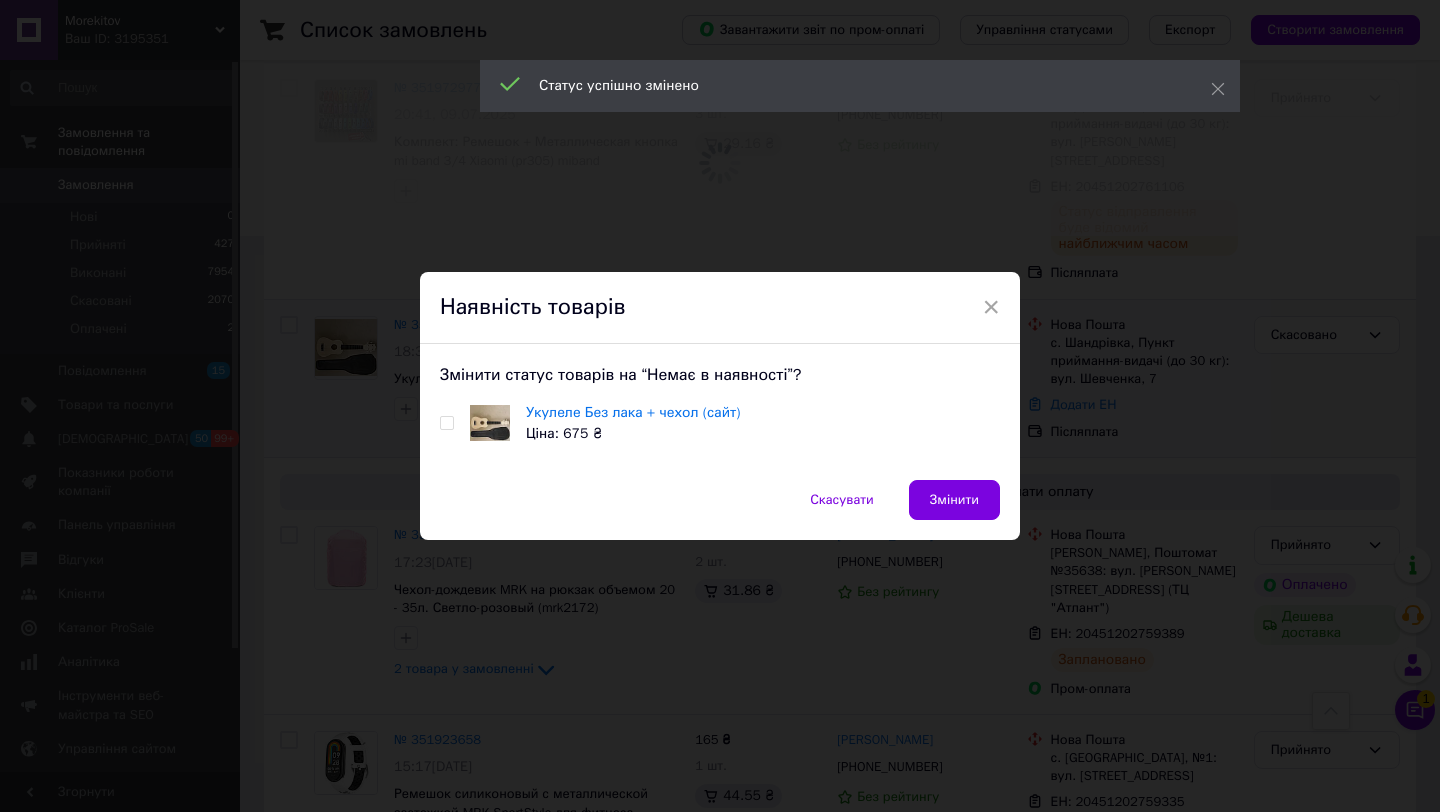 checkbox on "true" 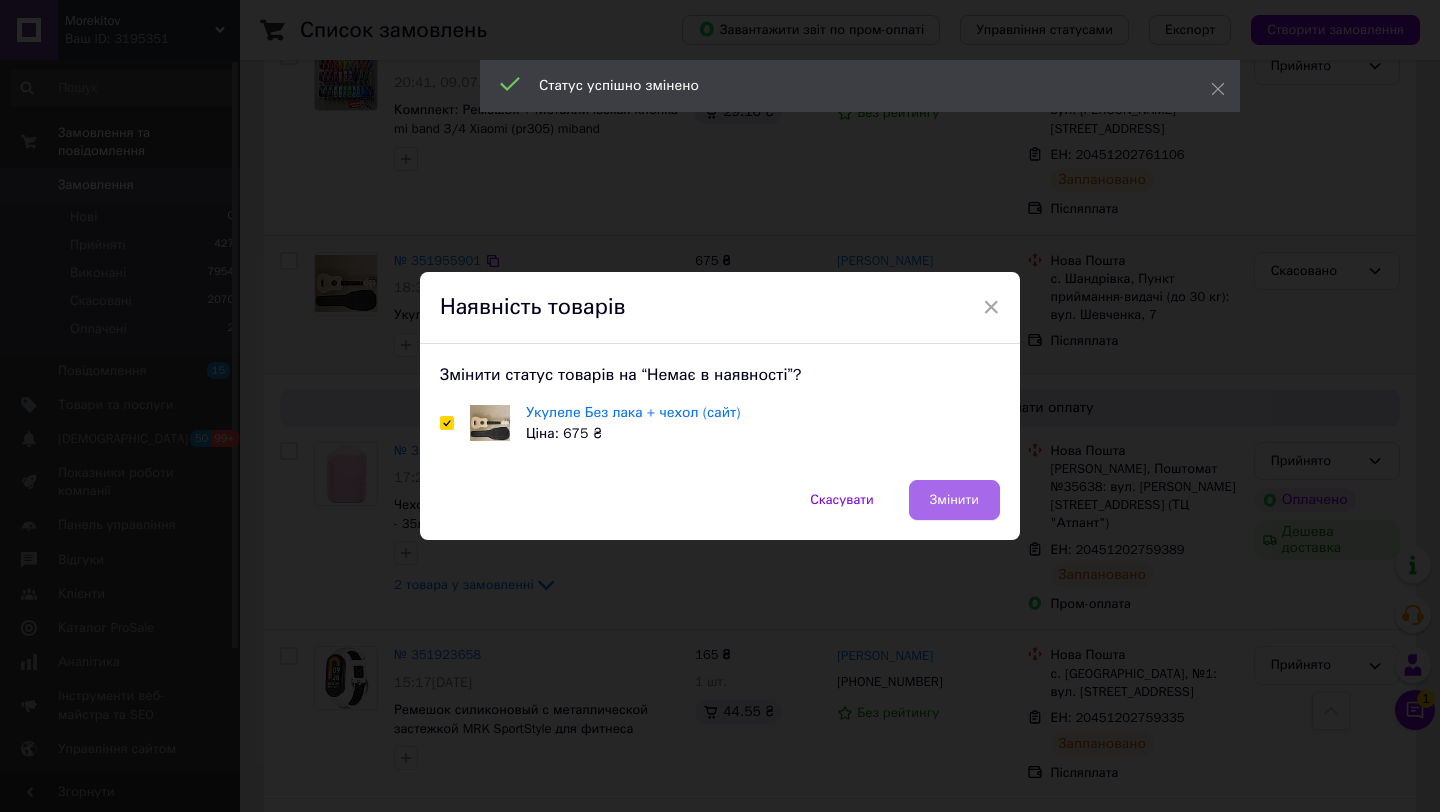 click on "Змінити" at bounding box center [954, 500] 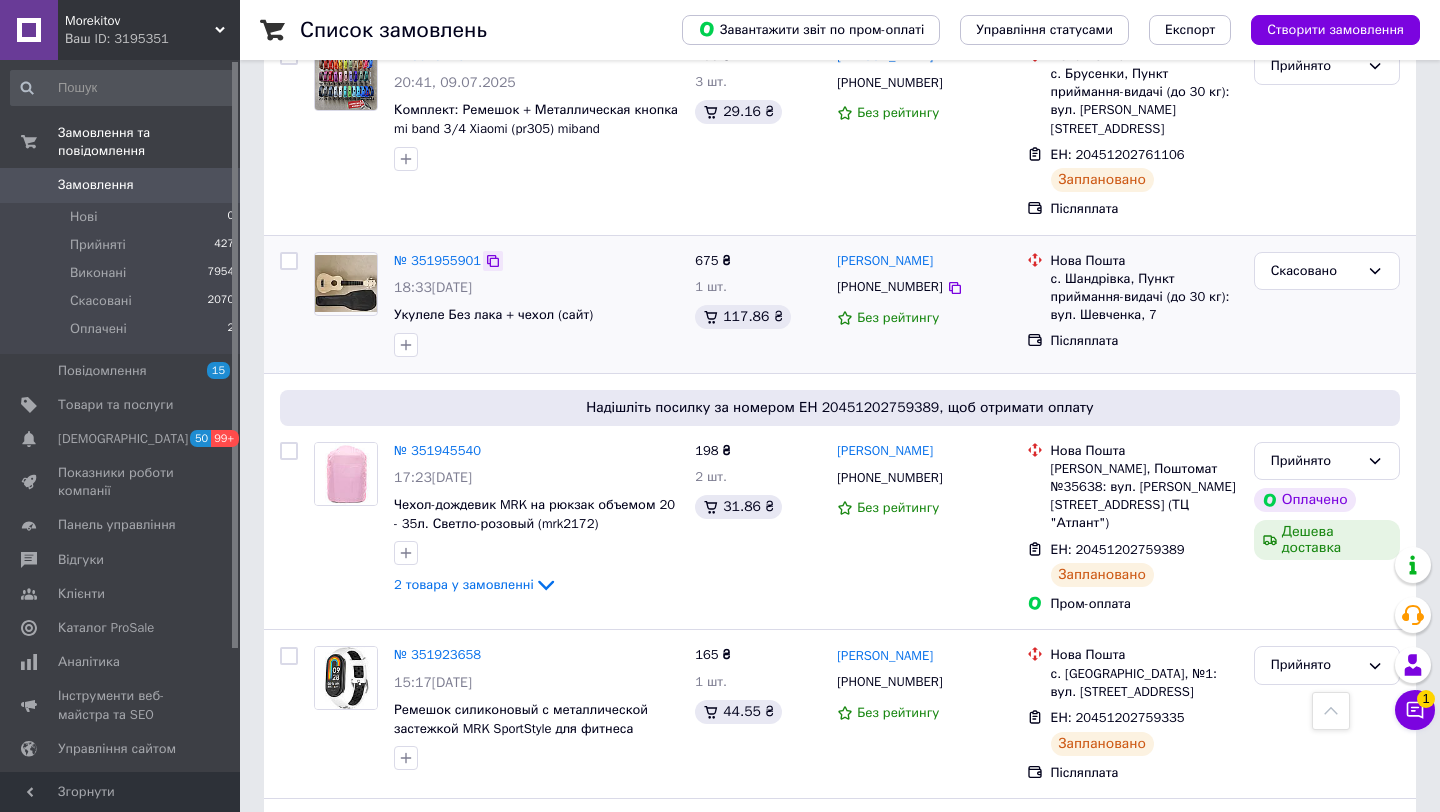 click 